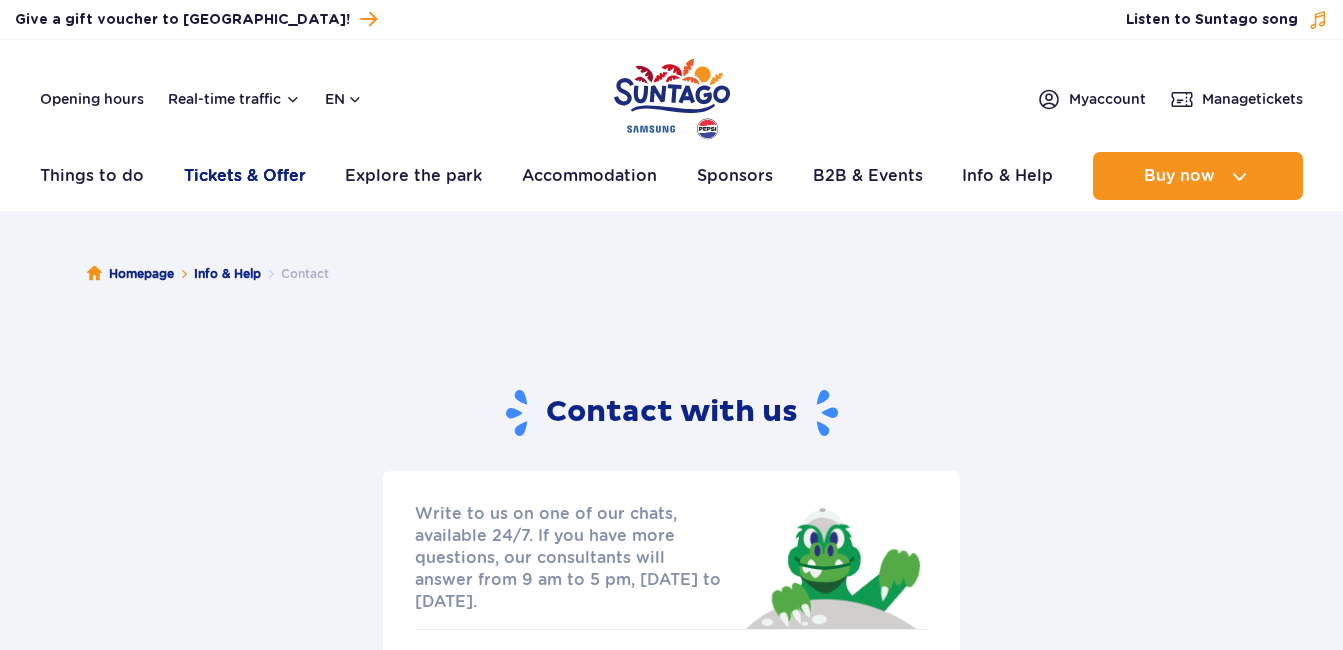 scroll, scrollTop: 0, scrollLeft: 0, axis: both 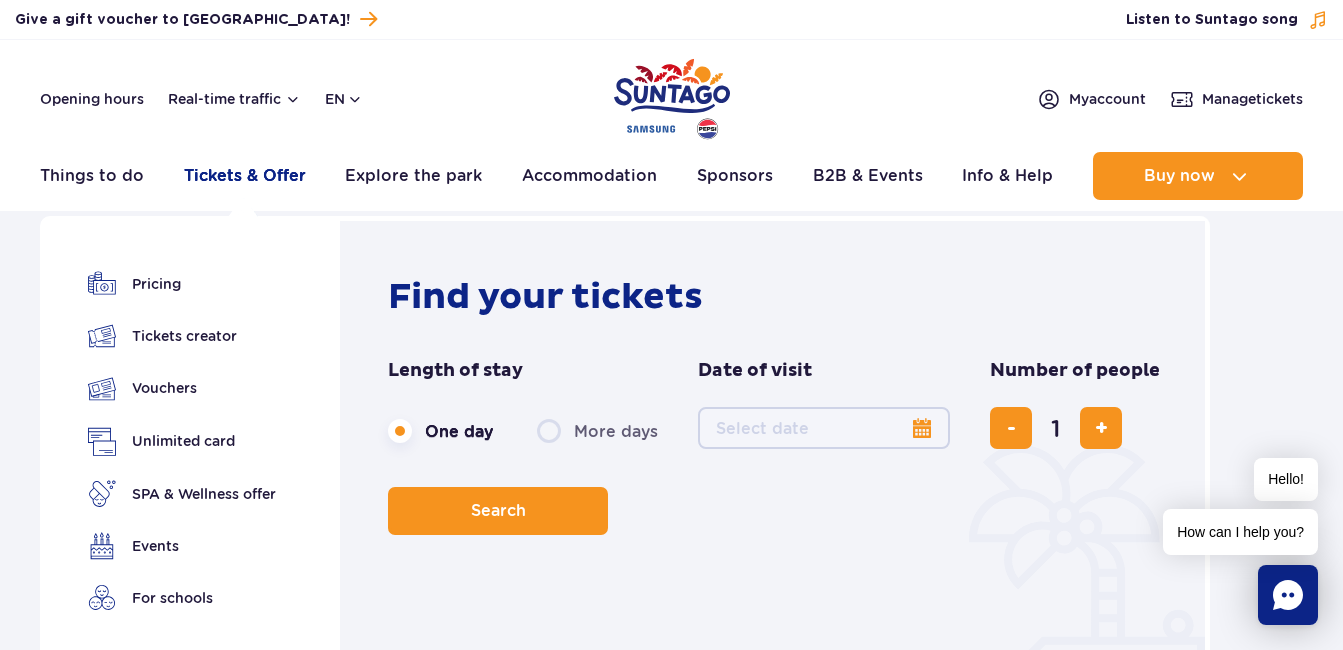 click on "Tickets & Offer" at bounding box center (245, 176) 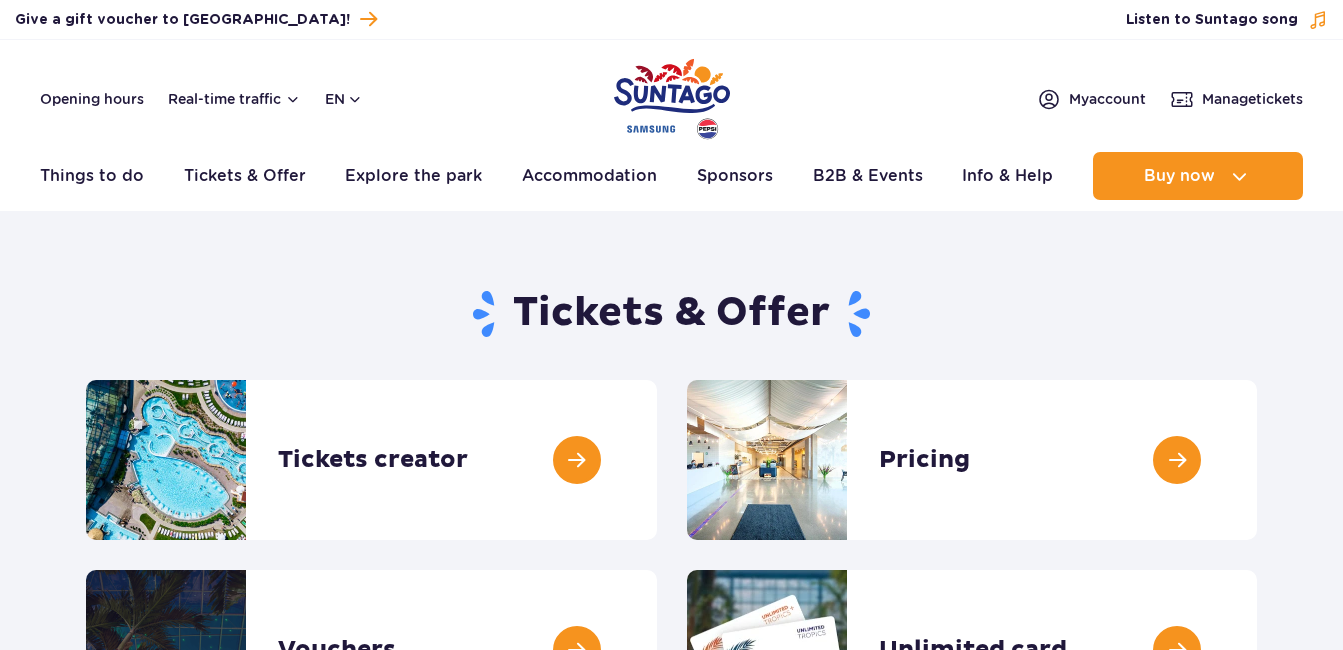 scroll, scrollTop: 0, scrollLeft: 0, axis: both 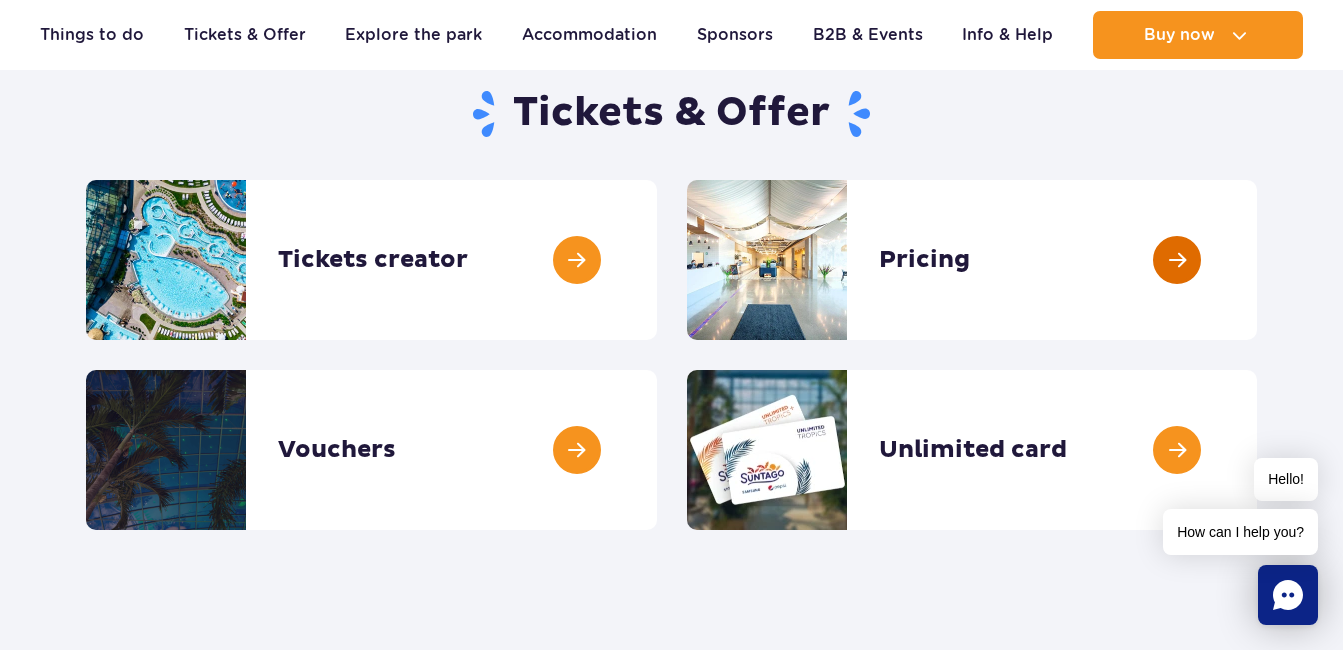 click at bounding box center [1257, 260] 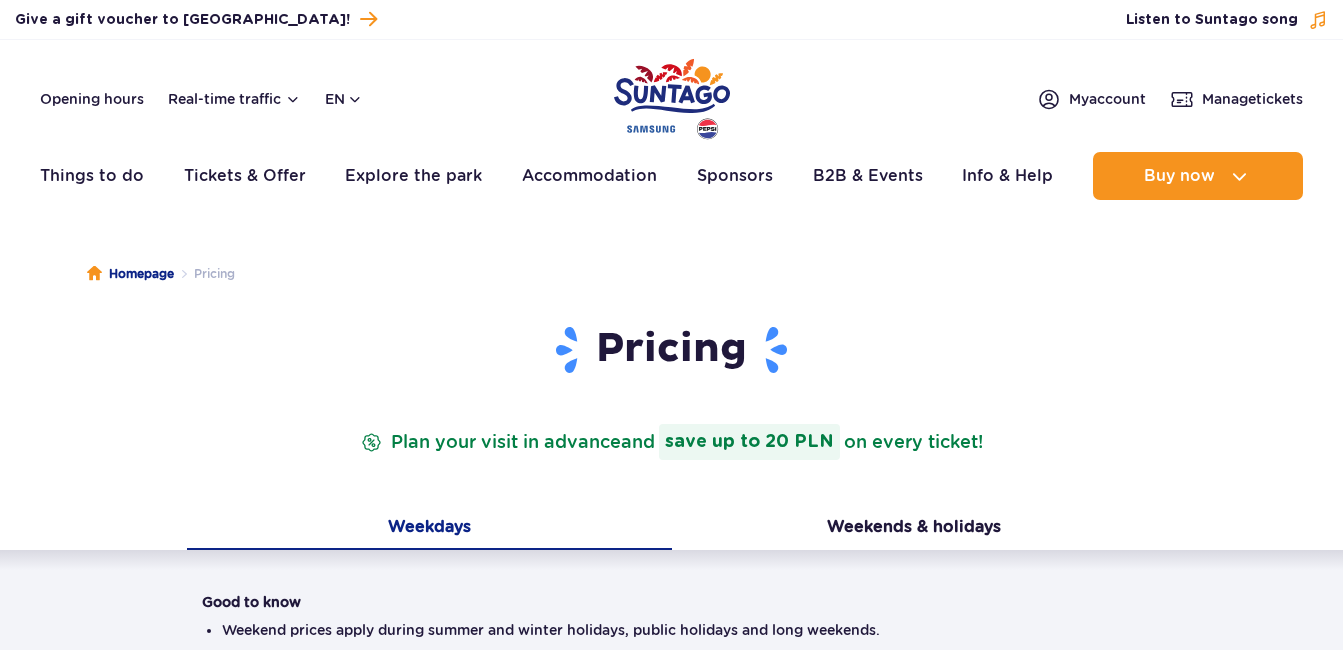 scroll, scrollTop: 0, scrollLeft: 0, axis: both 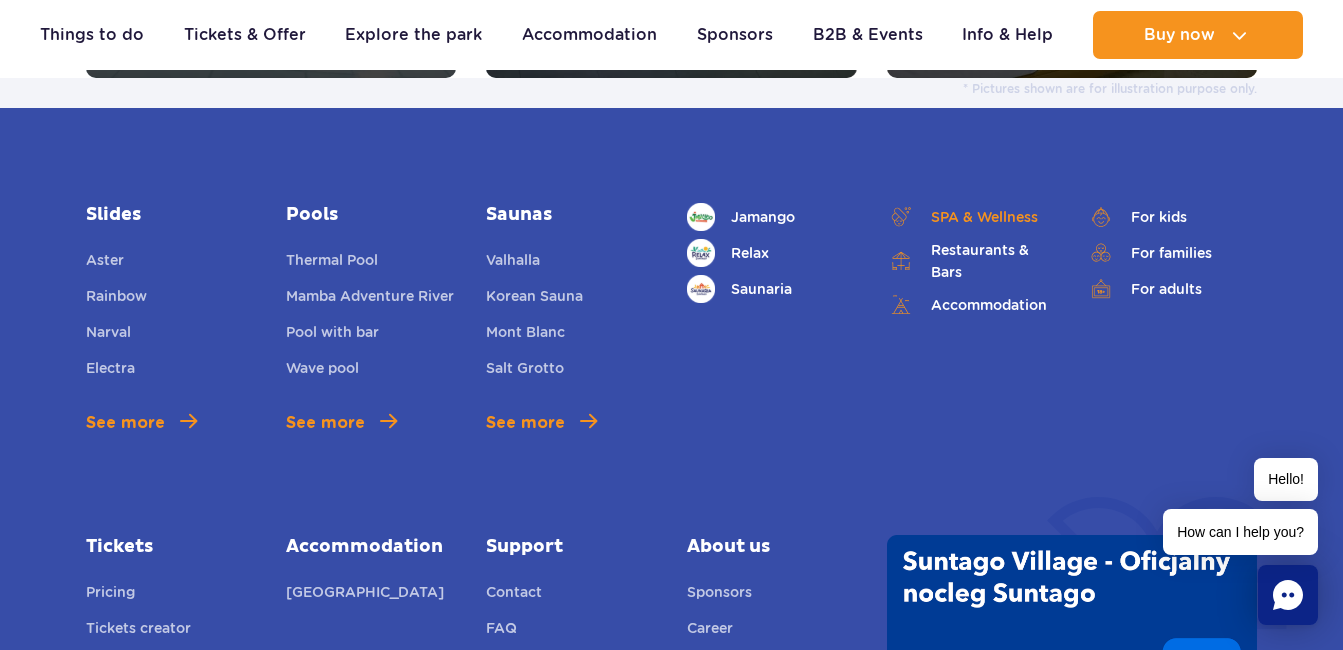 click on "SPA & Wellness" at bounding box center (972, 217) 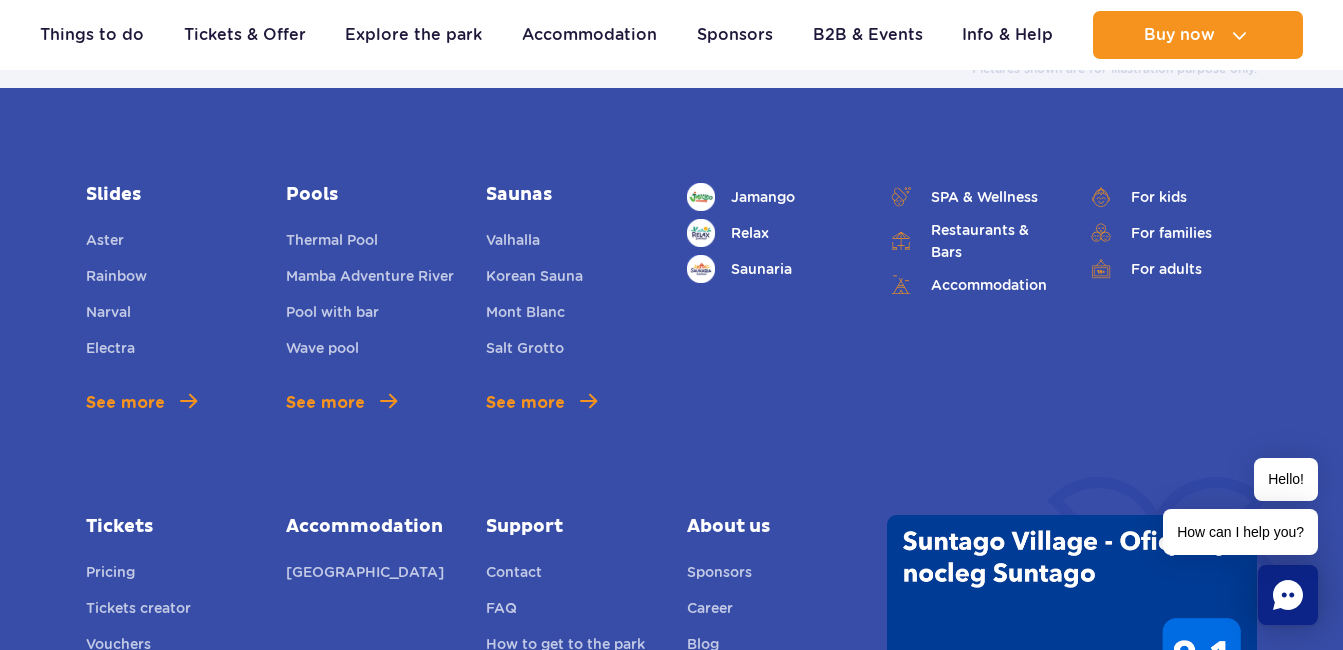 scroll, scrollTop: 2900, scrollLeft: 0, axis: vertical 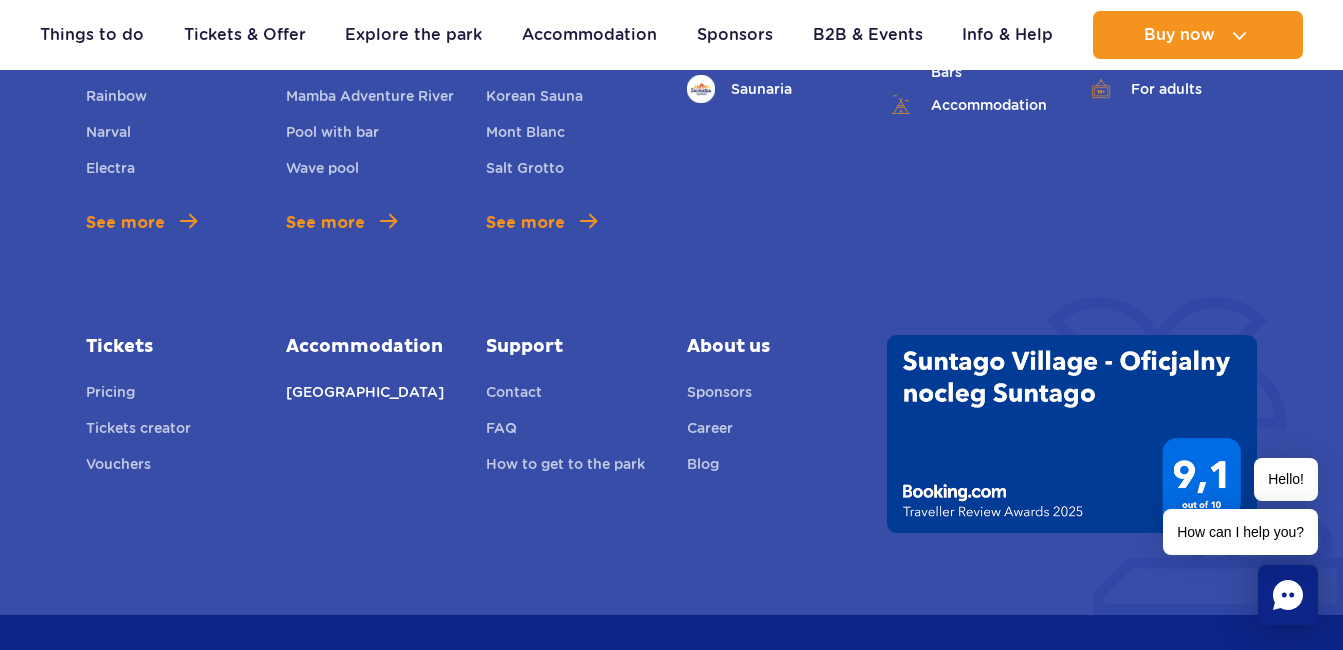 click on "Suntago Village" at bounding box center (365, 395) 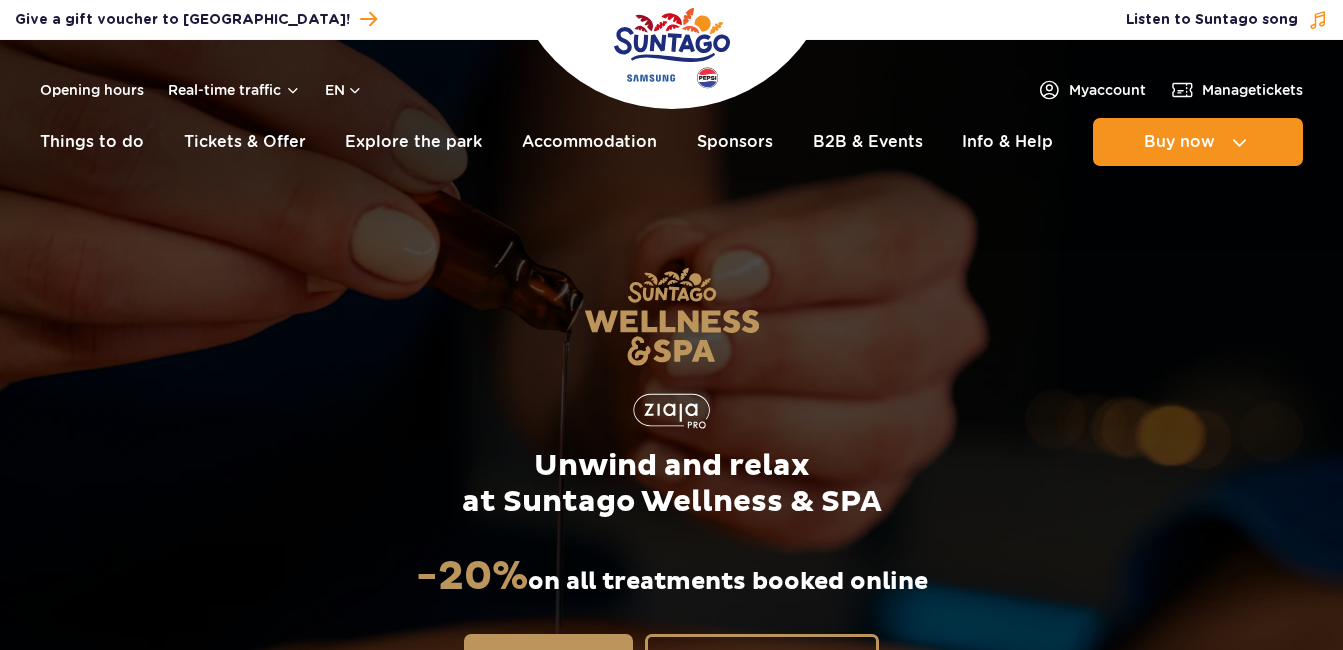 scroll, scrollTop: 0, scrollLeft: 0, axis: both 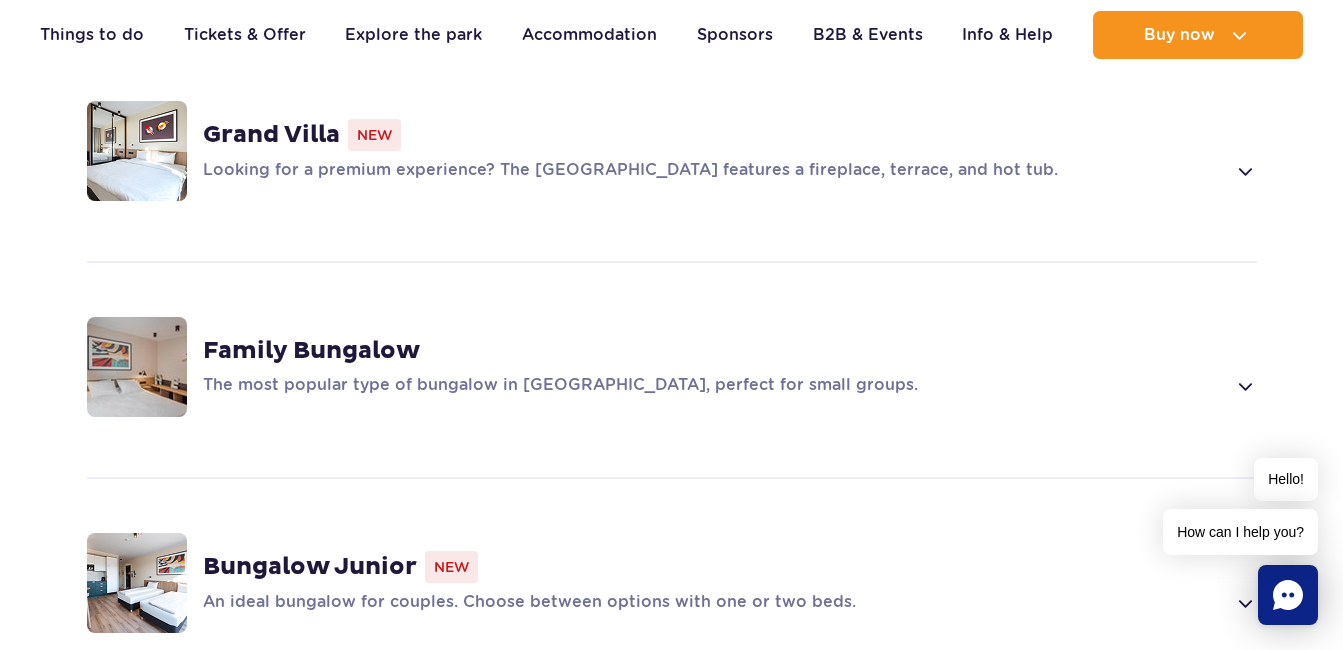 click on "Family Bungalow" at bounding box center [311, 351] 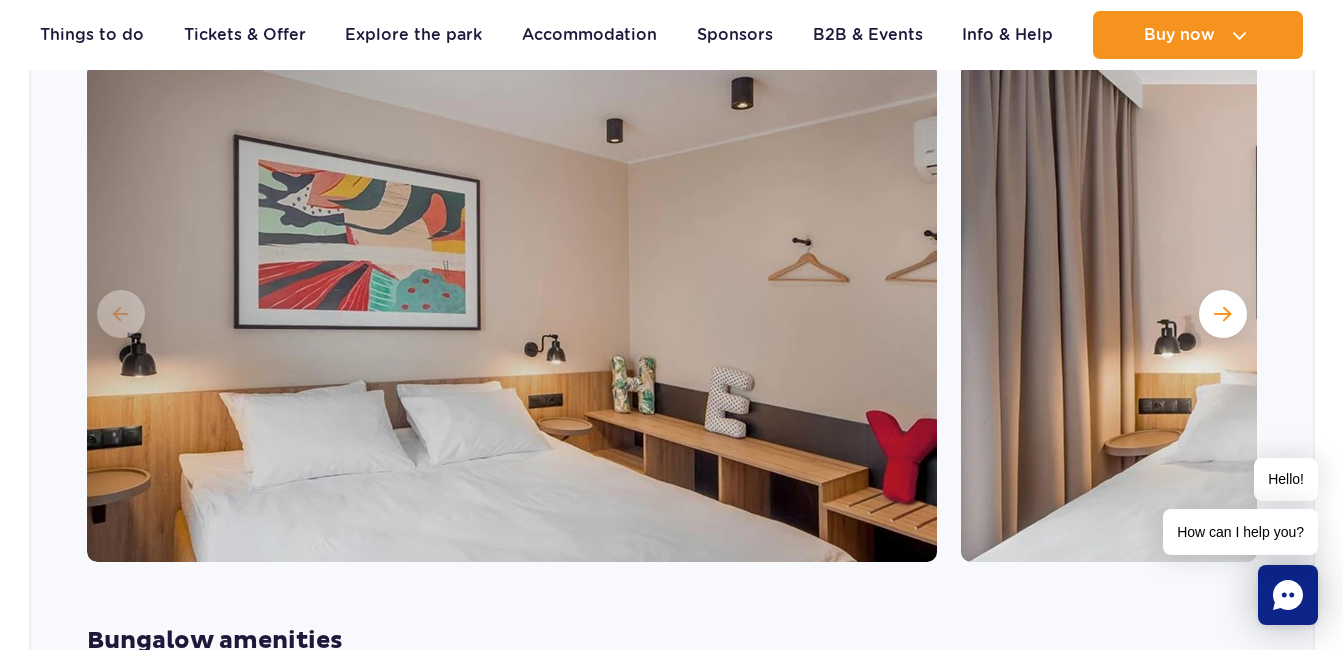 scroll, scrollTop: 1917, scrollLeft: 0, axis: vertical 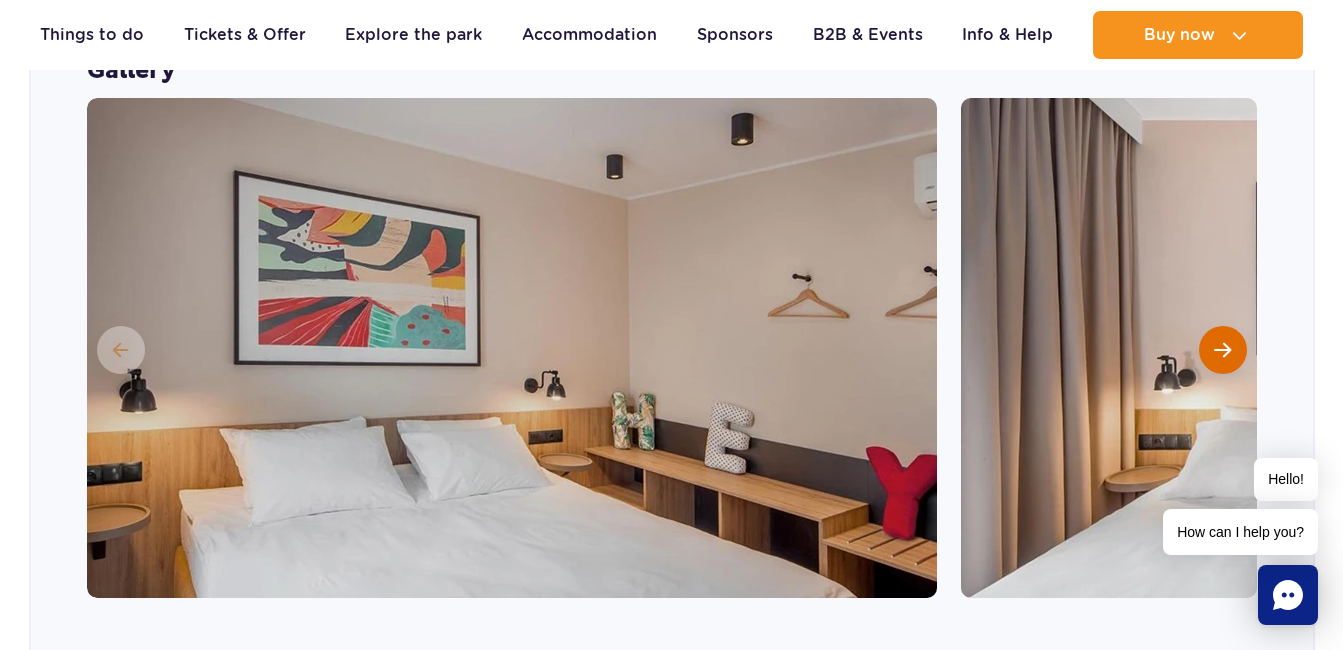click at bounding box center [1222, 350] 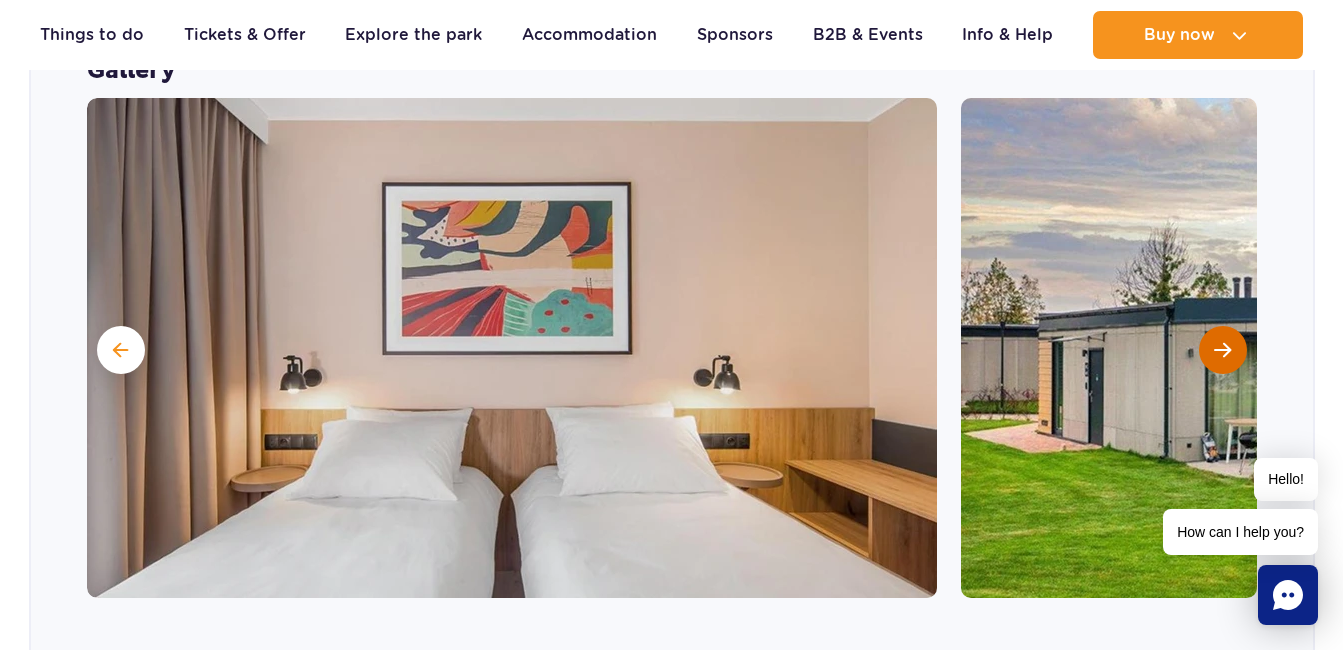 click at bounding box center (1222, 350) 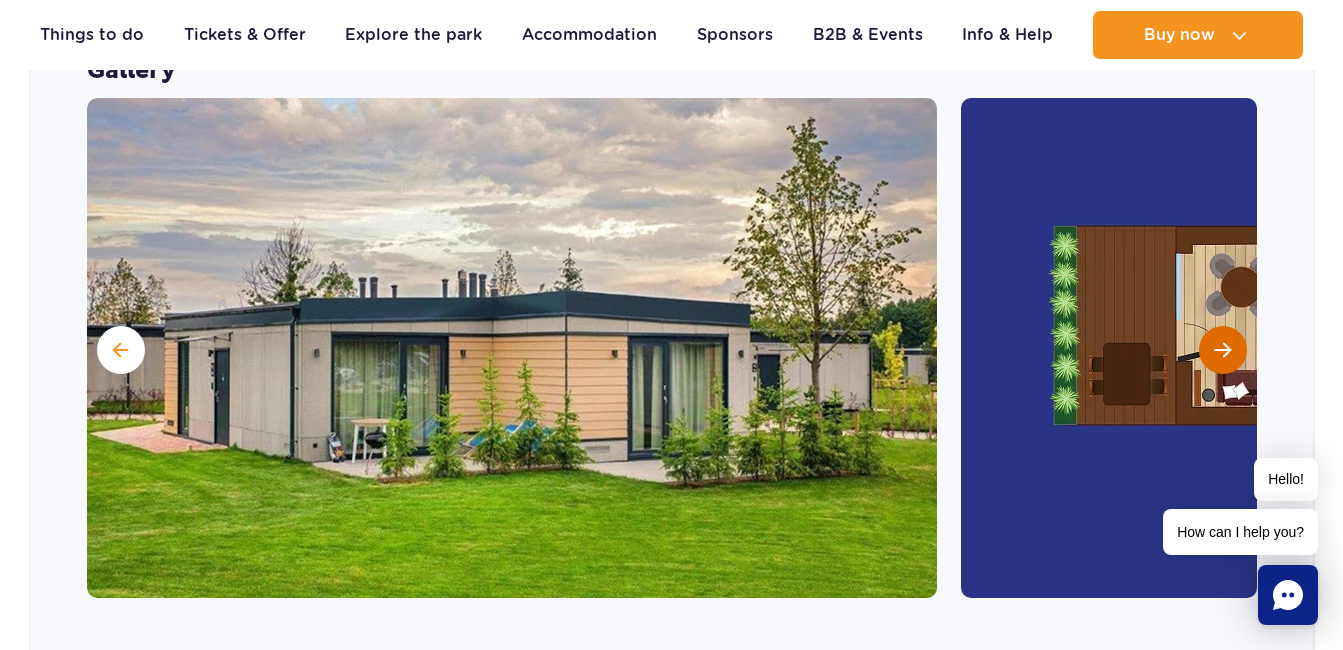 click at bounding box center [1222, 350] 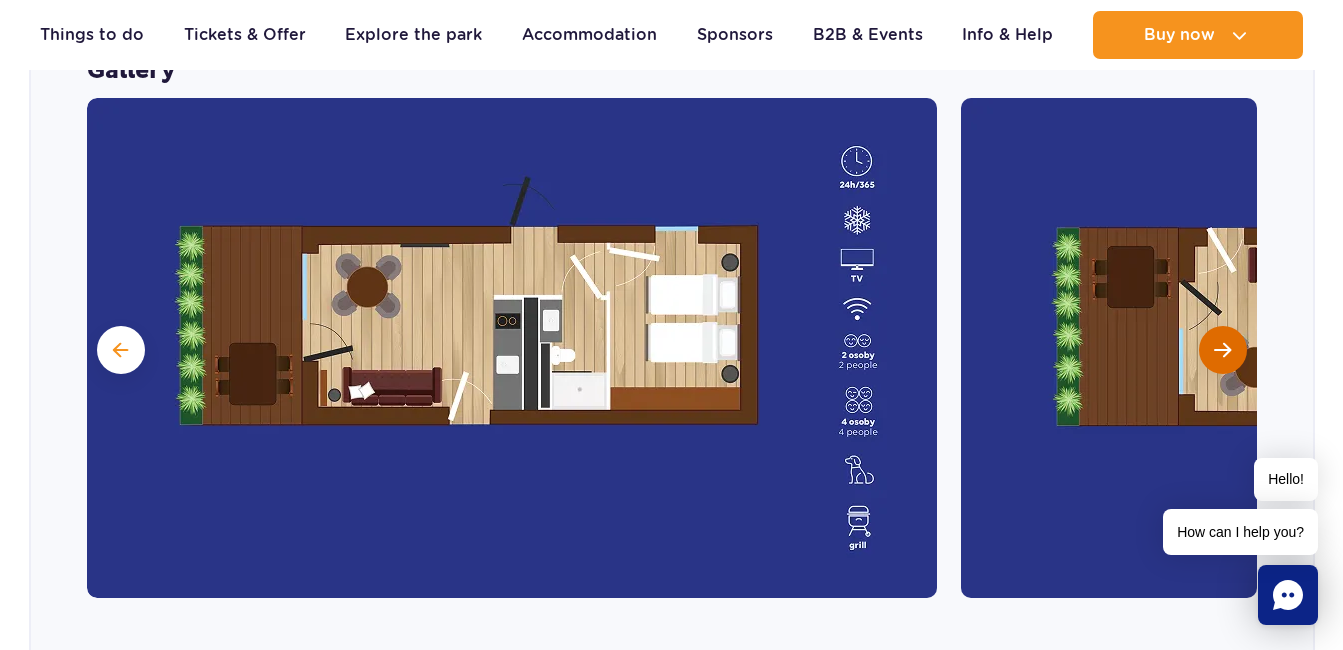 click at bounding box center (1222, 350) 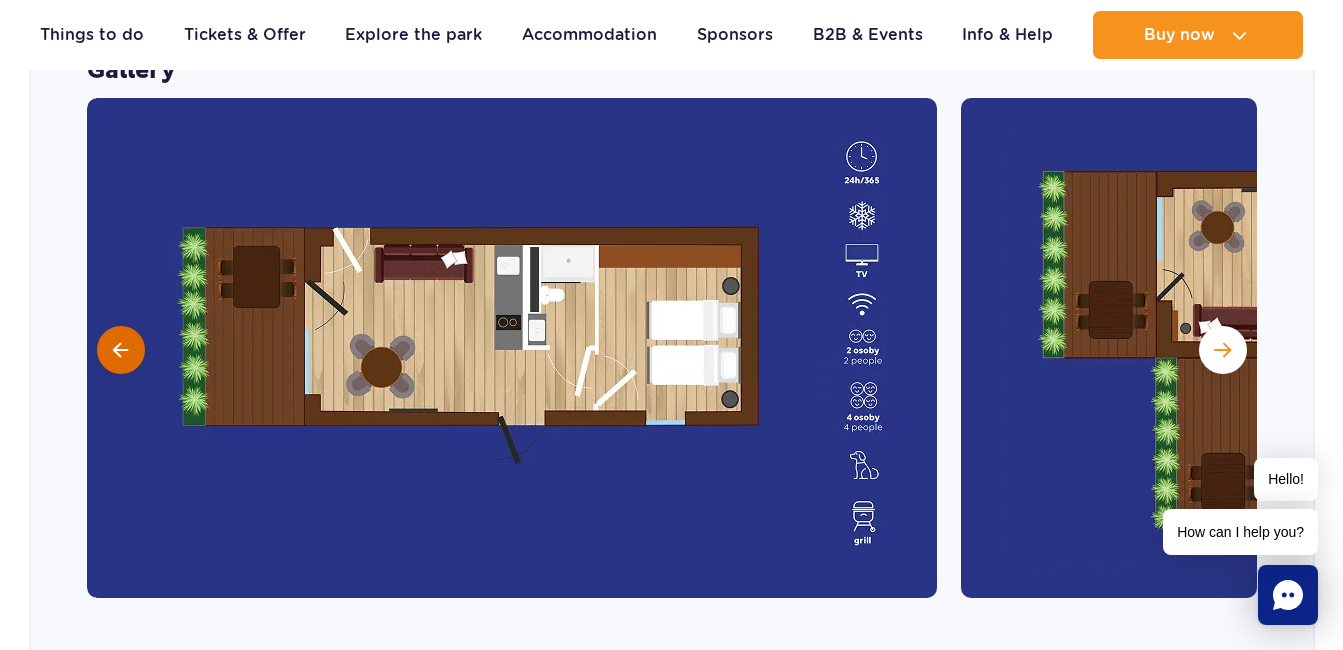 click at bounding box center (121, 350) 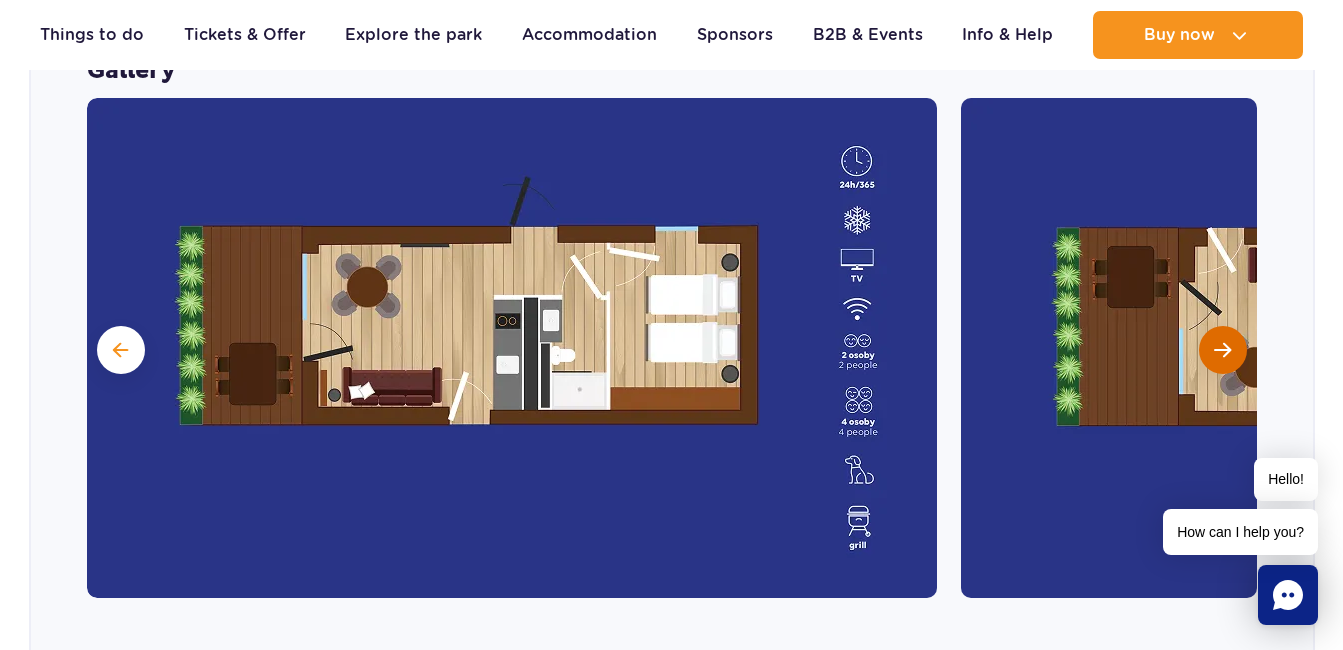 click at bounding box center [1222, 350] 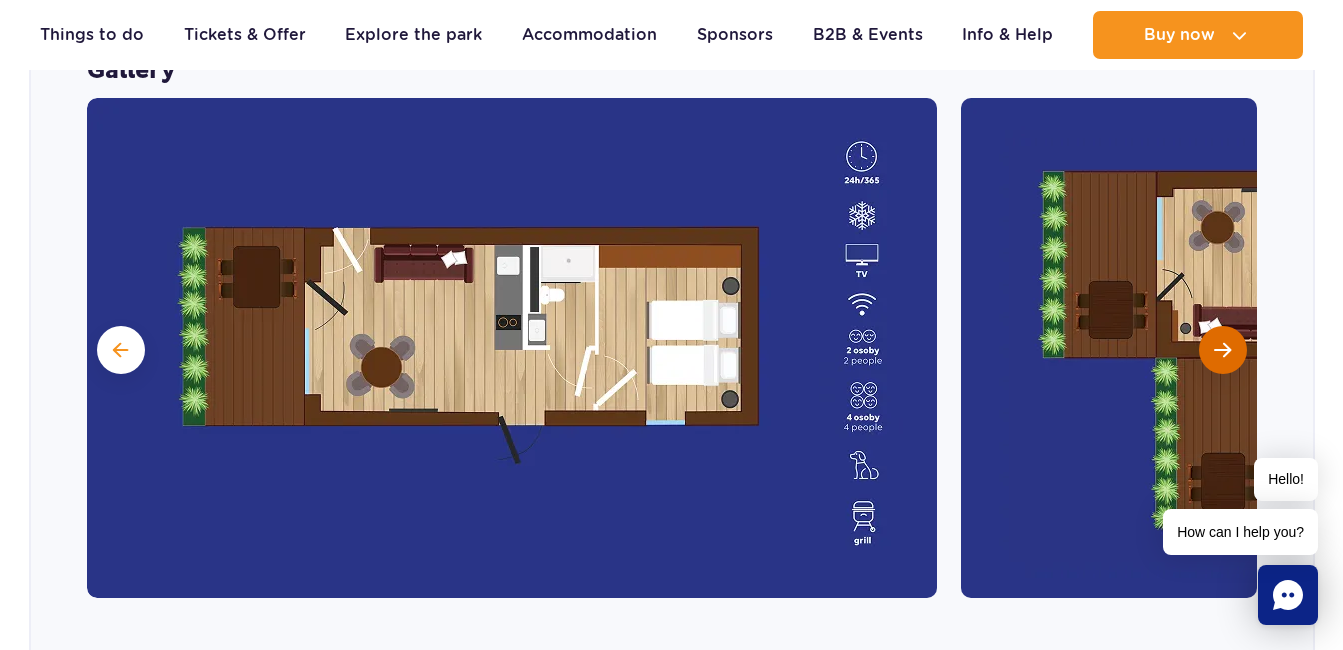 click at bounding box center (1222, 350) 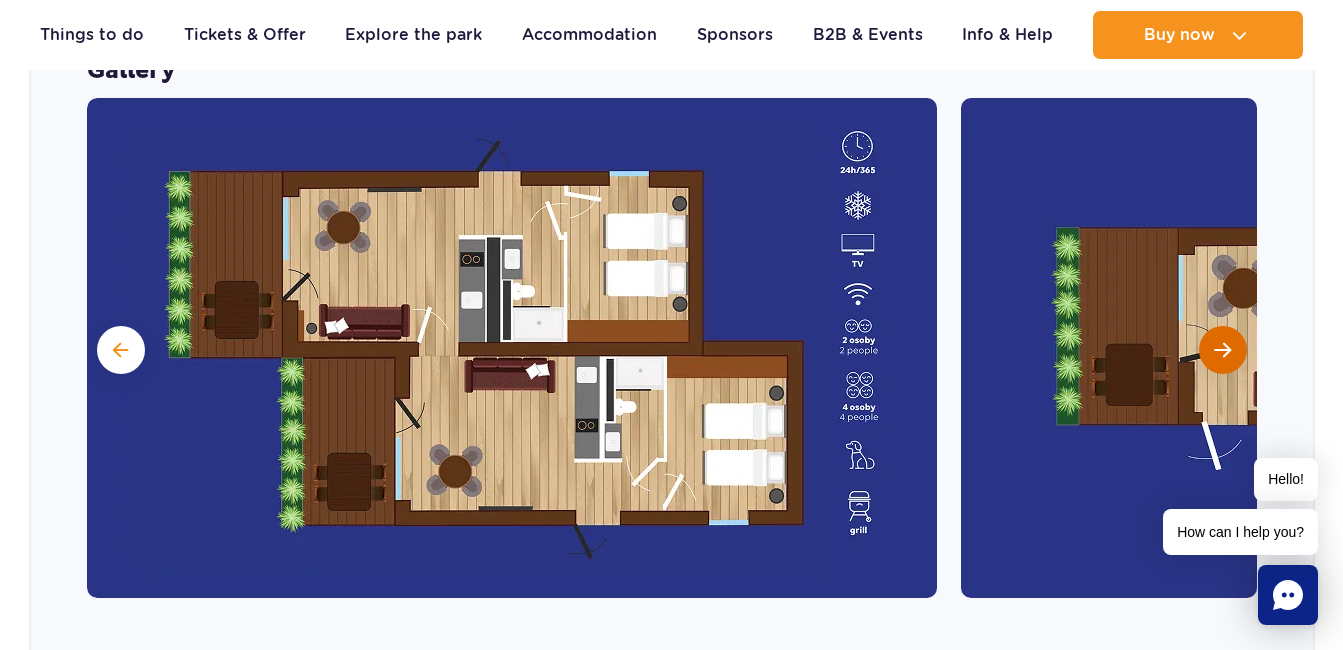 click at bounding box center (1222, 350) 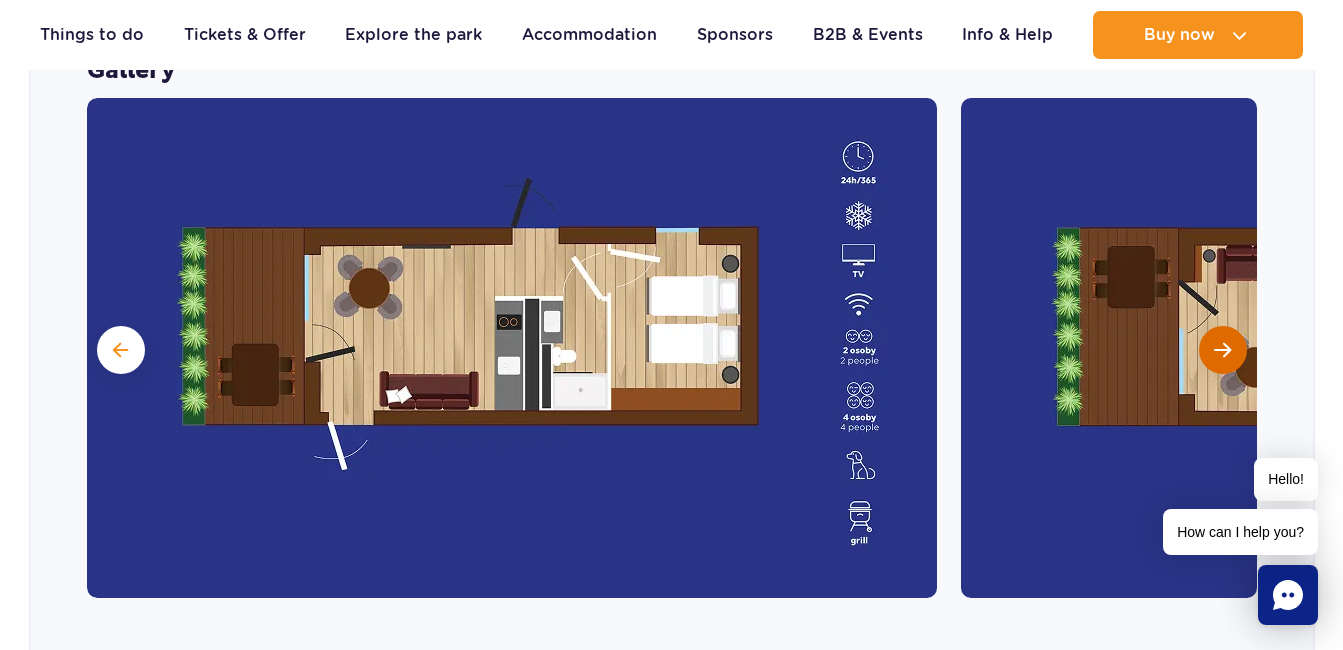 click at bounding box center [1222, 350] 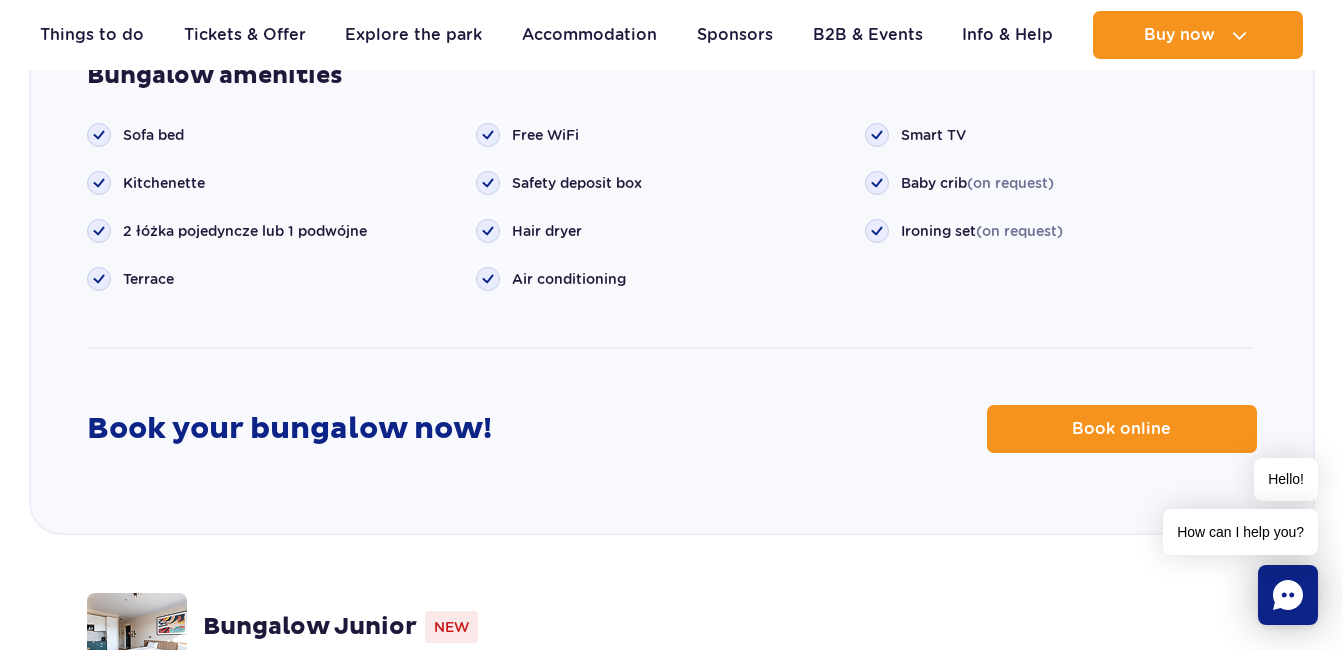 scroll, scrollTop: 2517, scrollLeft: 0, axis: vertical 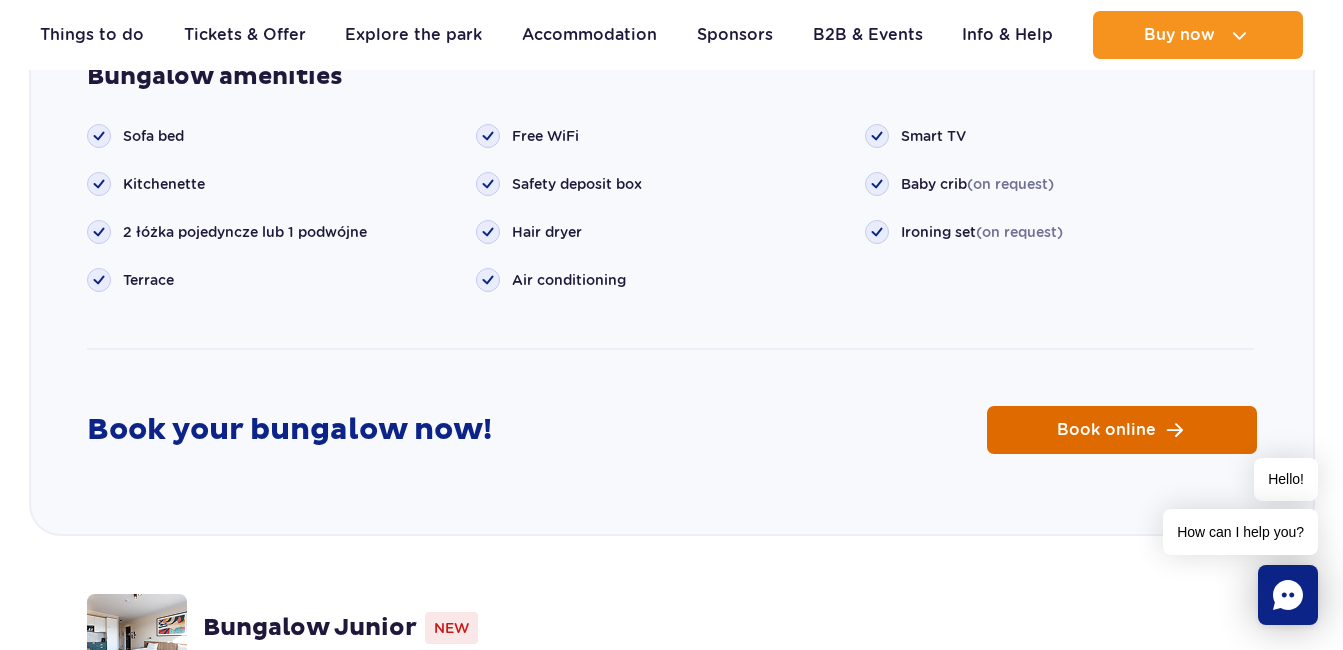 click on "Book online" at bounding box center (1106, 430) 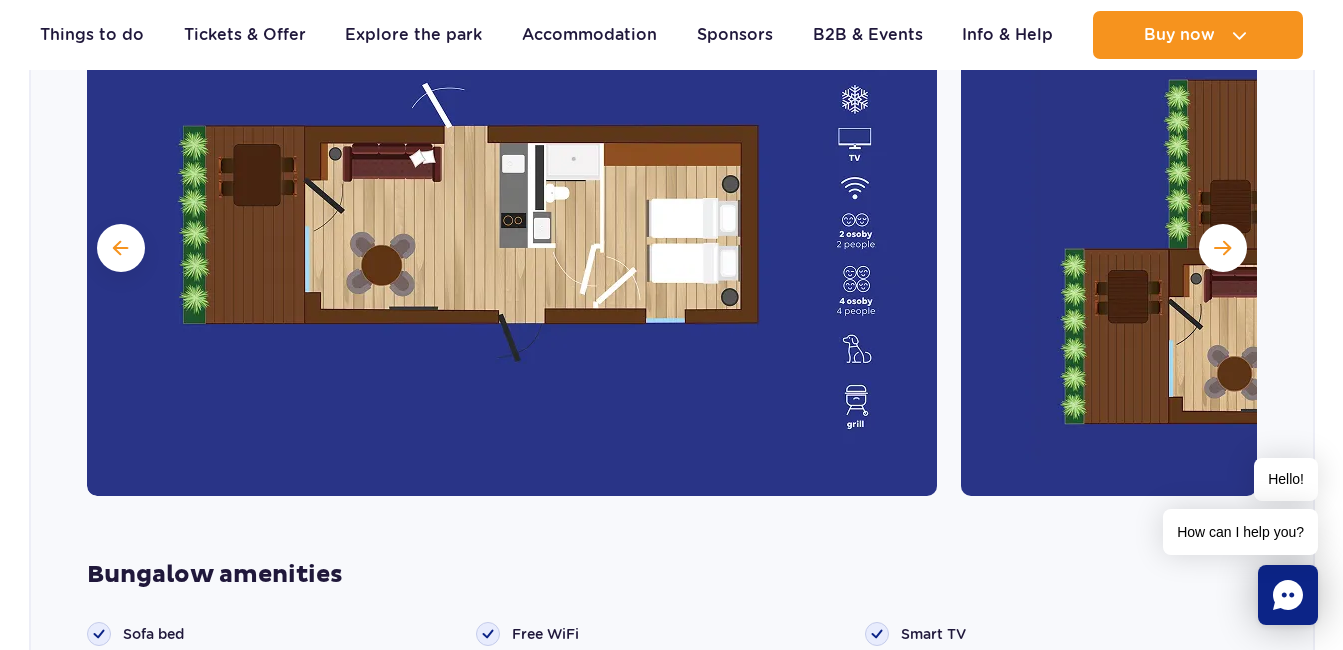 scroll, scrollTop: 2017, scrollLeft: 0, axis: vertical 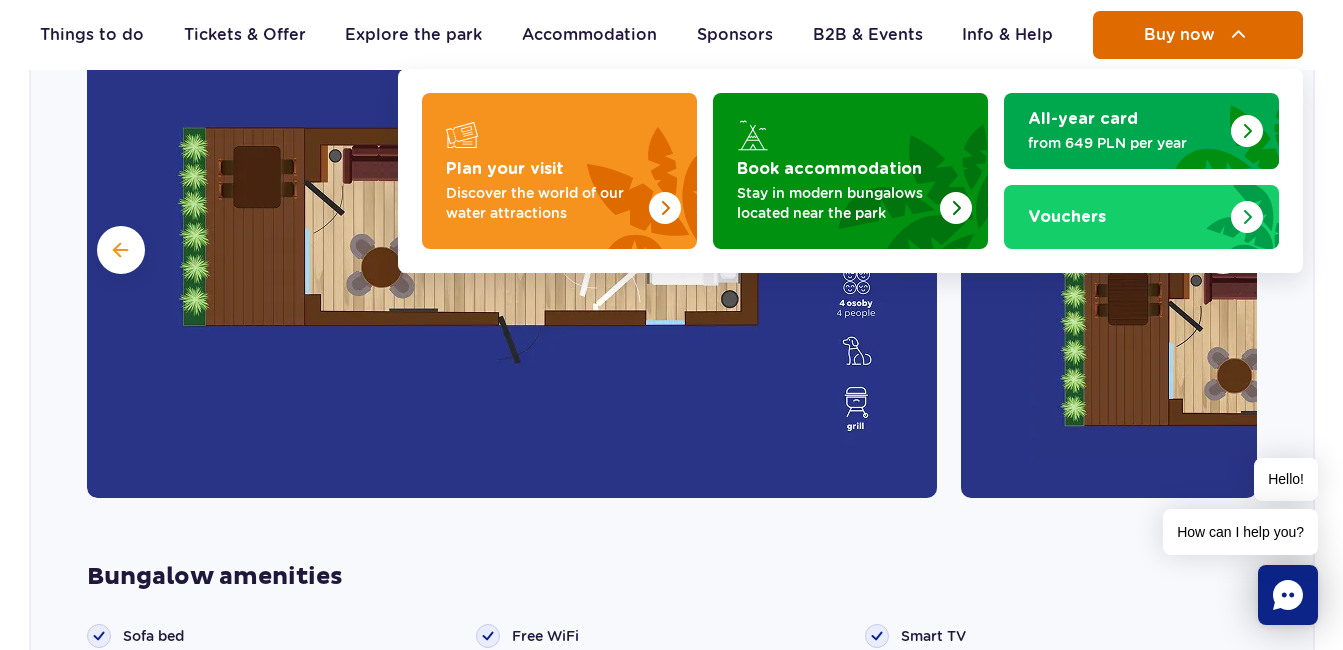 click on "Buy now" at bounding box center [1179, 35] 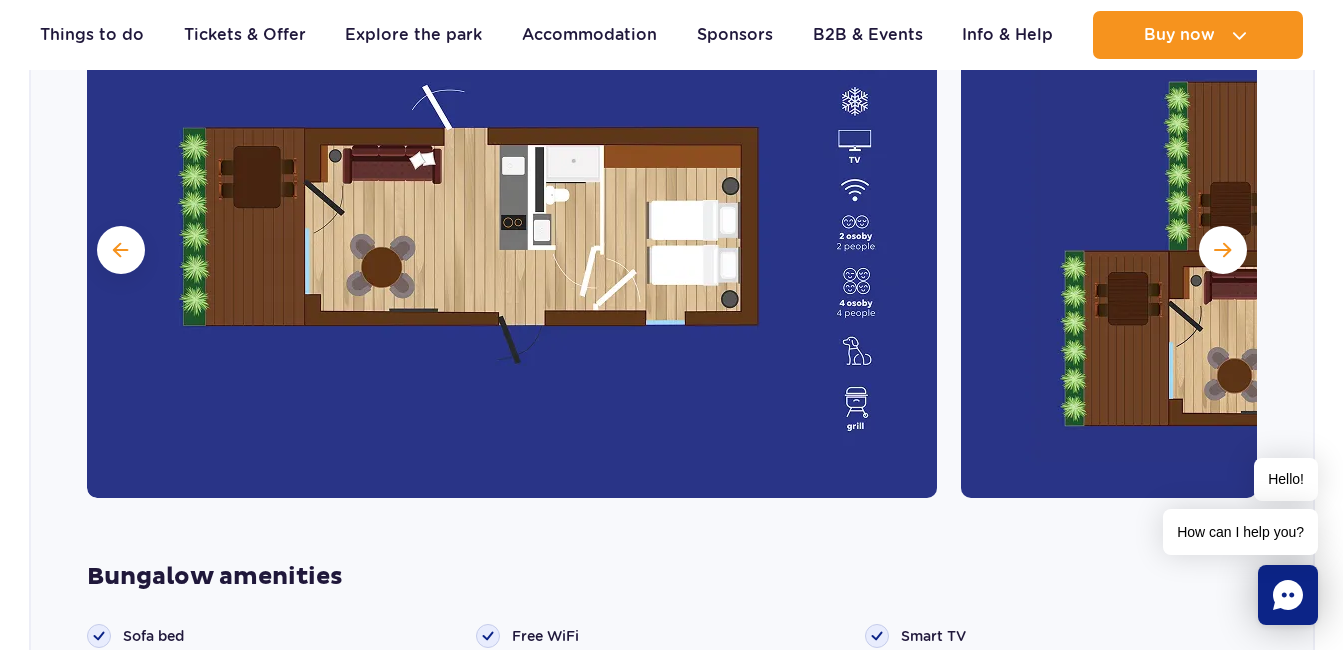 click at bounding box center (512, 248) 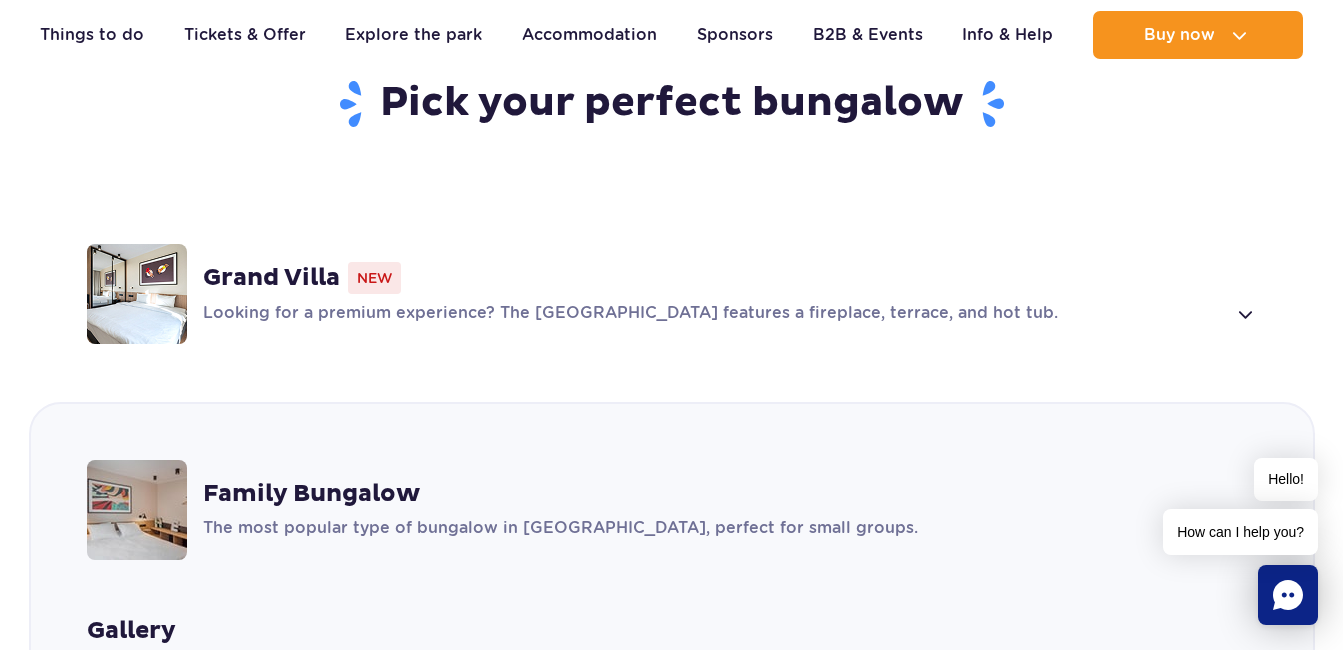 scroll, scrollTop: 1417, scrollLeft: 0, axis: vertical 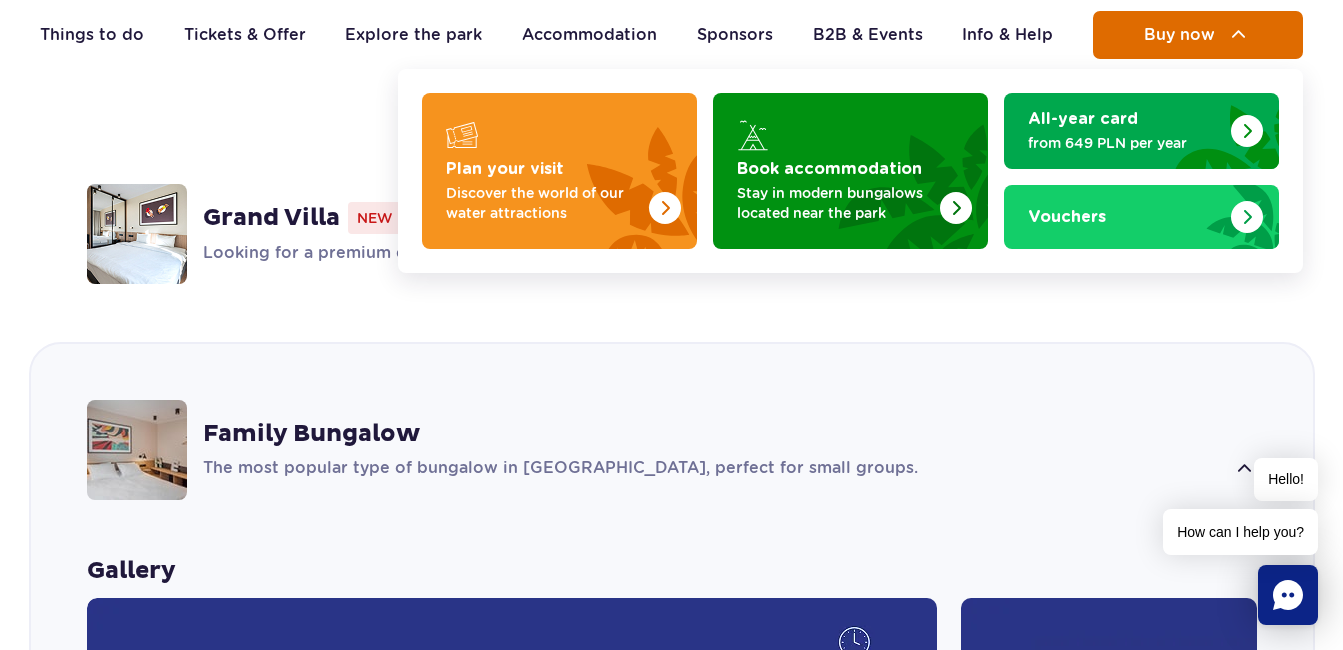click on "Buy now" at bounding box center [1179, 35] 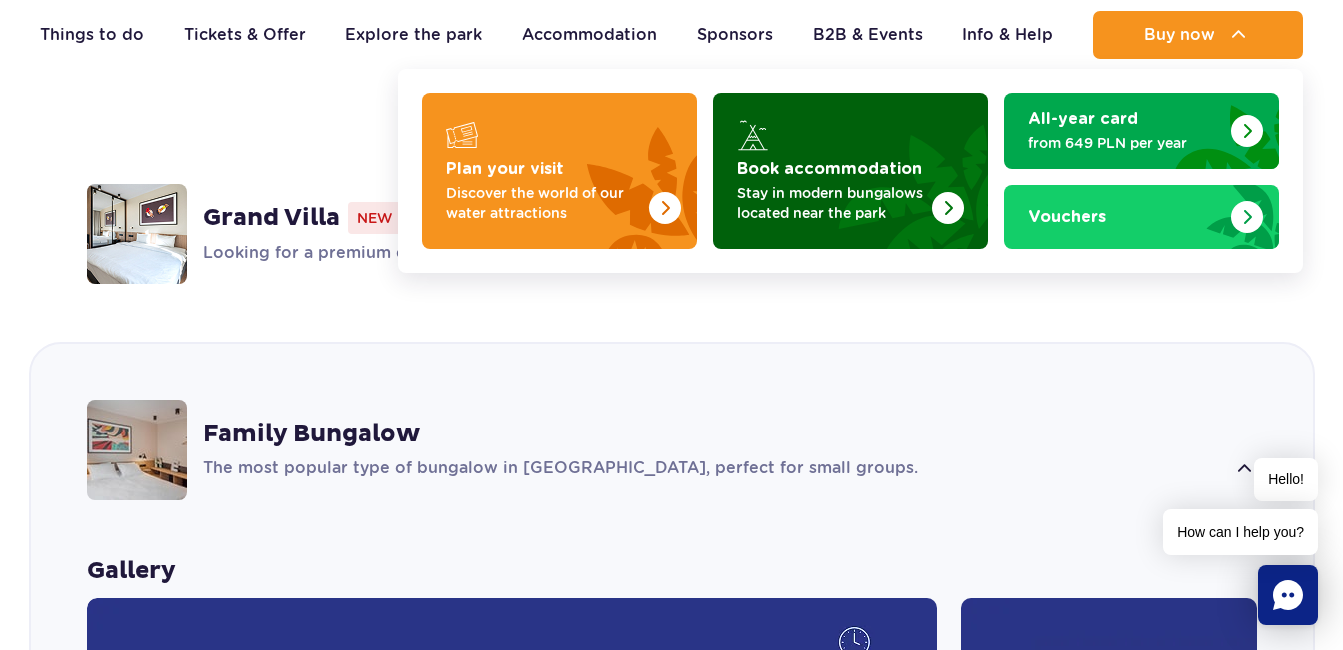 click at bounding box center (850, 171) 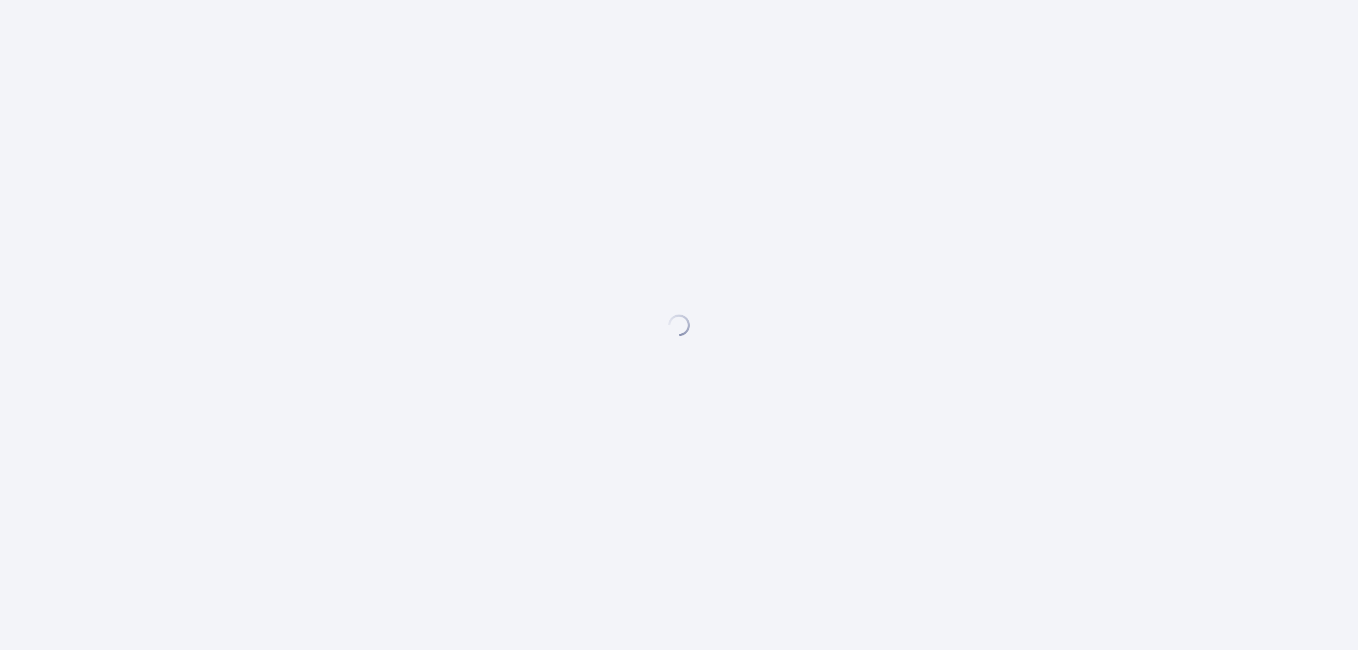 scroll, scrollTop: 0, scrollLeft: 0, axis: both 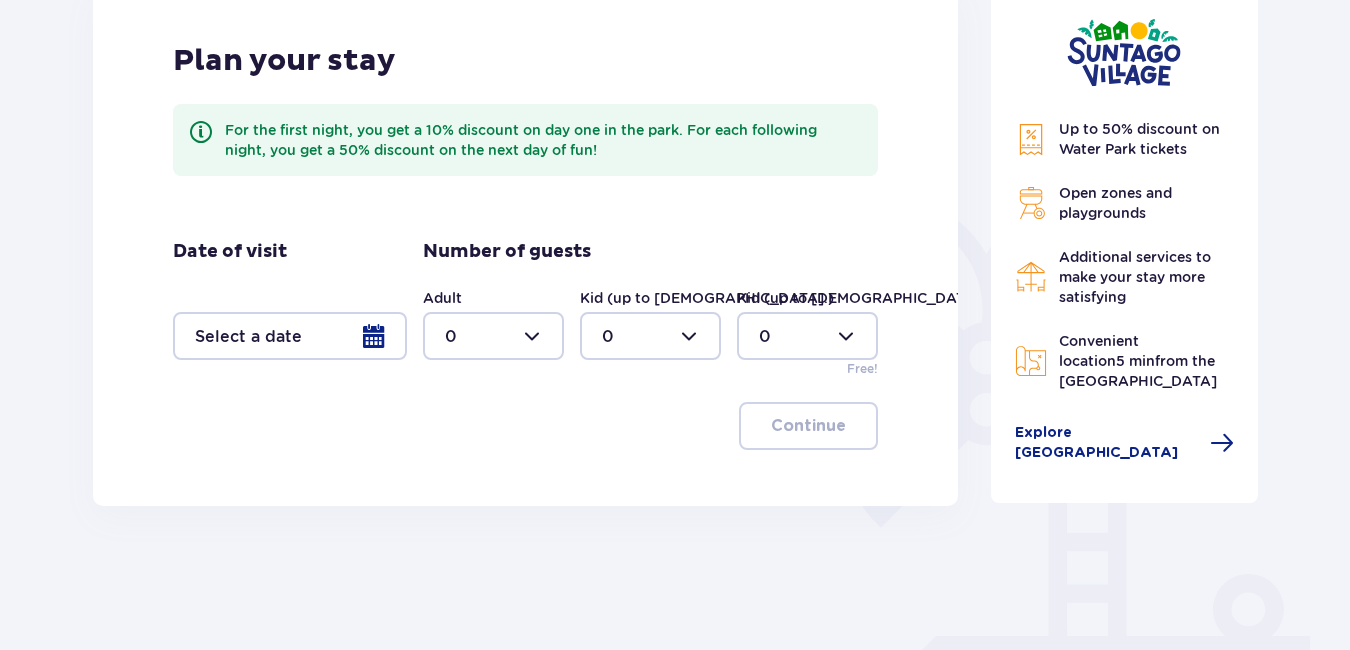click at bounding box center [290, 336] 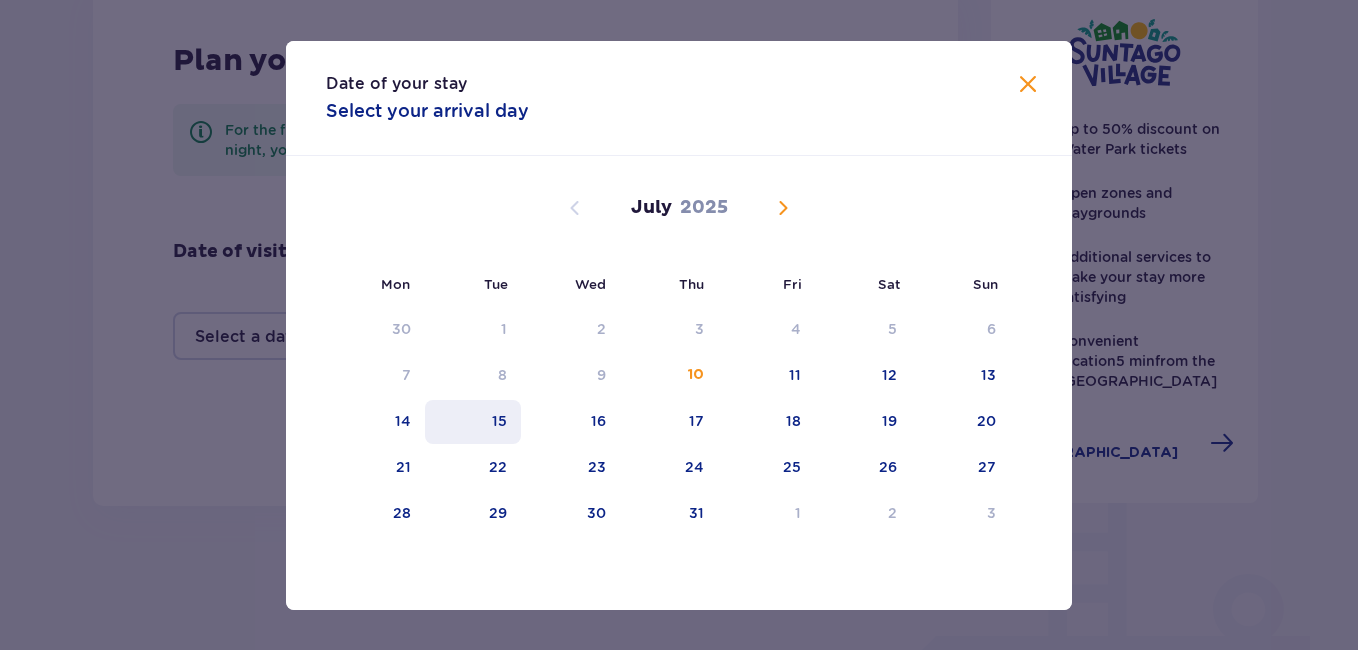 click on "15" at bounding box center [473, 422] 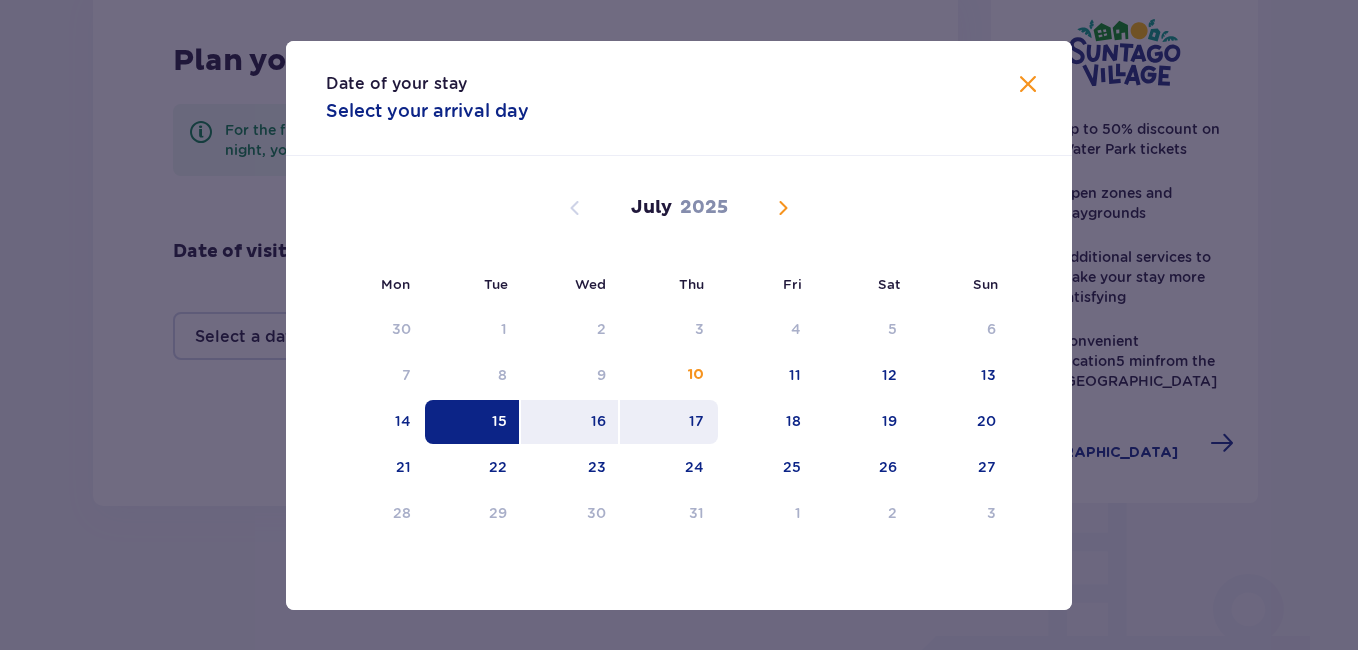 click on "17" at bounding box center (669, 422) 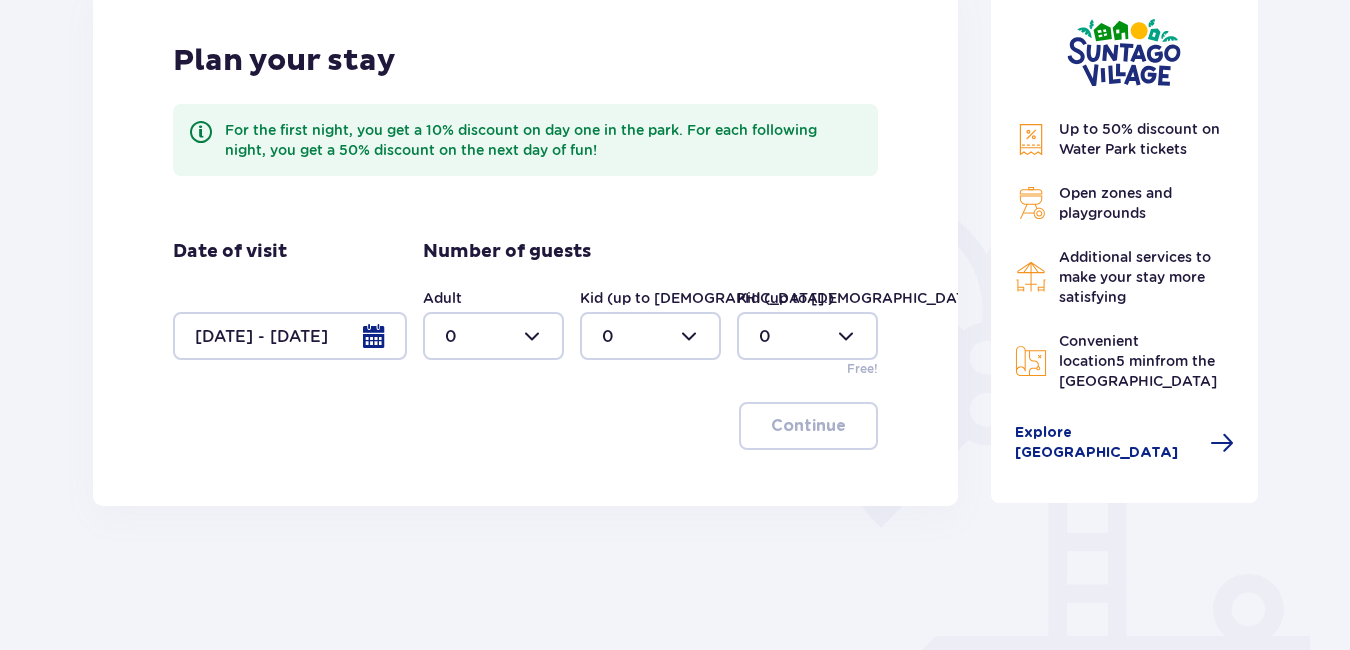 click at bounding box center [493, 336] 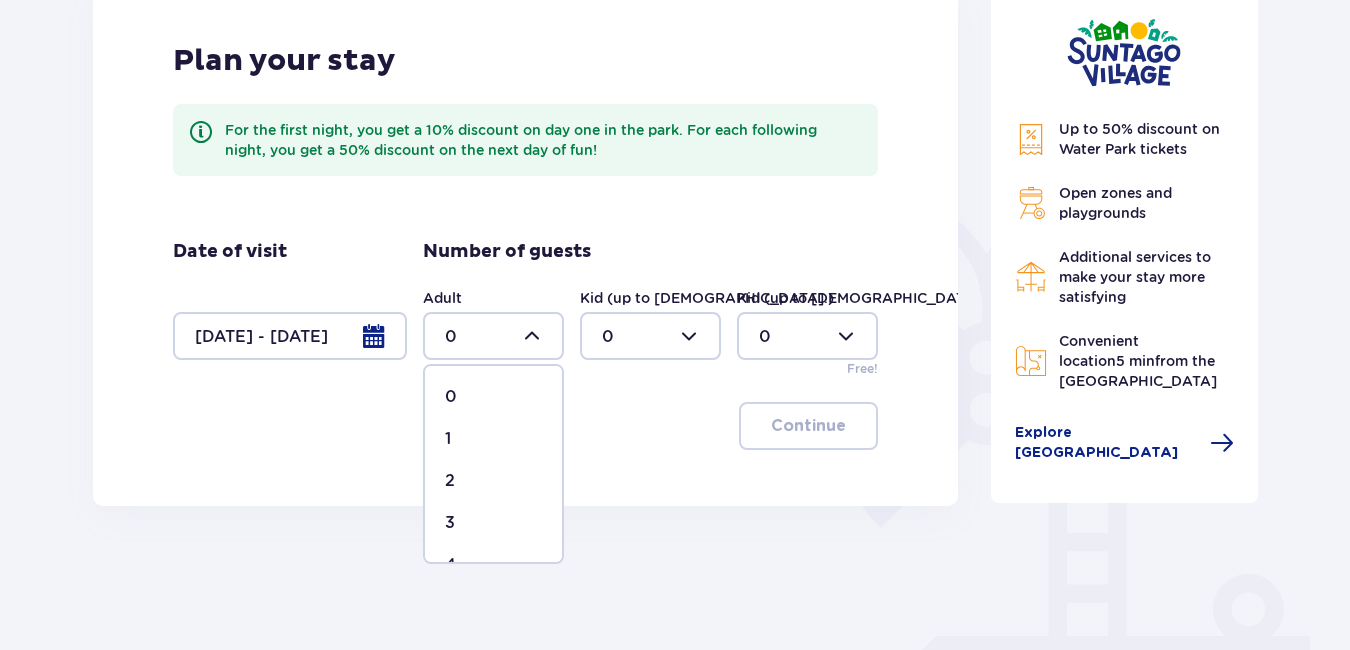 click on "2" at bounding box center [493, 481] 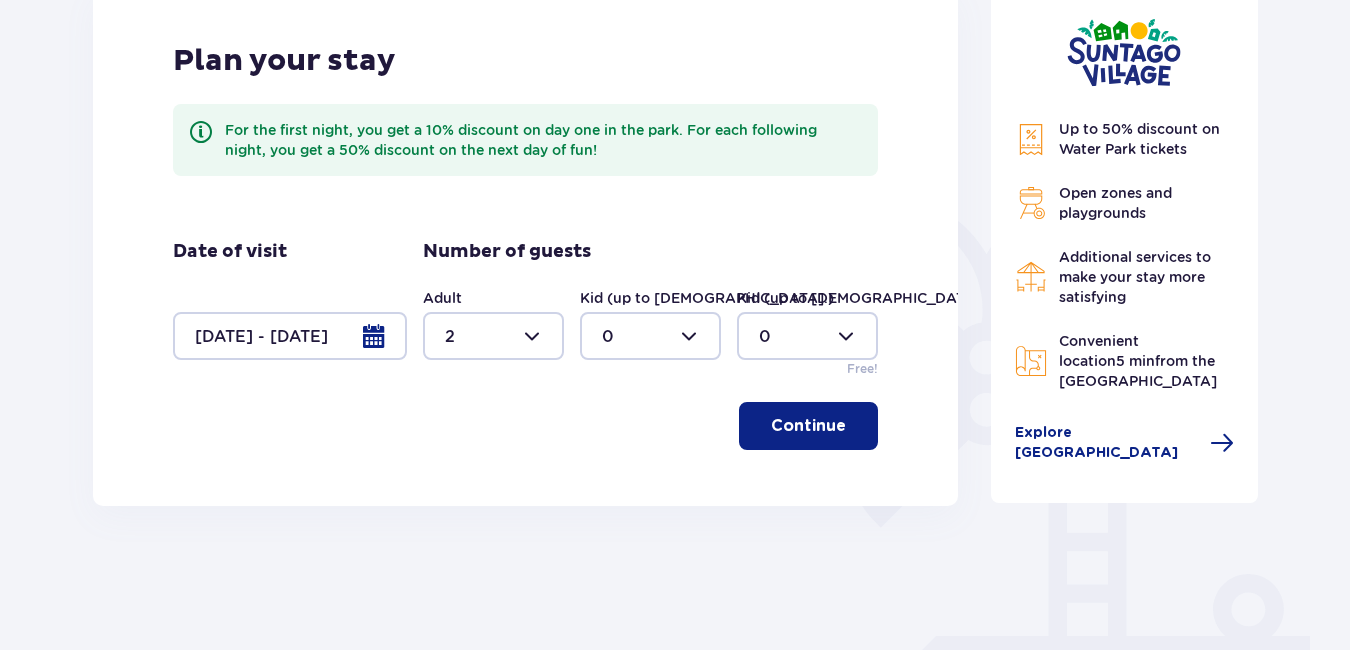 click at bounding box center (650, 336) 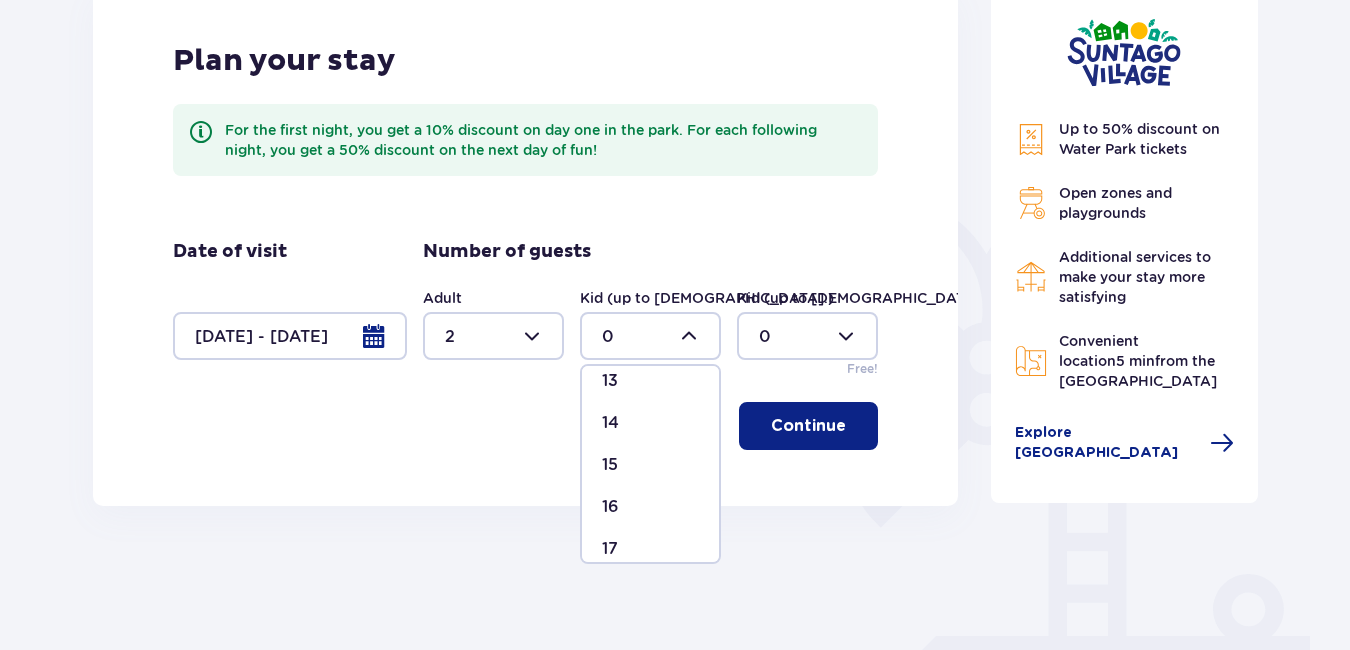 scroll, scrollTop: 422, scrollLeft: 0, axis: vertical 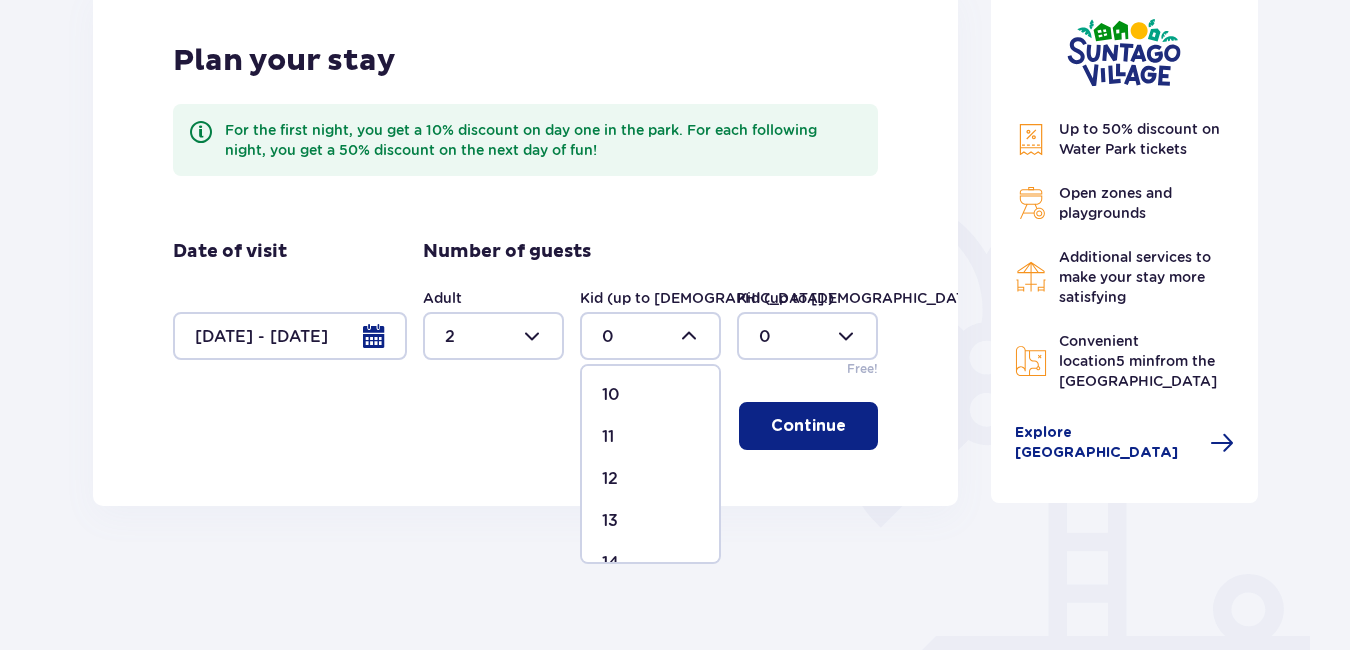 click on "13" at bounding box center (650, 521) 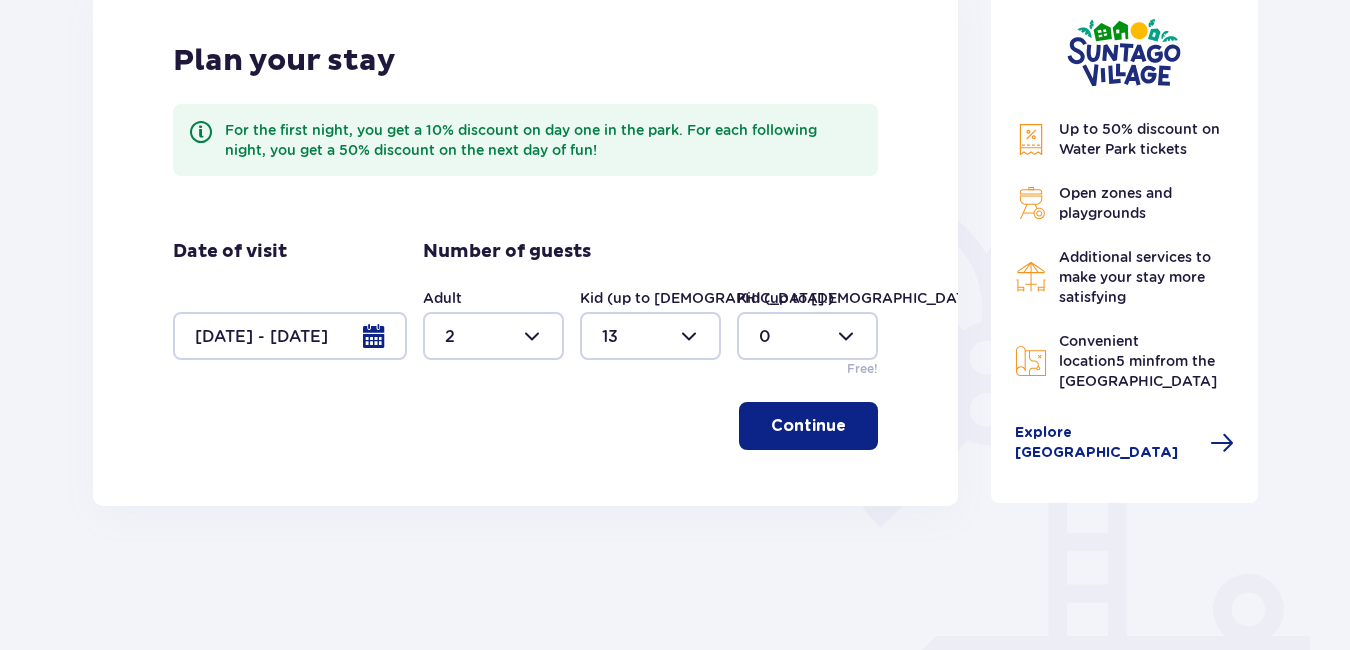 click at bounding box center (650, 336) 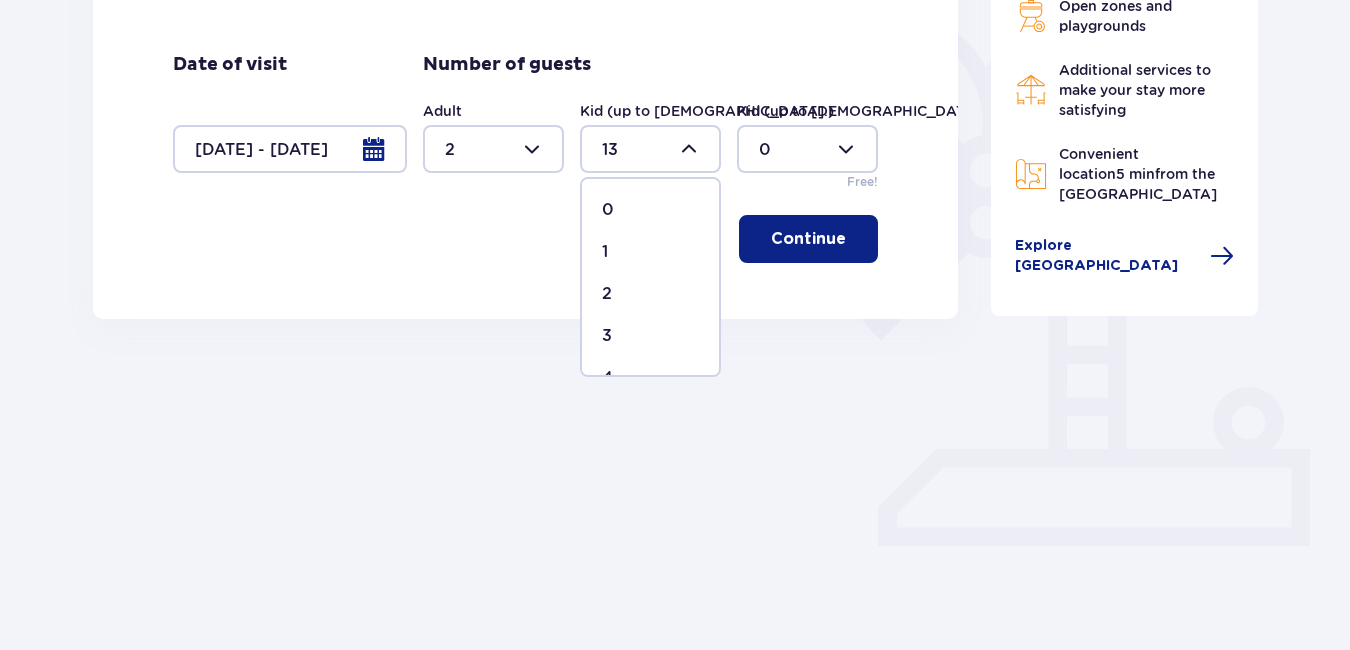 scroll, scrollTop: 501, scrollLeft: 0, axis: vertical 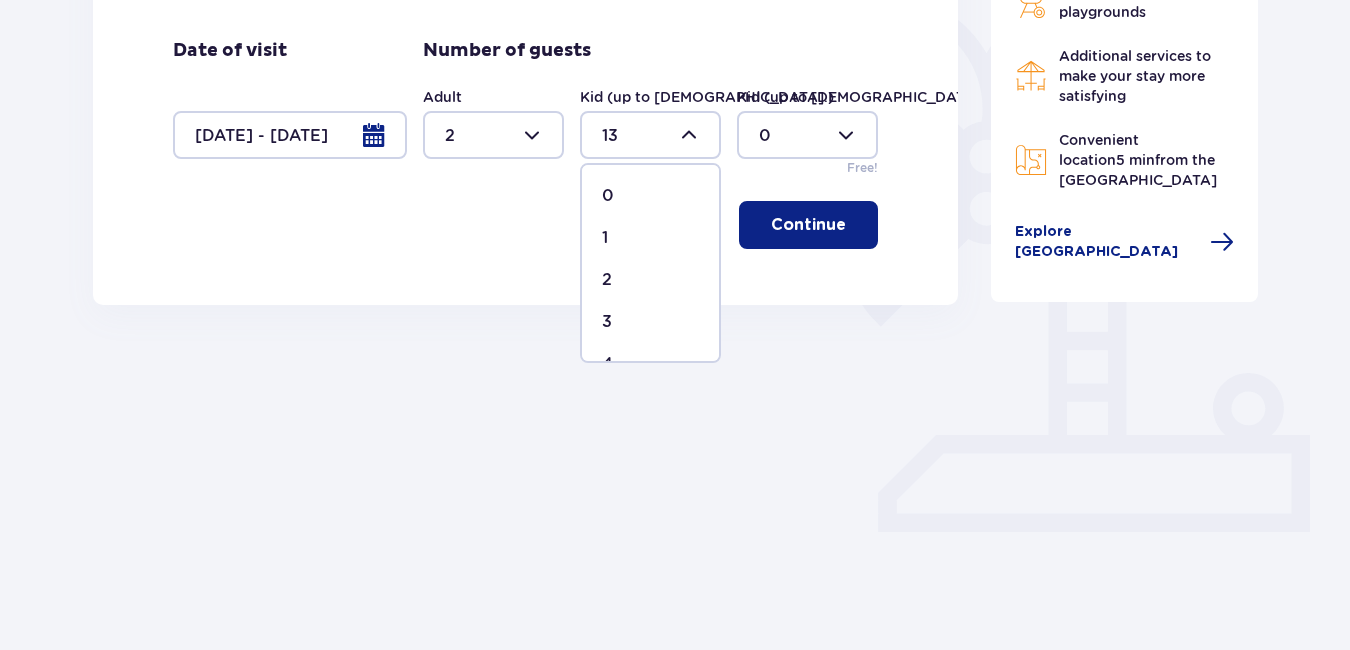 click on "3" at bounding box center [650, 322] 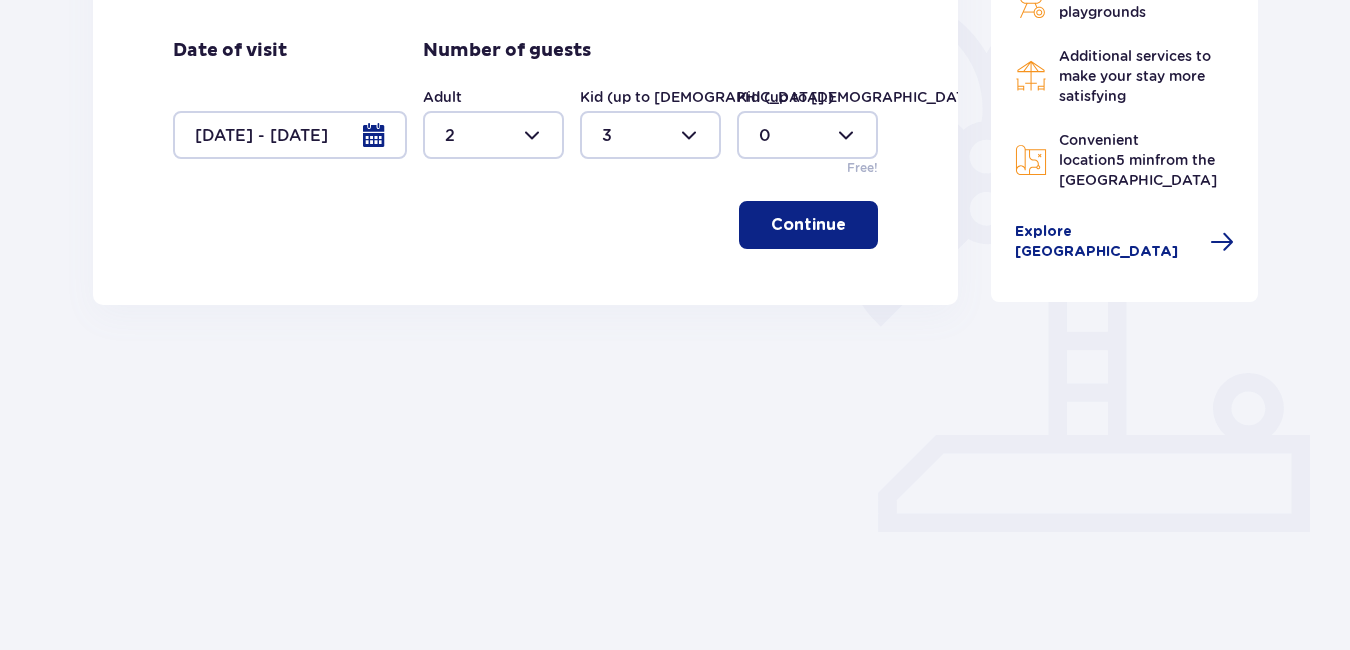 click on "Continue" at bounding box center (808, 225) 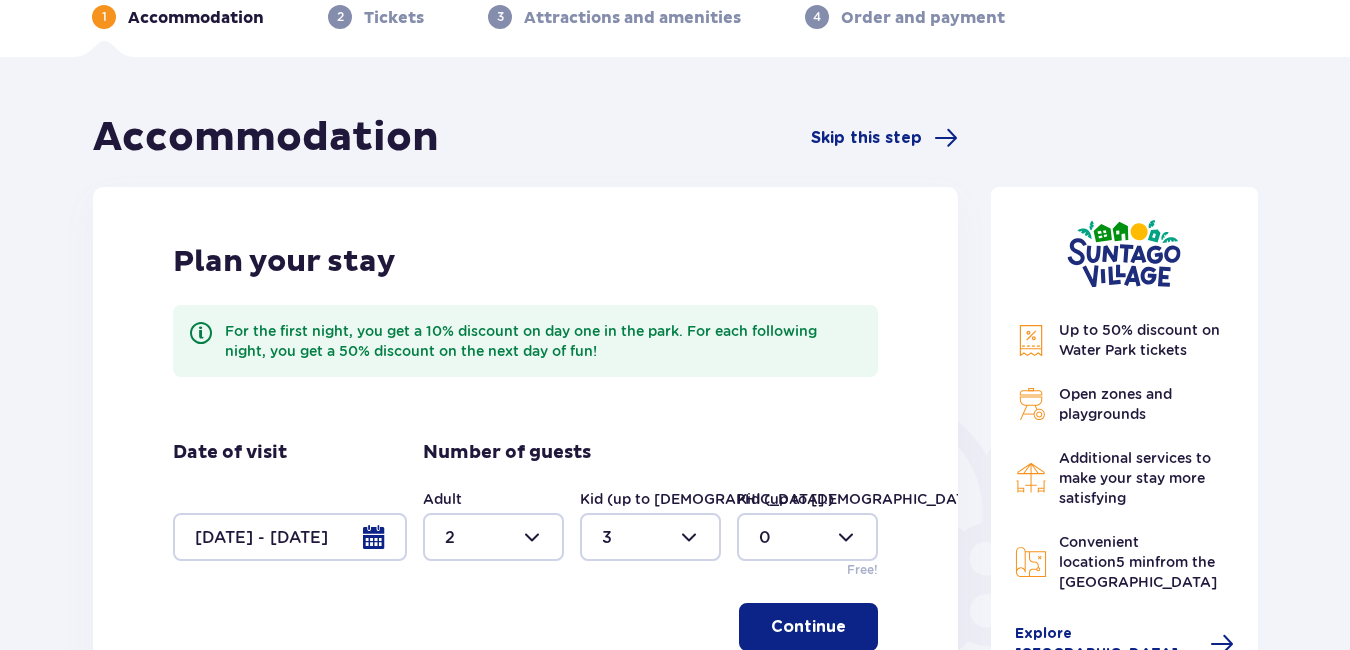 scroll, scrollTop: 6, scrollLeft: 0, axis: vertical 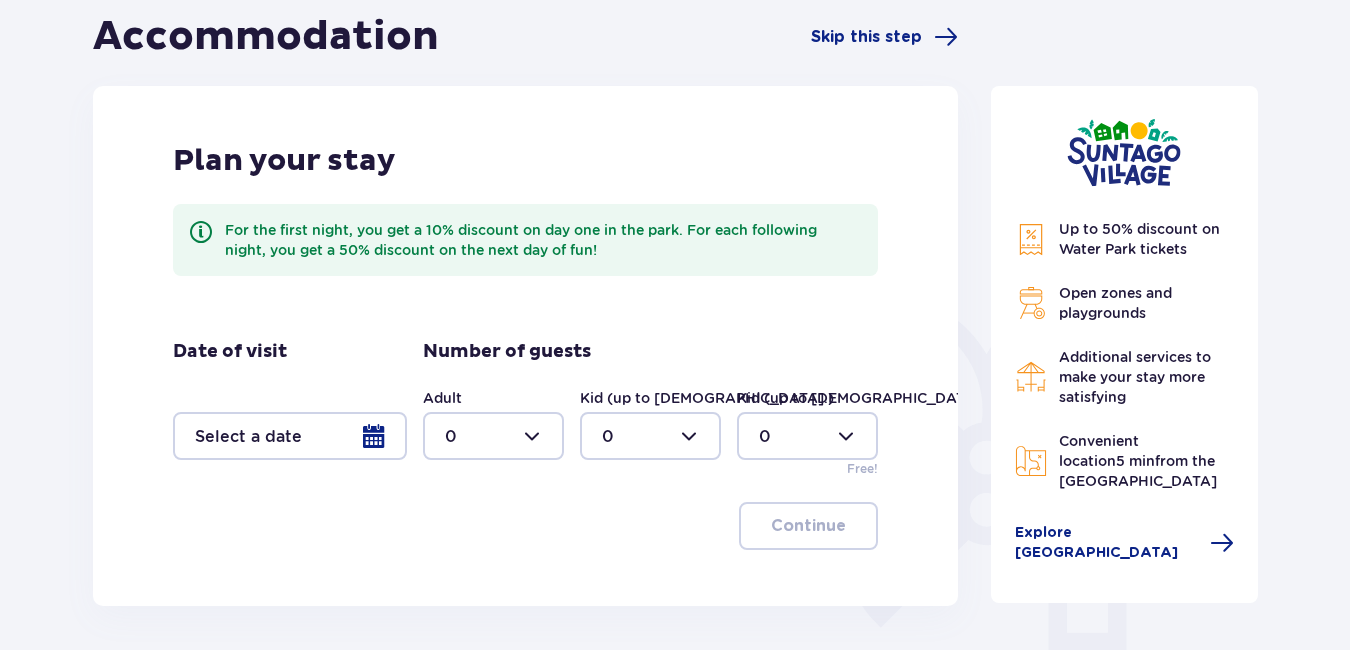 click at bounding box center [290, 436] 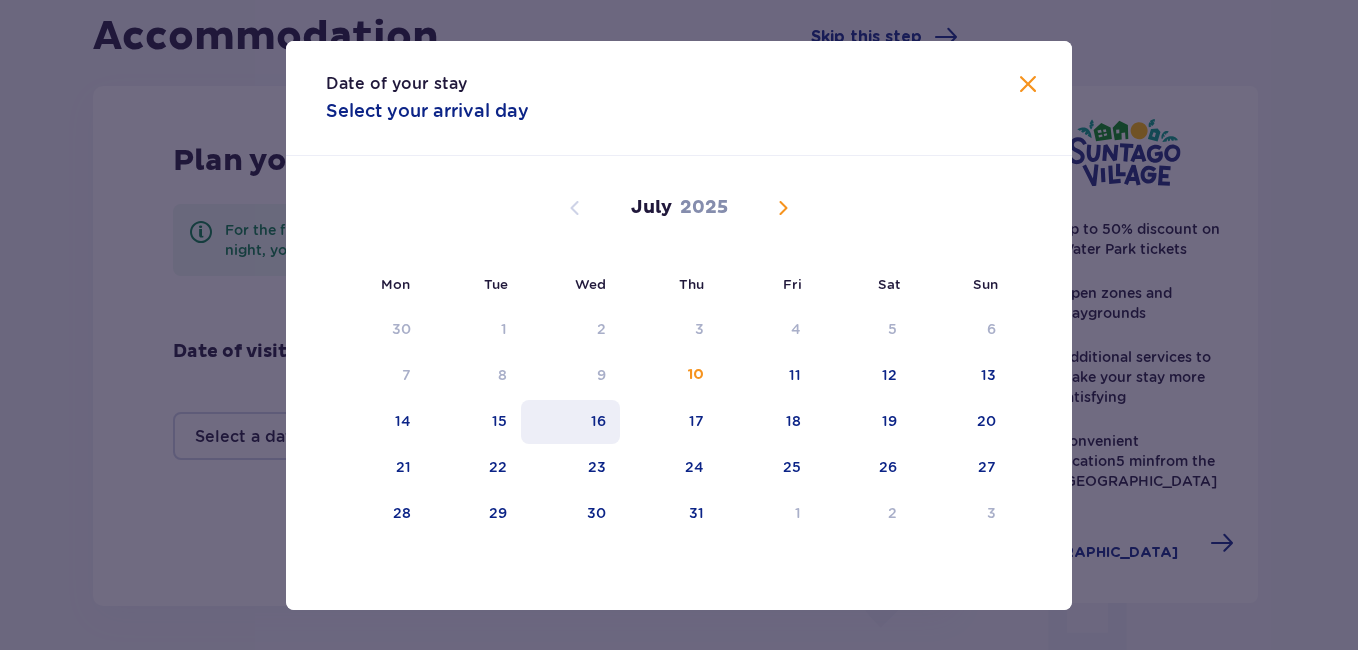 drag, startPoint x: 494, startPoint y: 417, endPoint x: 556, endPoint y: 416, distance: 62.008064 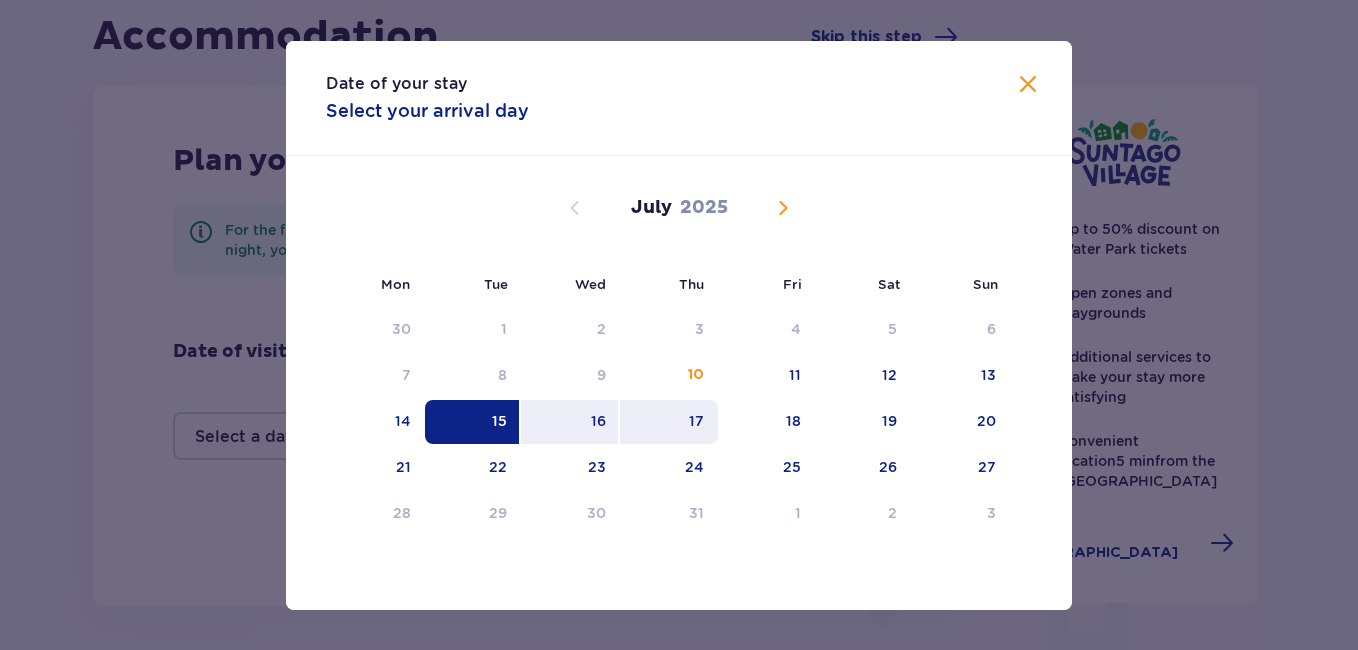 click on "17" at bounding box center (696, 421) 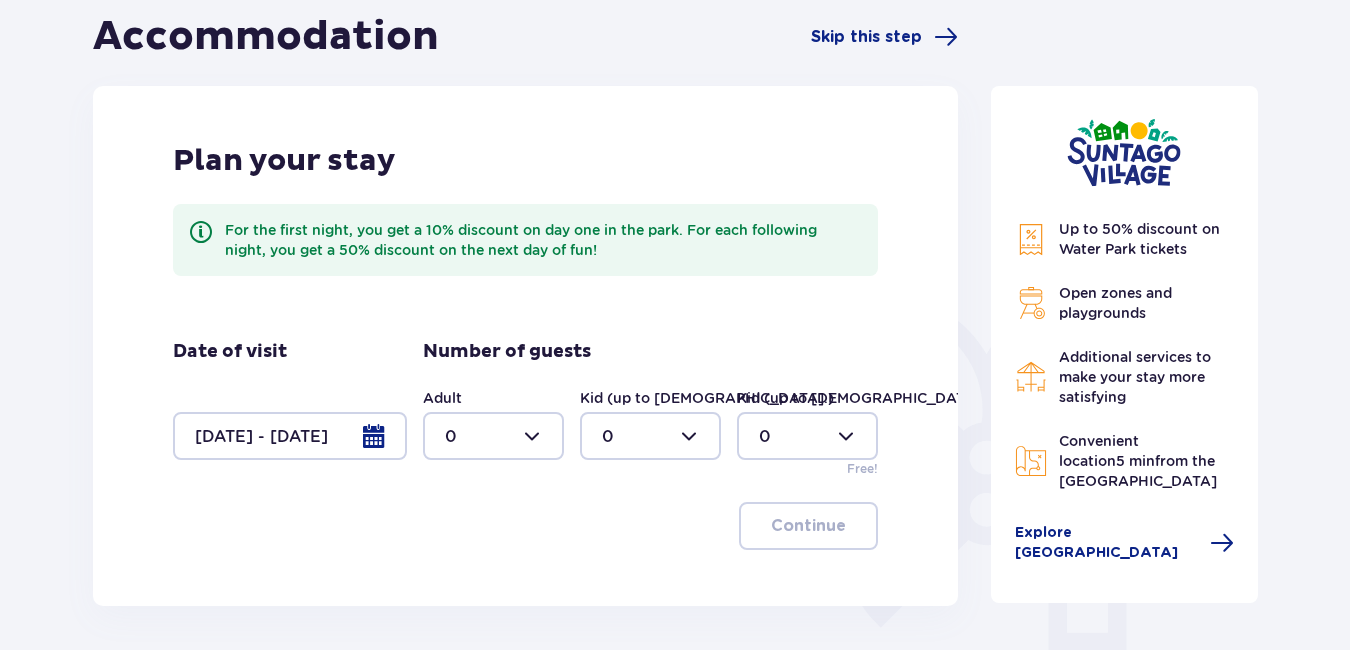 click at bounding box center (493, 436) 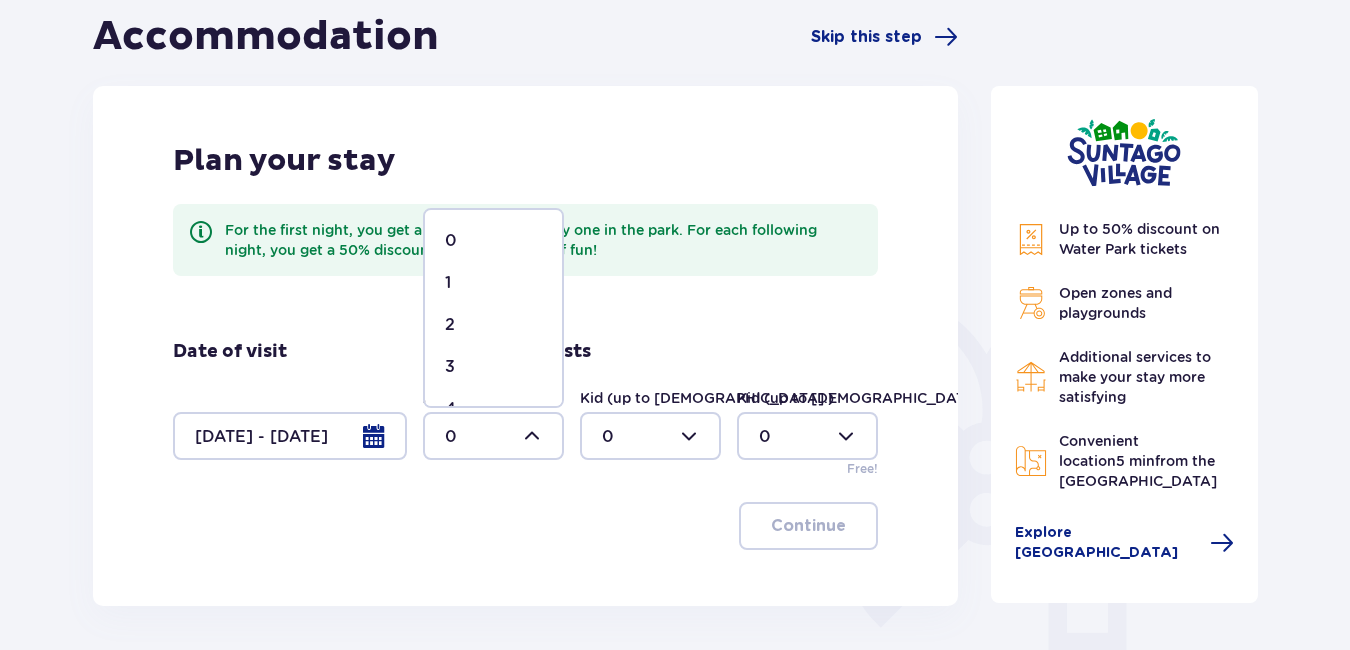 click on "2" at bounding box center [493, 325] 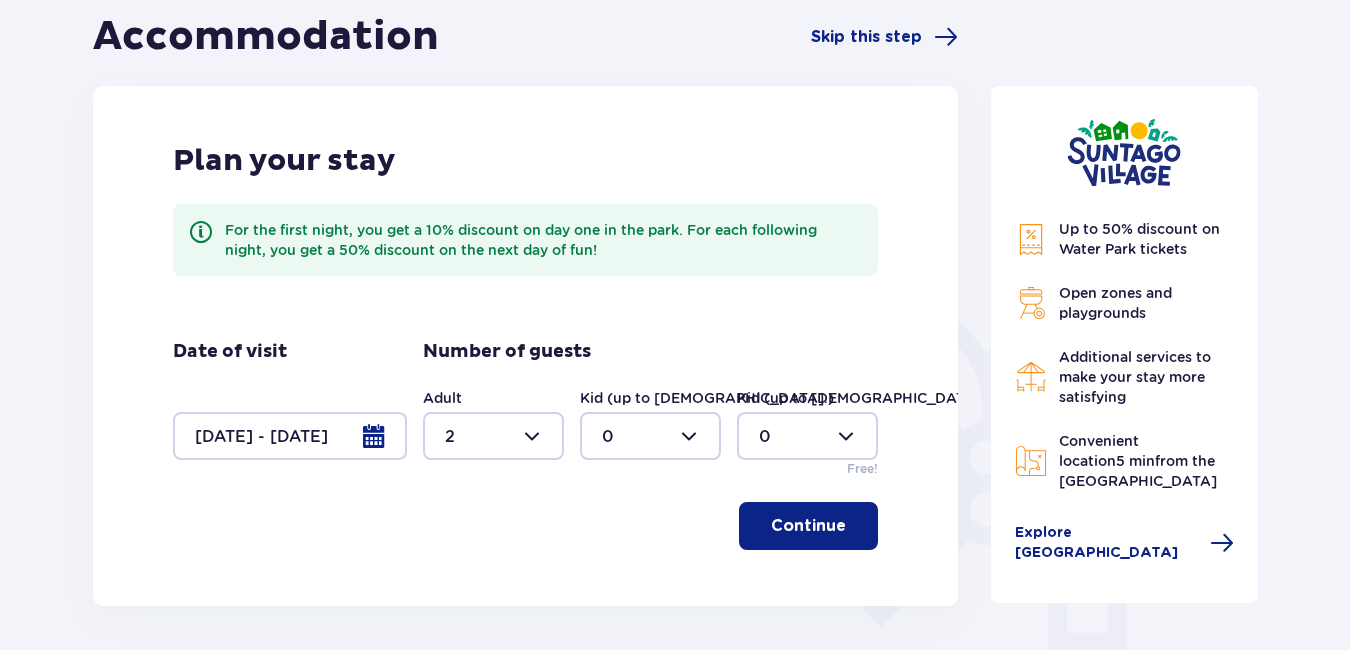 click at bounding box center (650, 436) 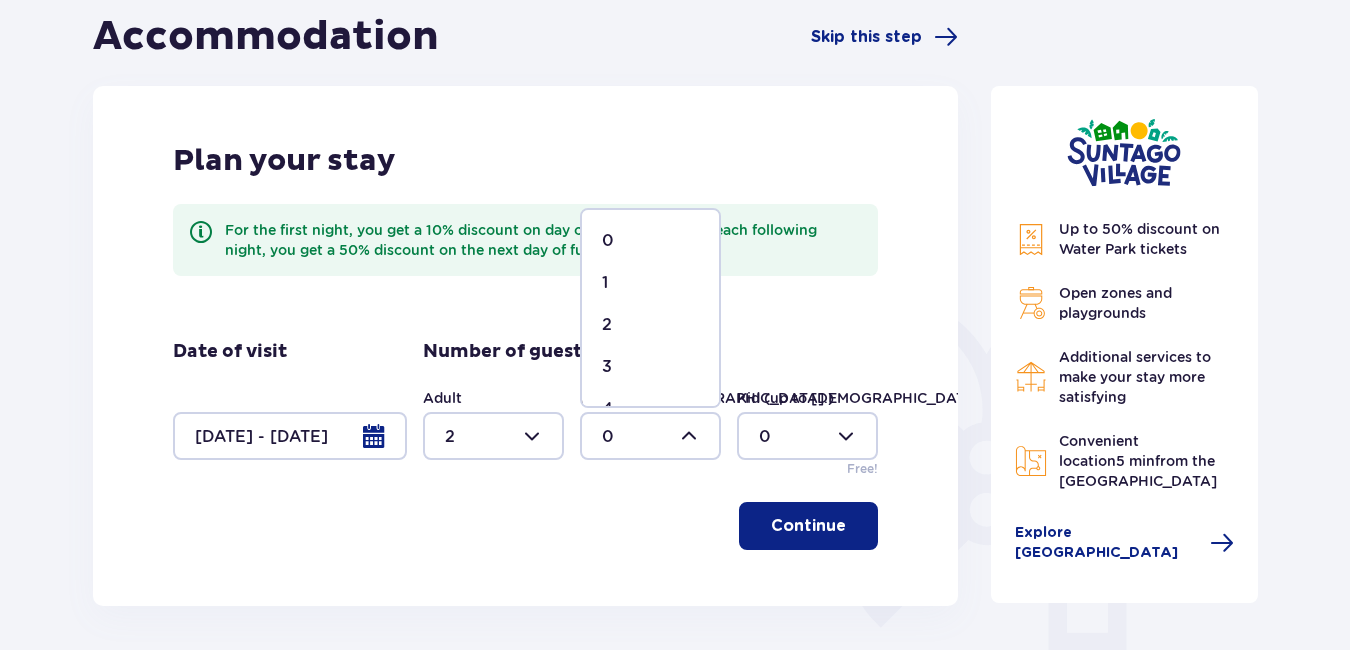 click on "3" at bounding box center [650, 367] 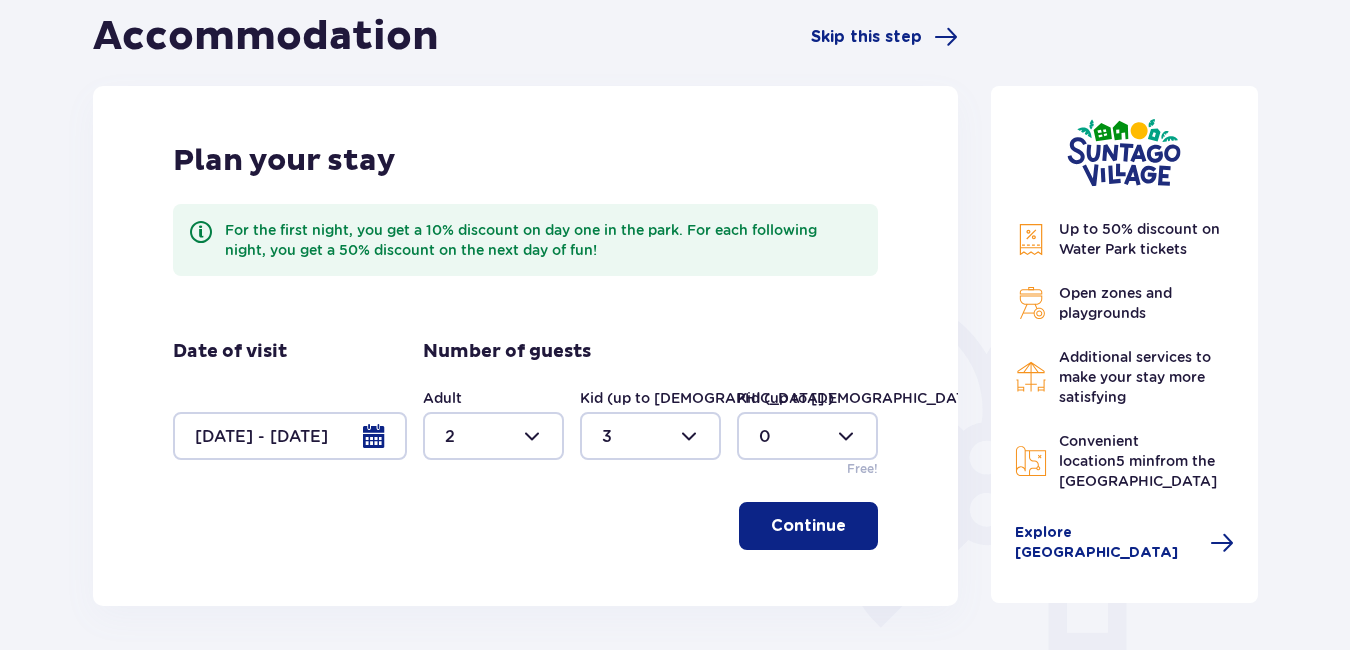 click on "Continue" at bounding box center [808, 526] 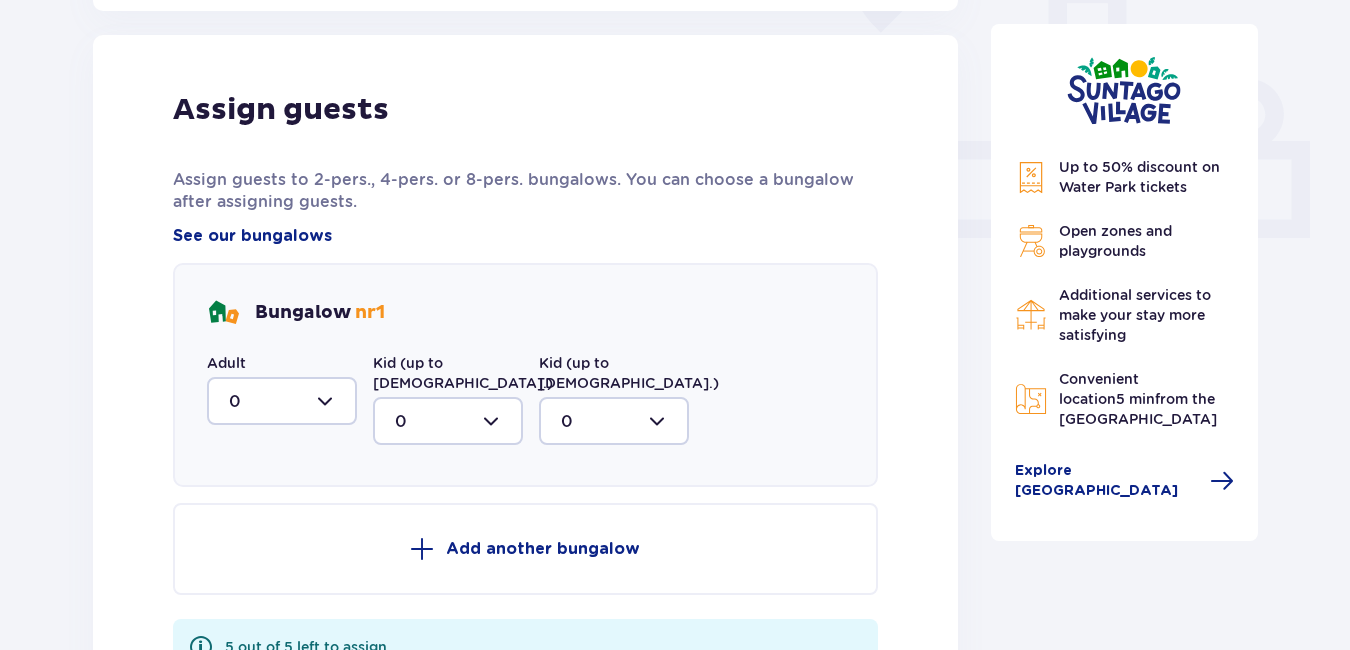 scroll, scrollTop: 806, scrollLeft: 0, axis: vertical 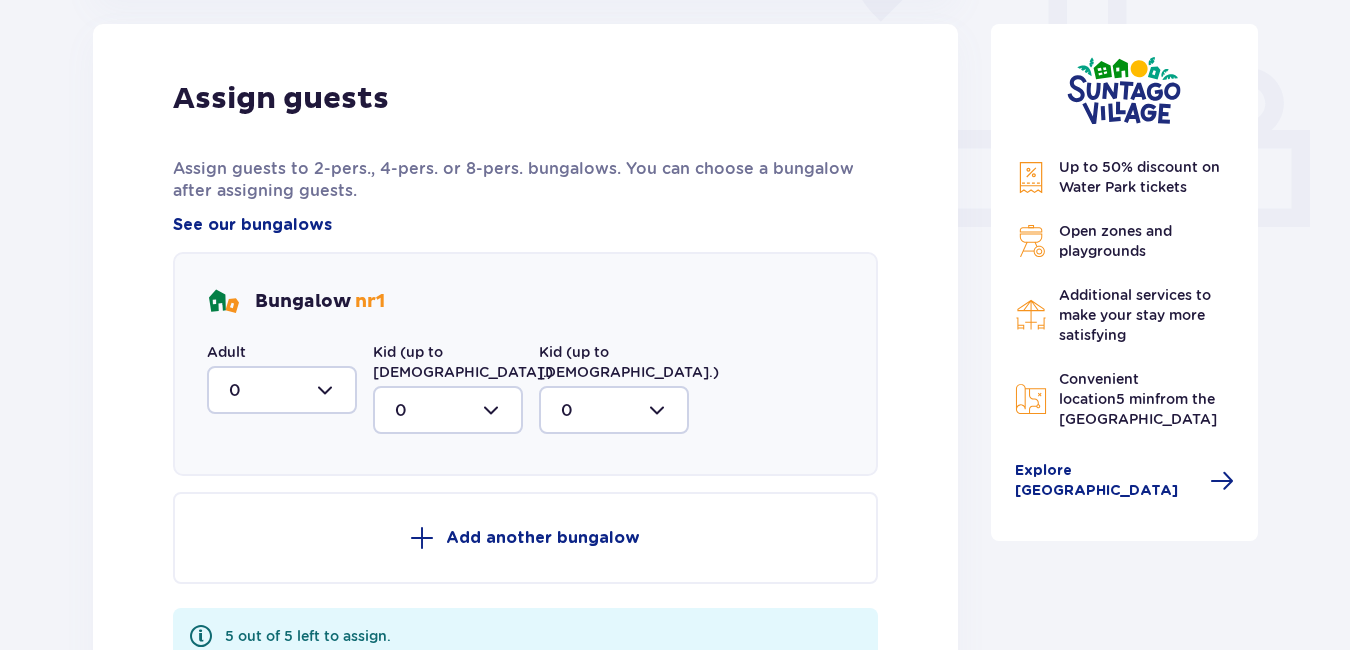 click at bounding box center (282, 390) 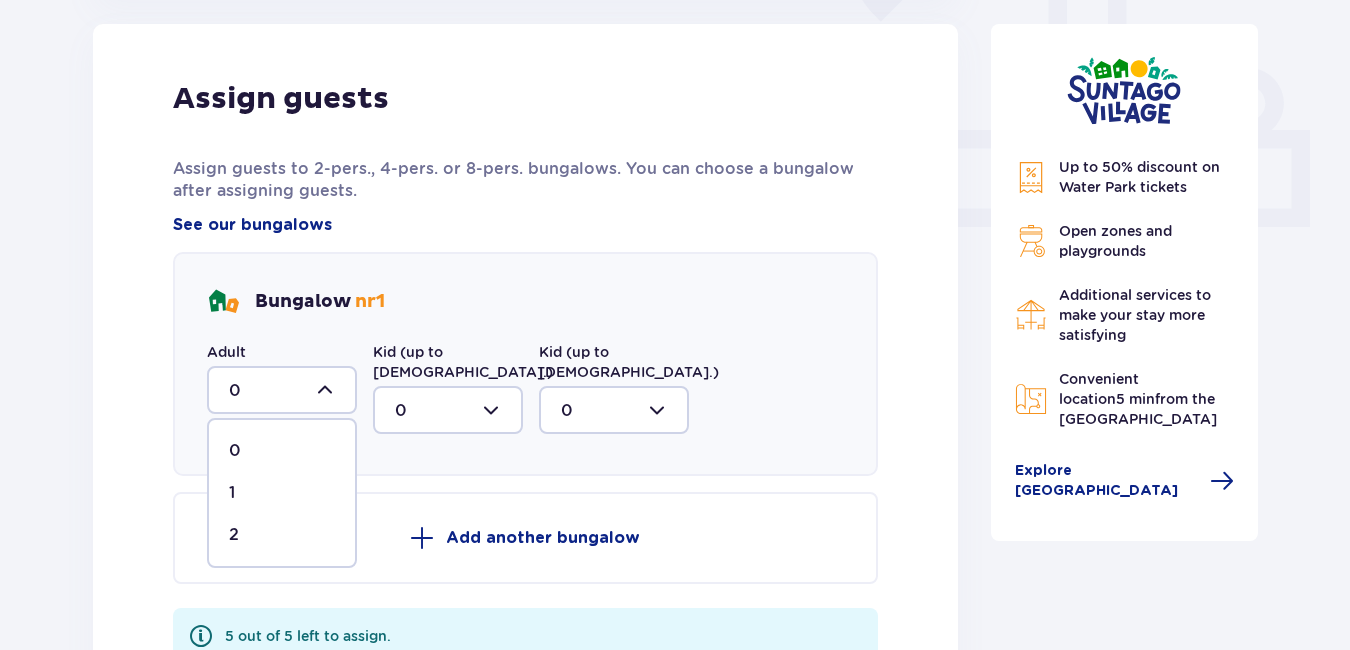 drag, startPoint x: 242, startPoint y: 484, endPoint x: 254, endPoint y: 478, distance: 13.416408 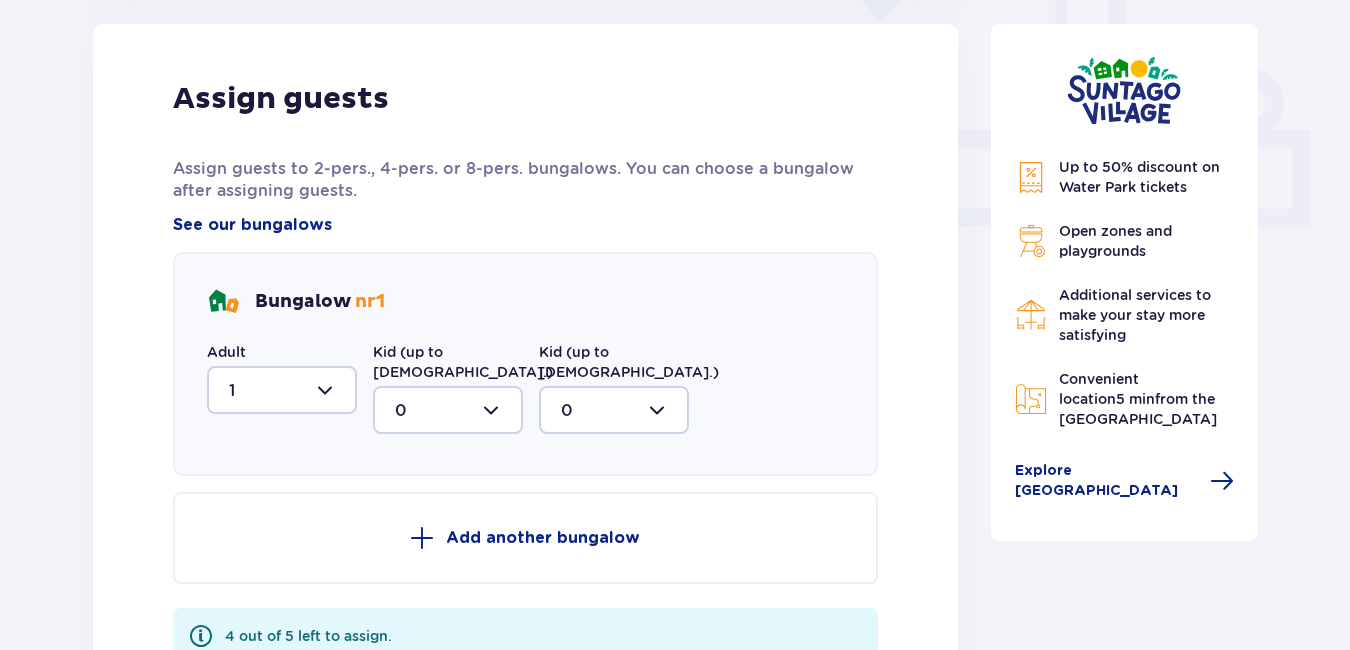 click at bounding box center [448, 410] 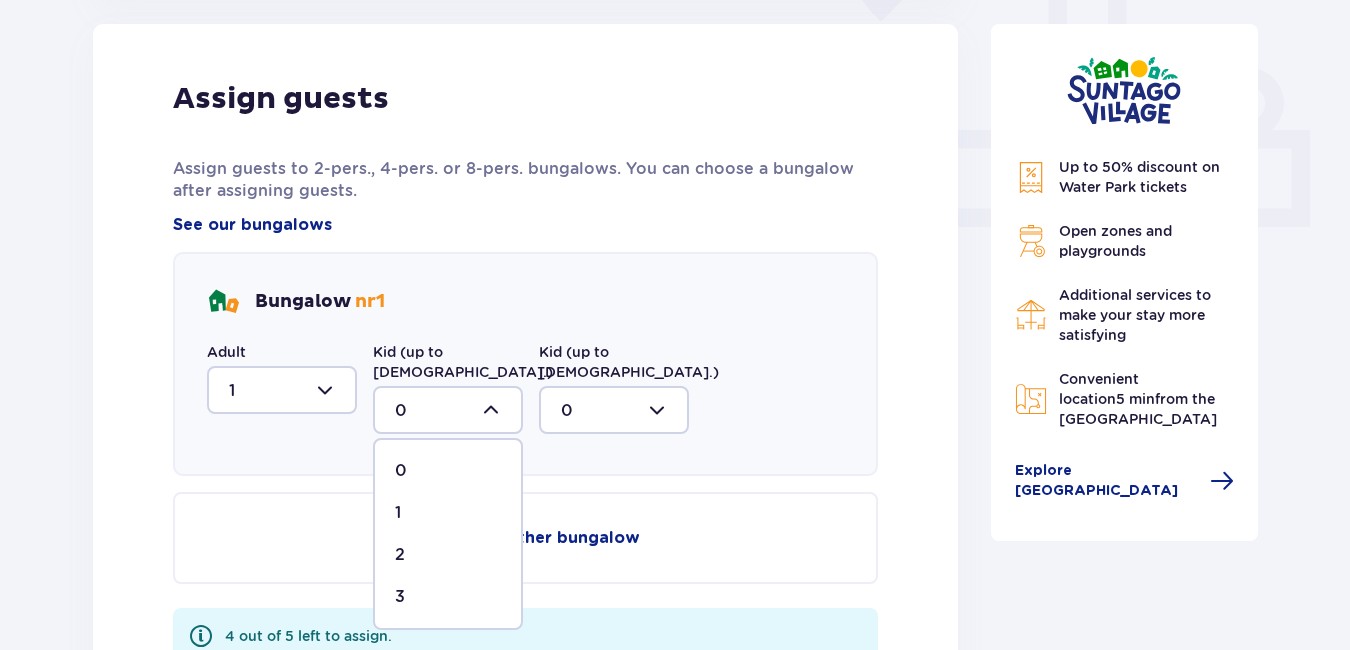 click on "1" at bounding box center (448, 513) 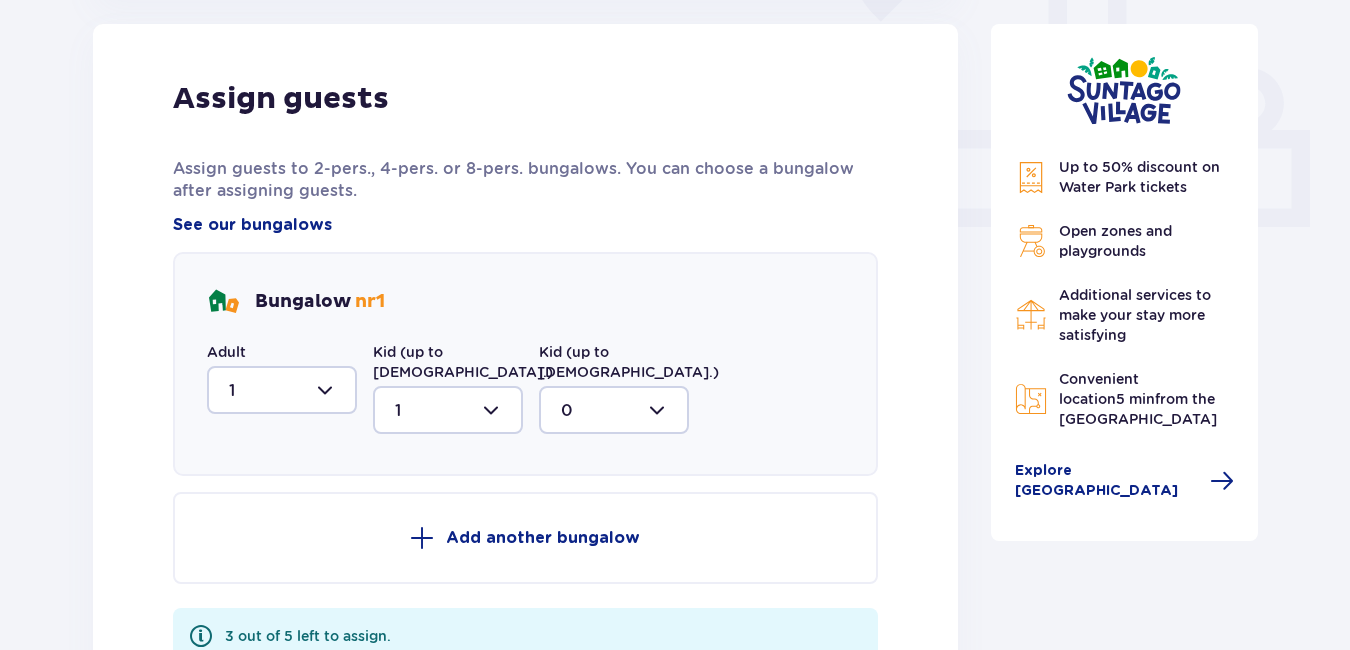 click on "Add another bungalow" at bounding box center [543, 538] 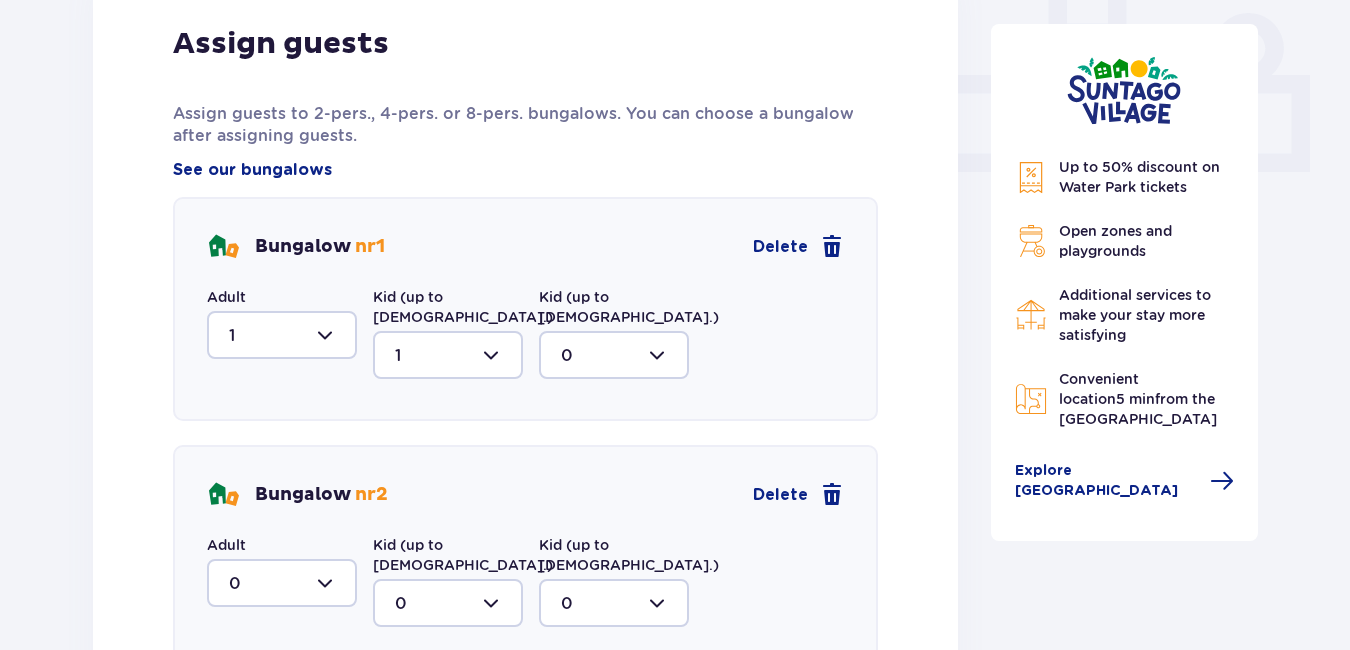 scroll, scrollTop: 906, scrollLeft: 0, axis: vertical 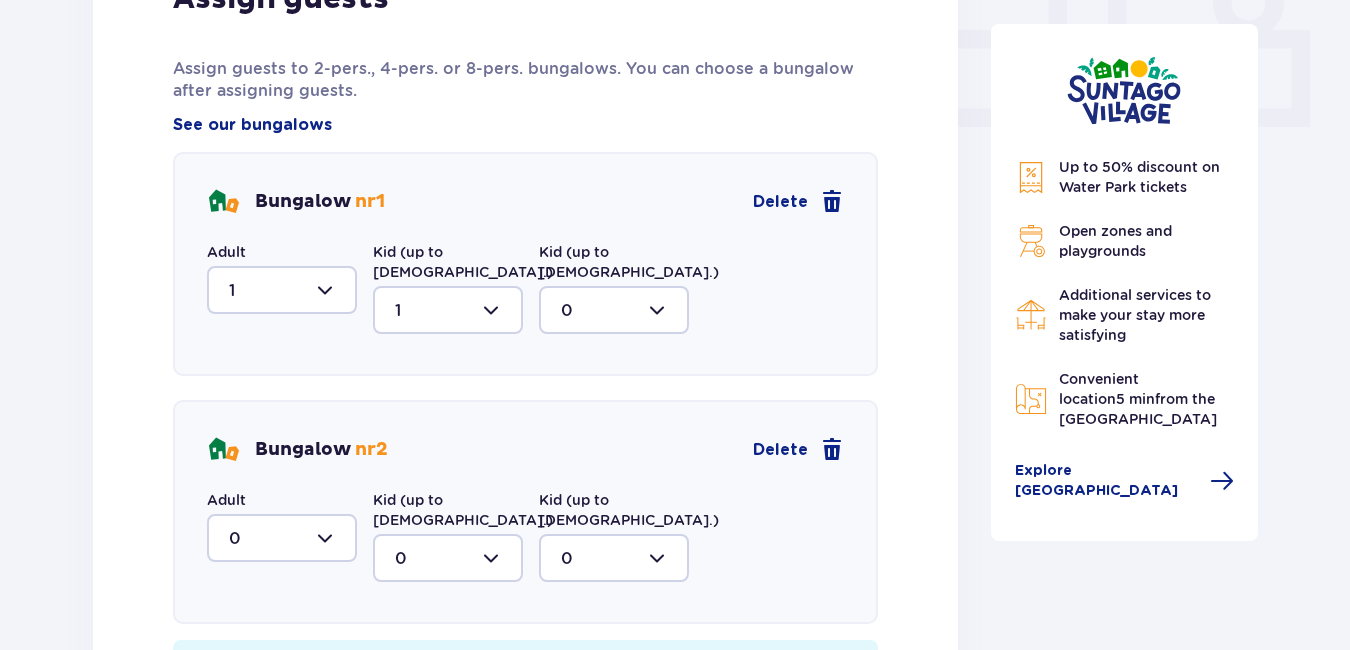 click at bounding box center [282, 538] 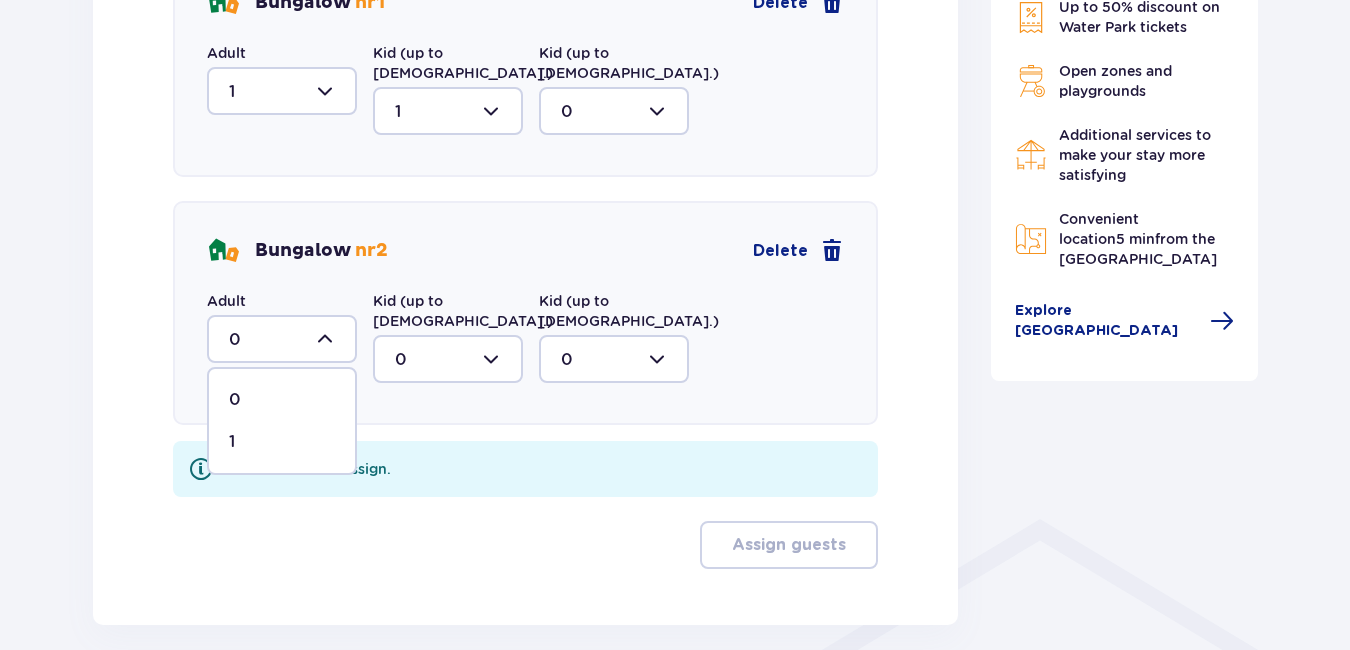 scroll, scrollTop: 1106, scrollLeft: 0, axis: vertical 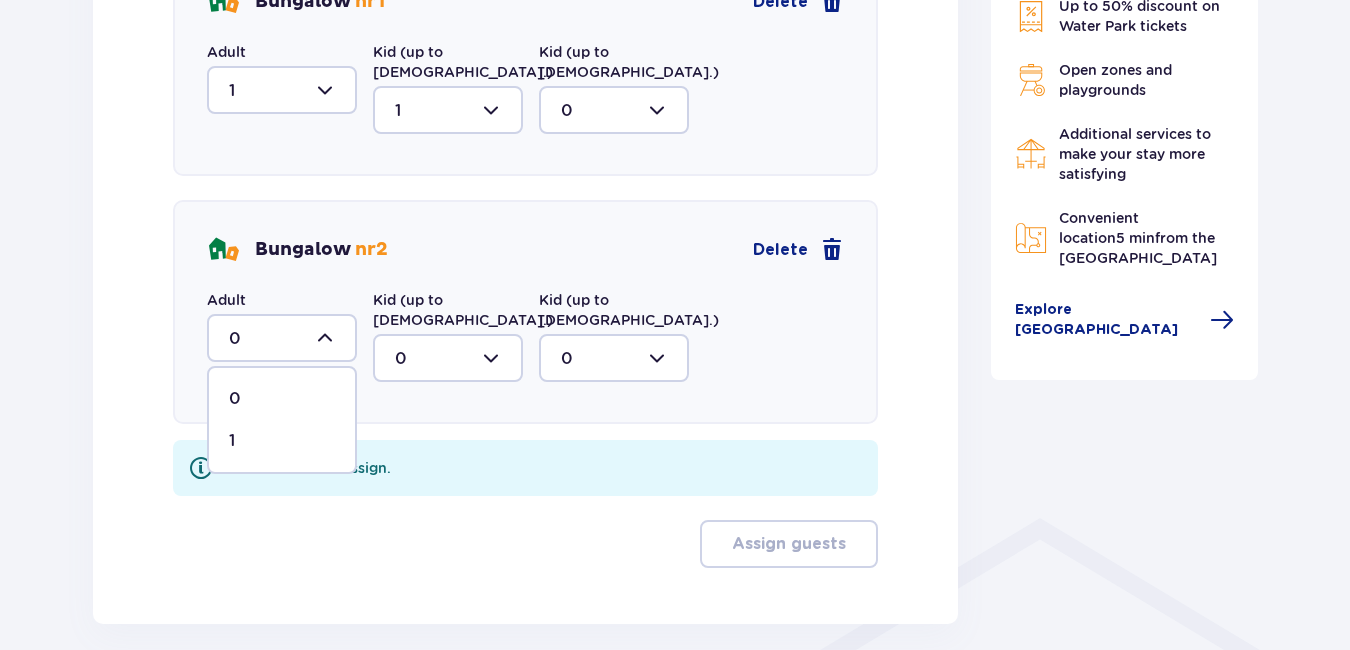 click on "1" at bounding box center [282, 441] 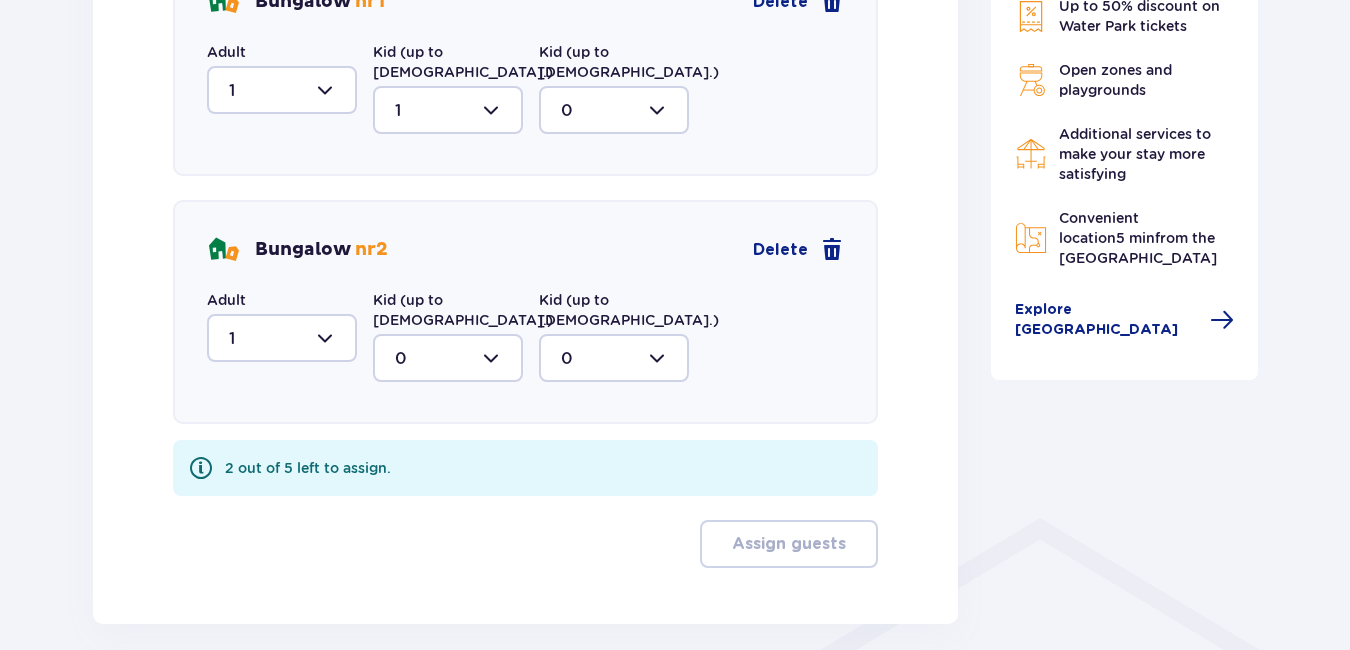 click at bounding box center (448, 358) 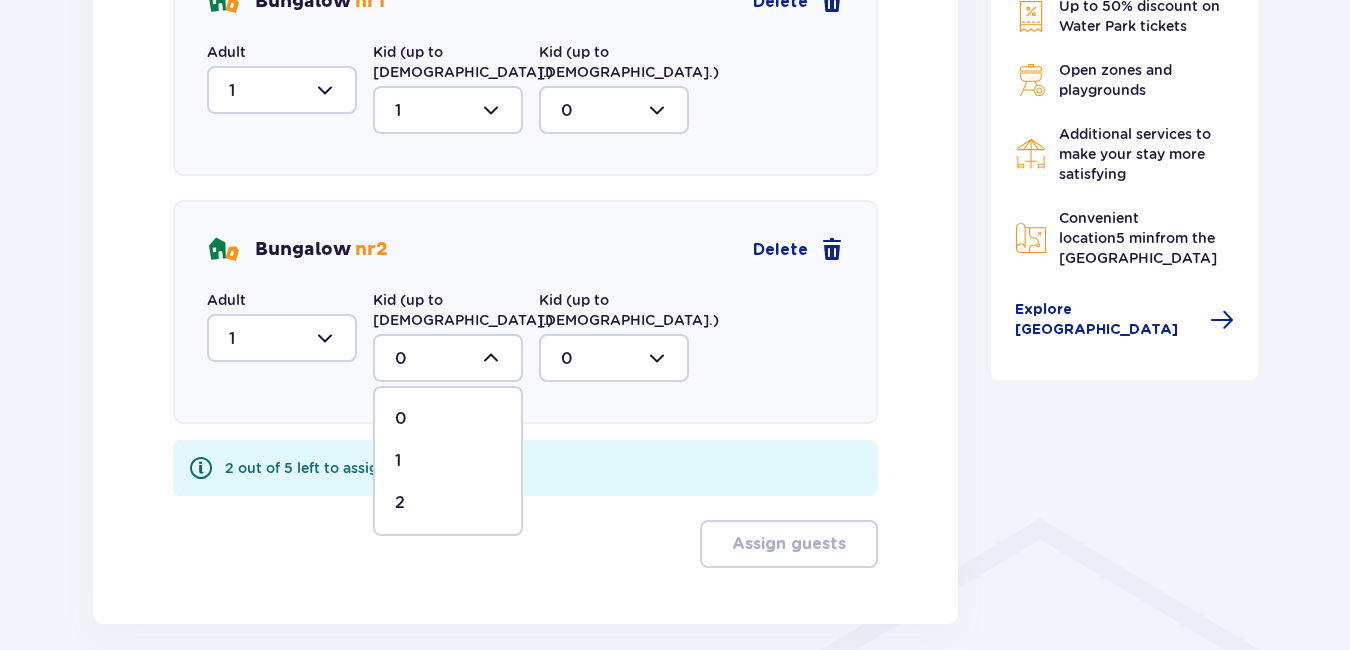 click on "2" at bounding box center [448, 503] 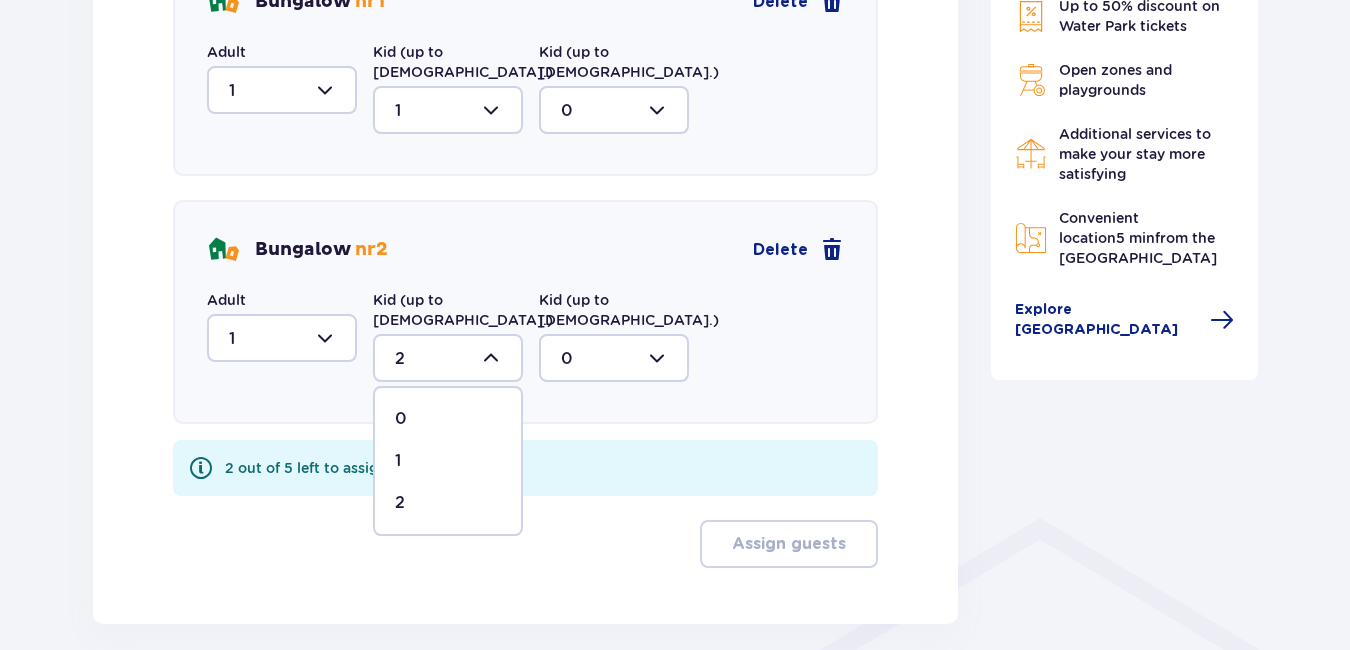 scroll, scrollTop: 1080, scrollLeft: 0, axis: vertical 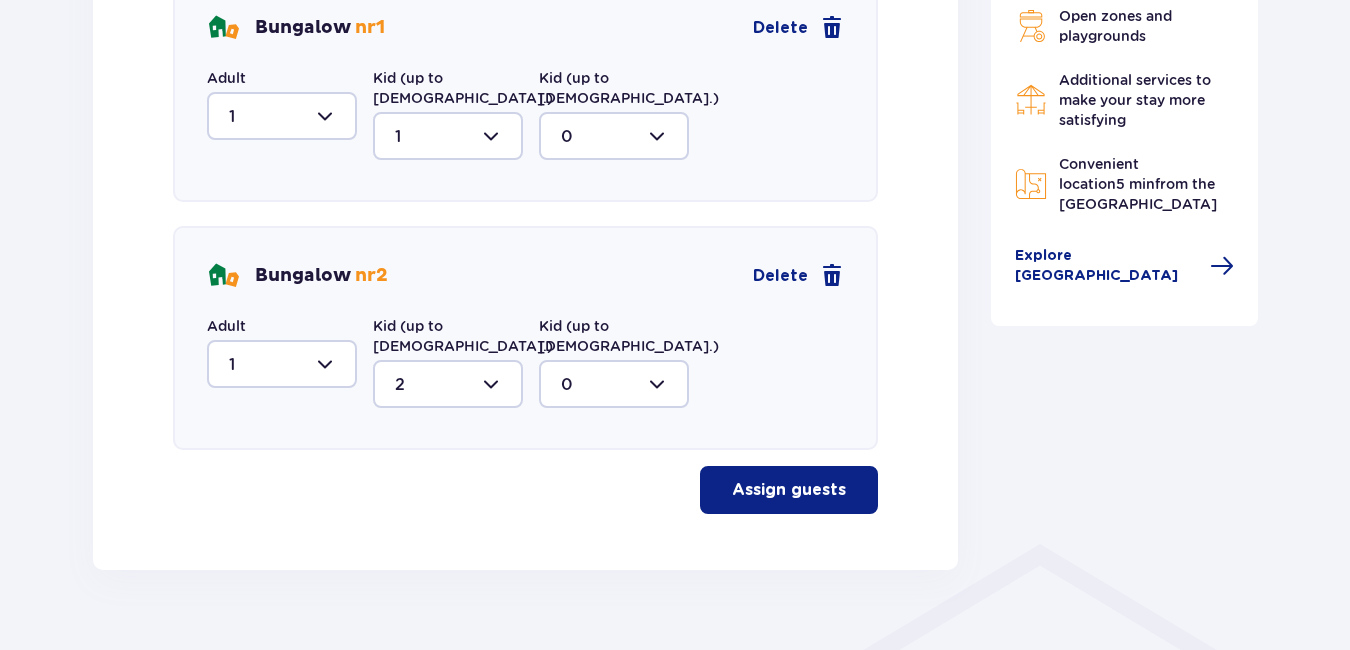 click on "Assign guests" at bounding box center [789, 490] 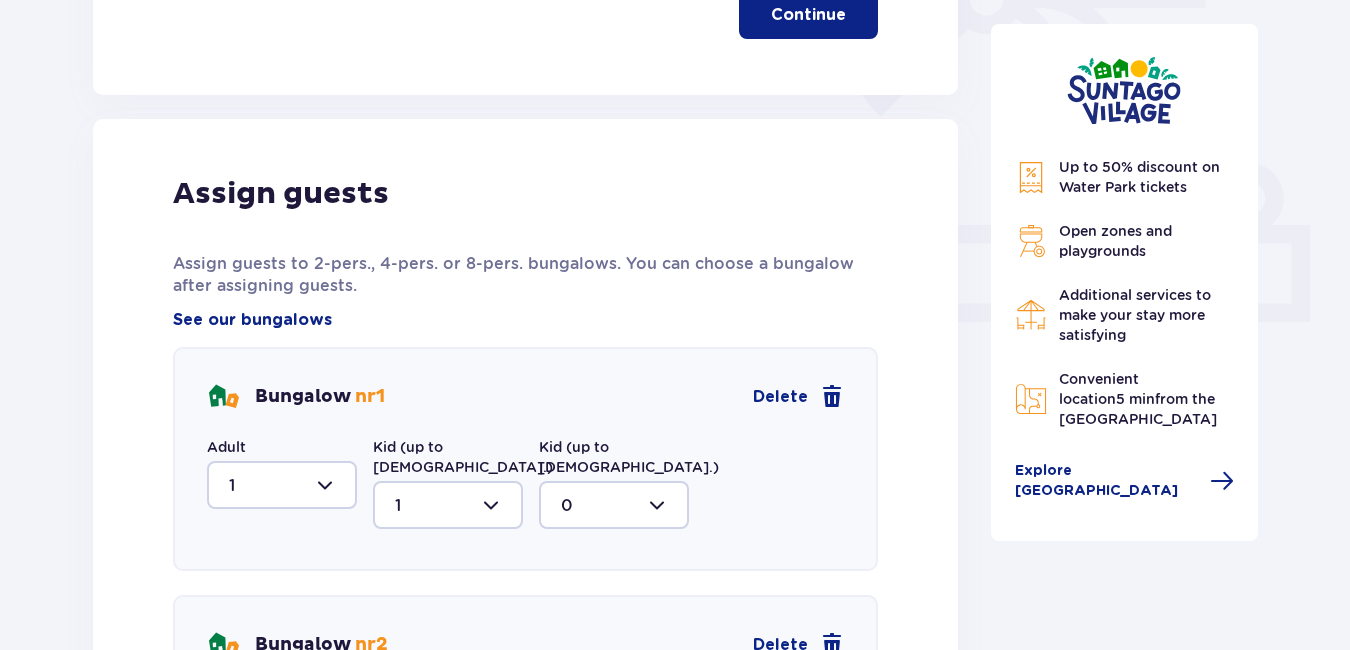 scroll, scrollTop: 710, scrollLeft: 0, axis: vertical 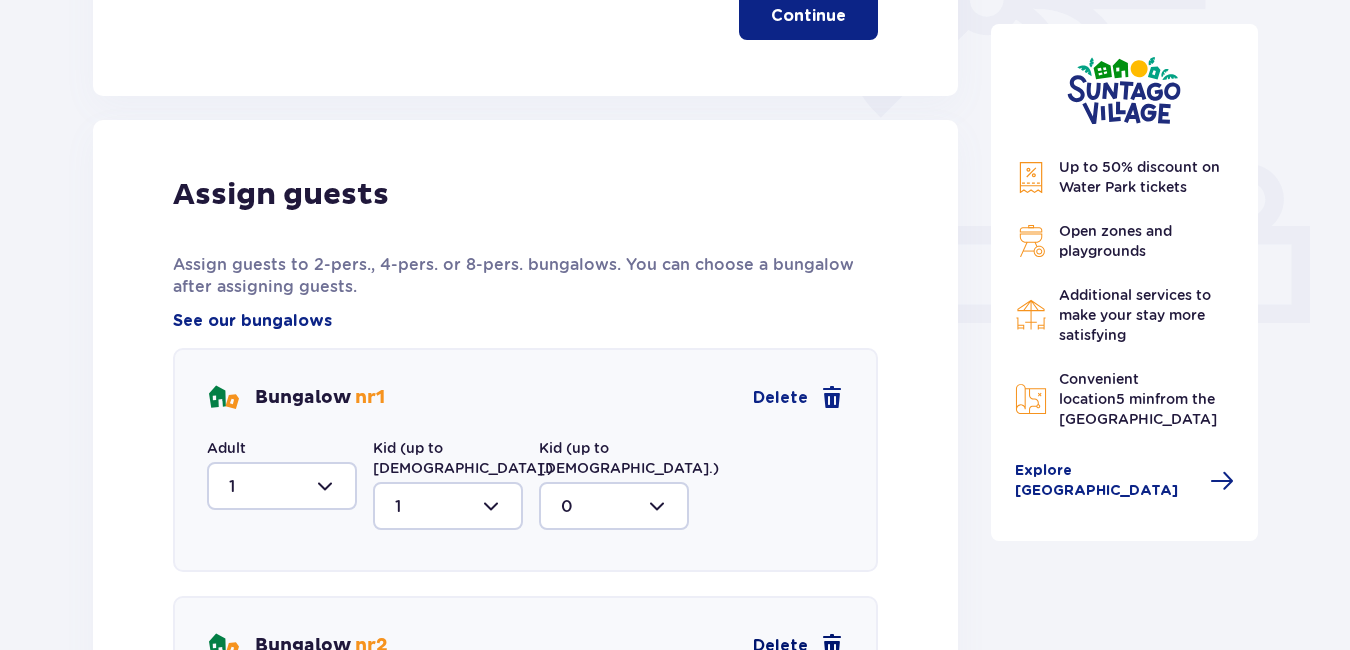 click at bounding box center (832, 646) 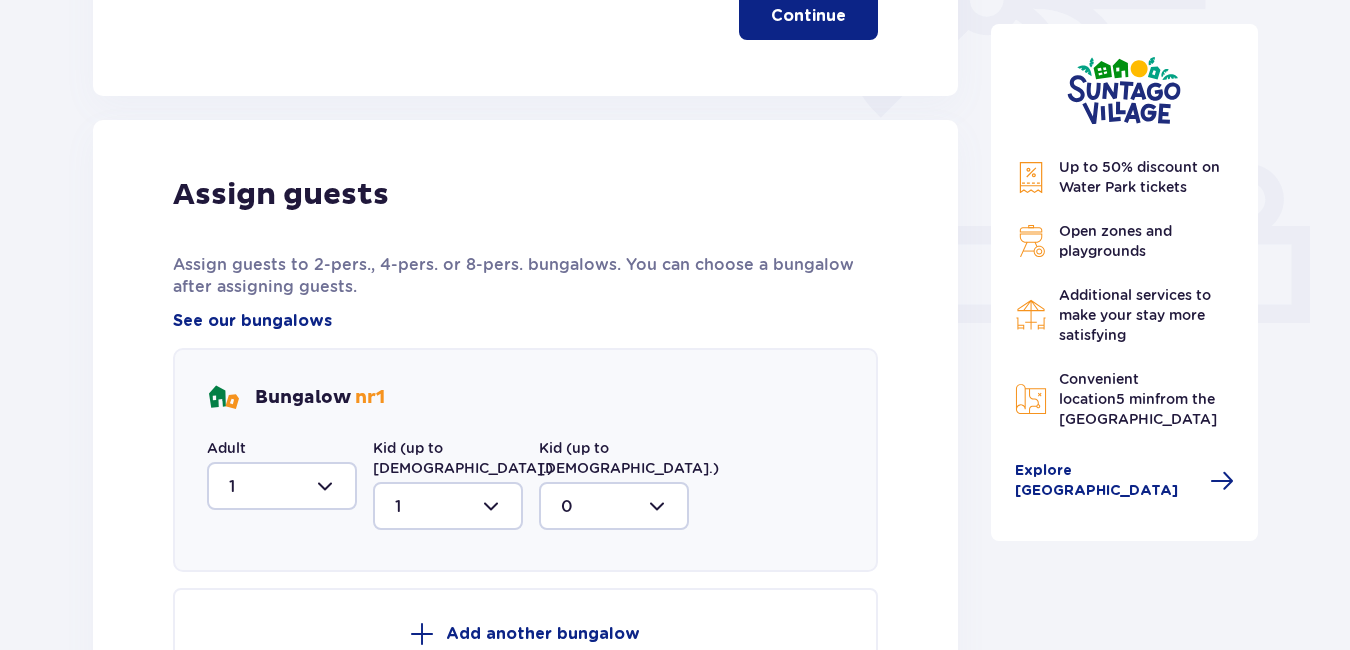 click at bounding box center [282, 486] 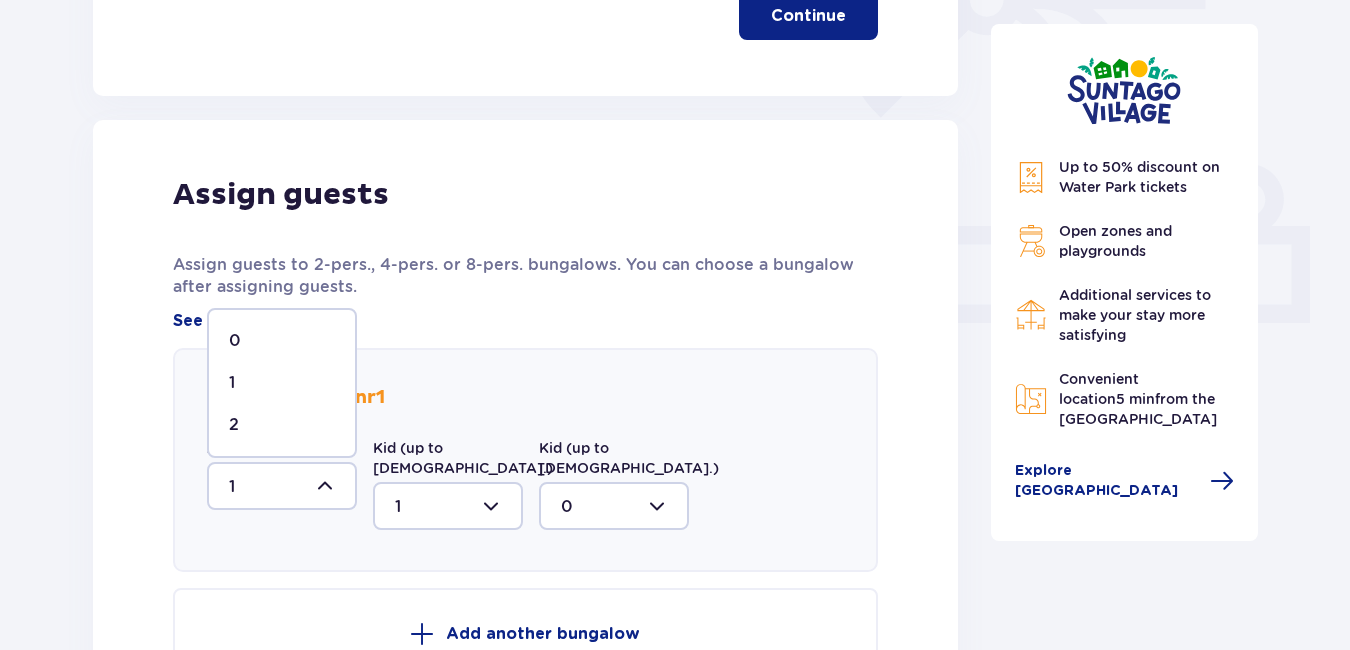 click on "2" at bounding box center [282, 425] 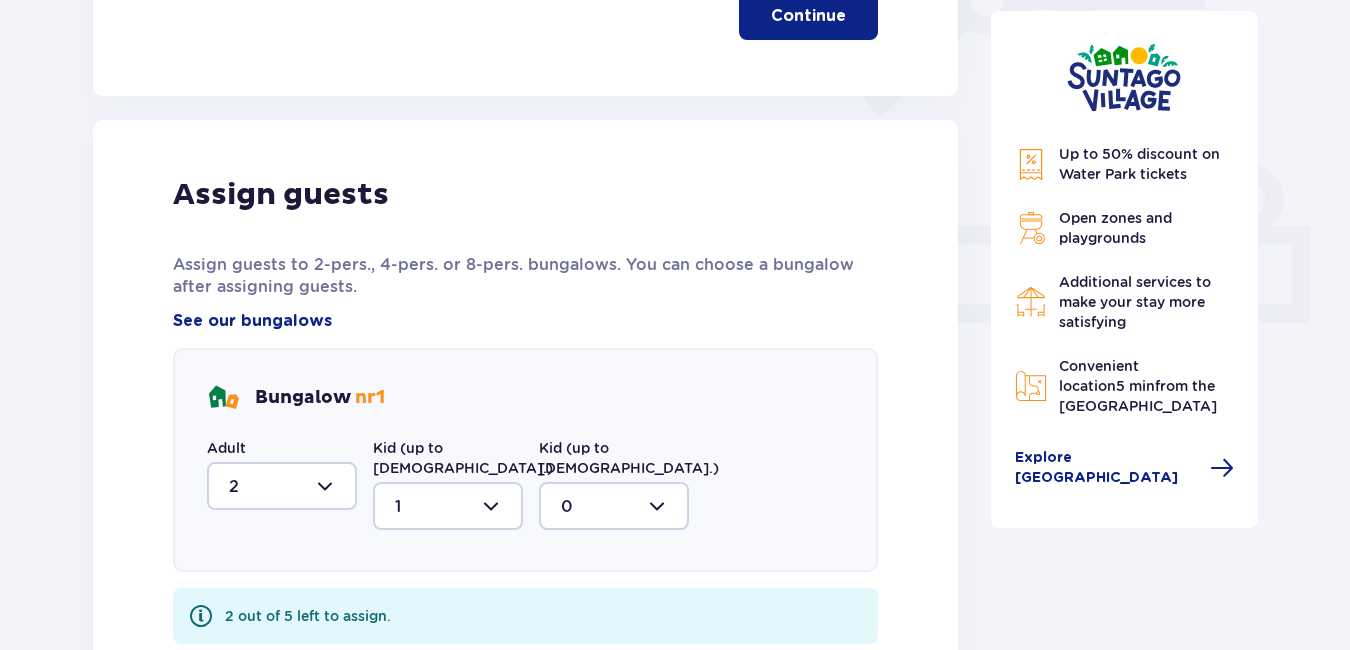 click at bounding box center [448, 506] 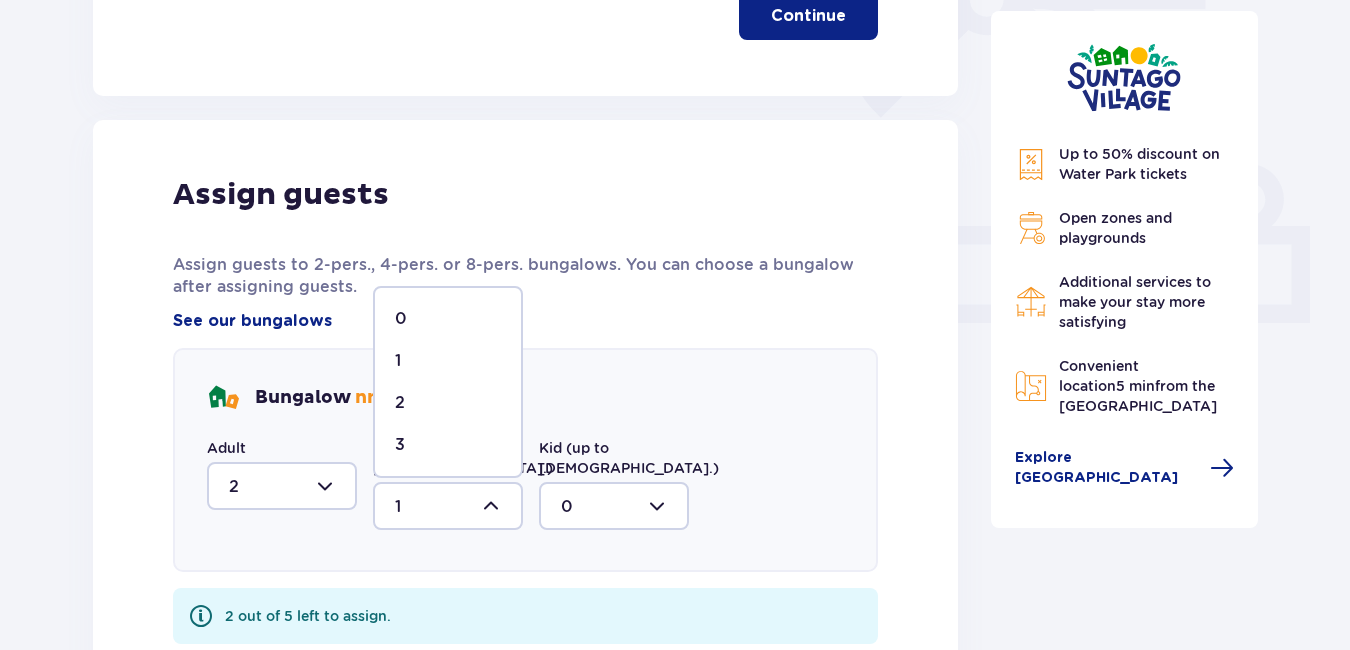 click on "2" at bounding box center [448, 403] 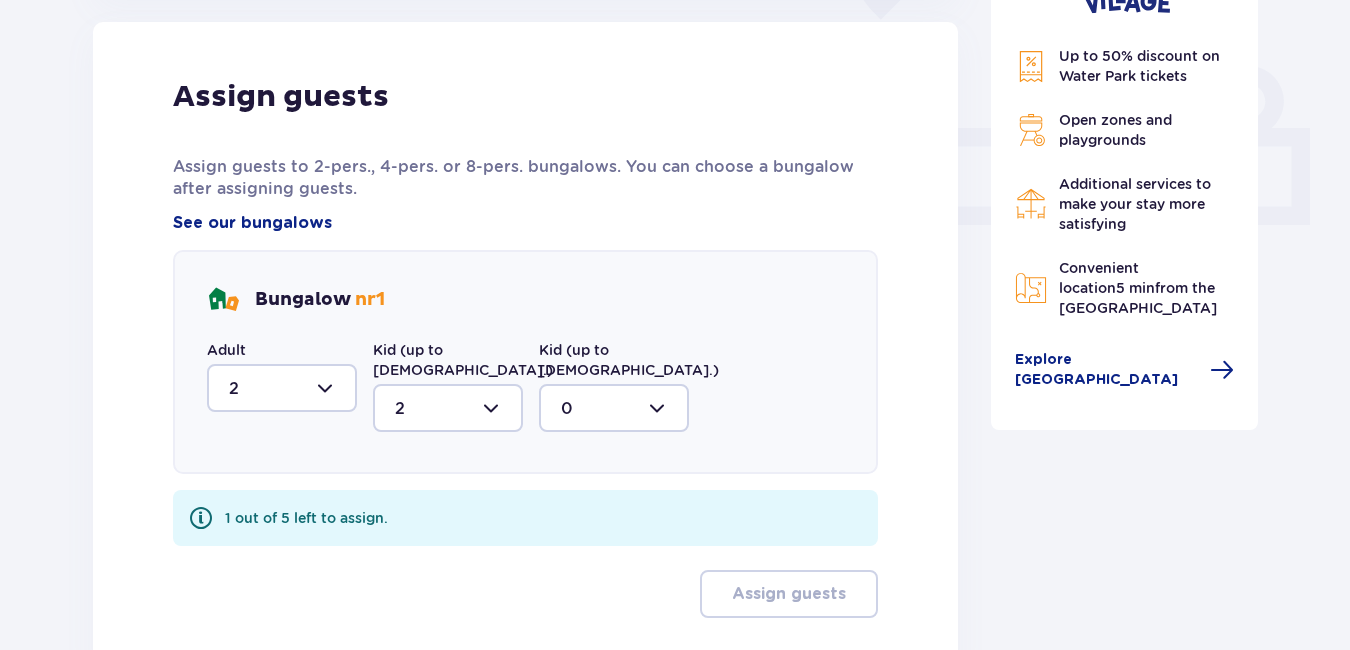 scroll, scrollTop: 932, scrollLeft: 0, axis: vertical 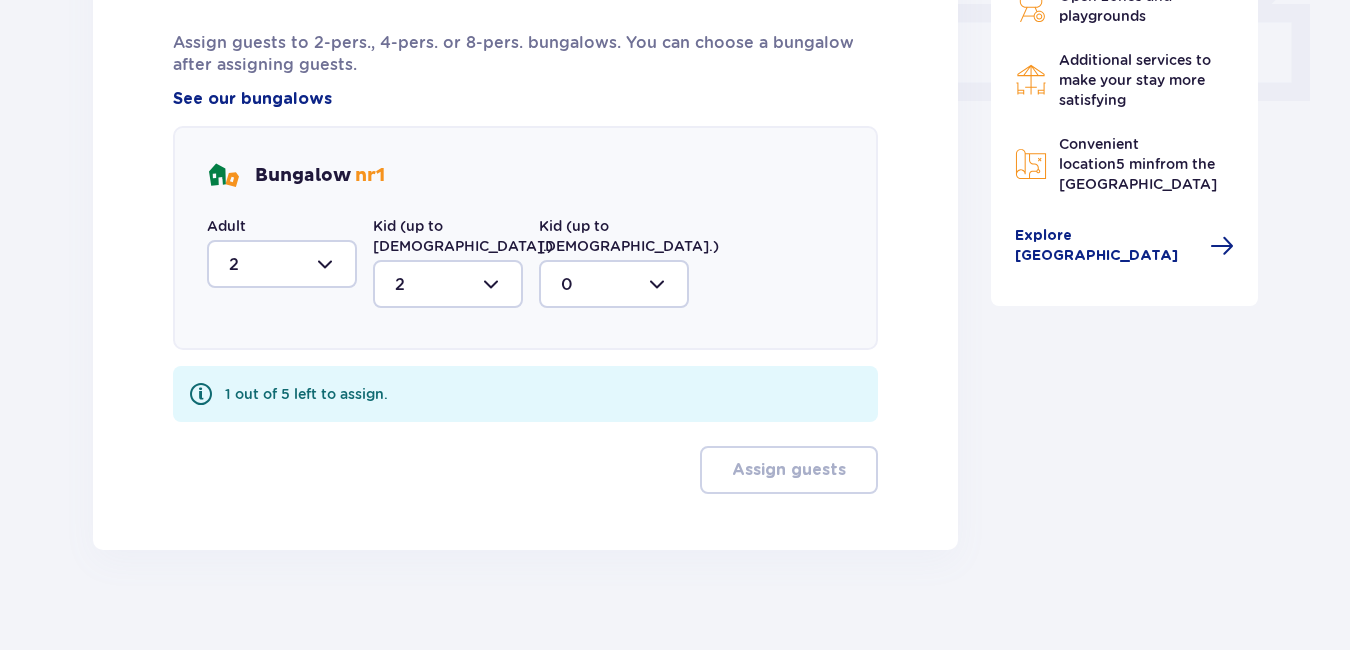 click at bounding box center [614, 284] 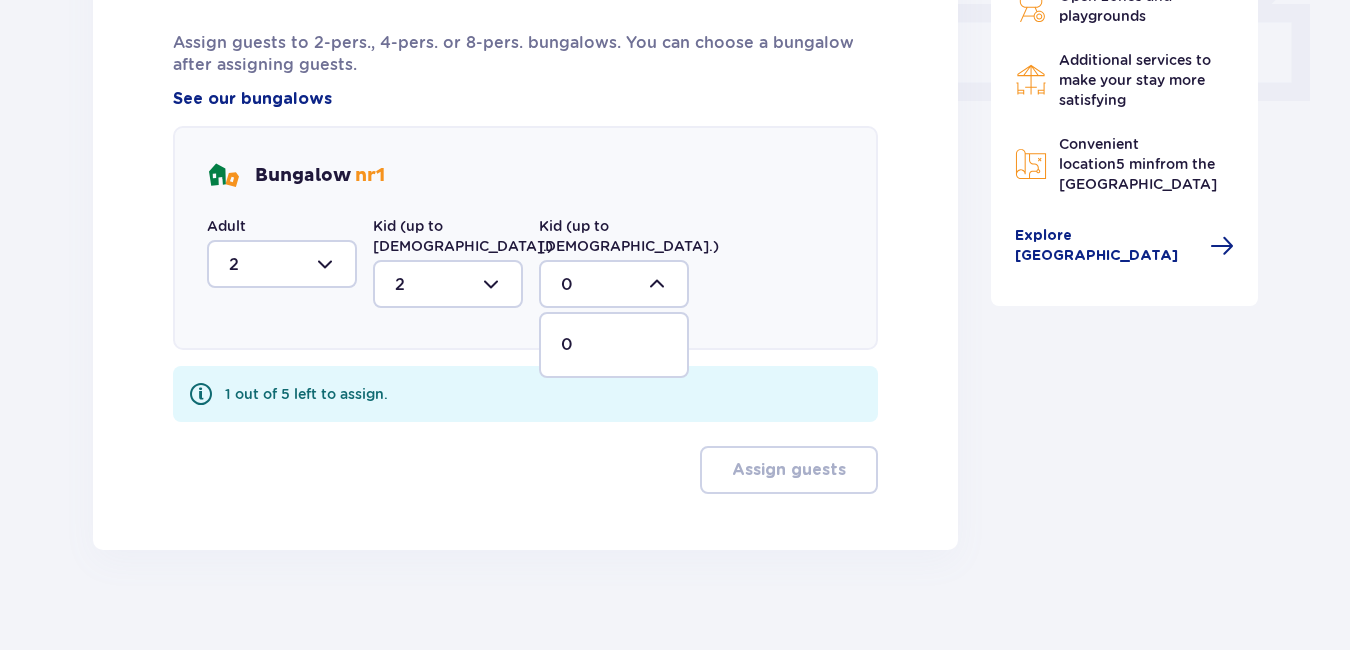 click at bounding box center (614, 284) 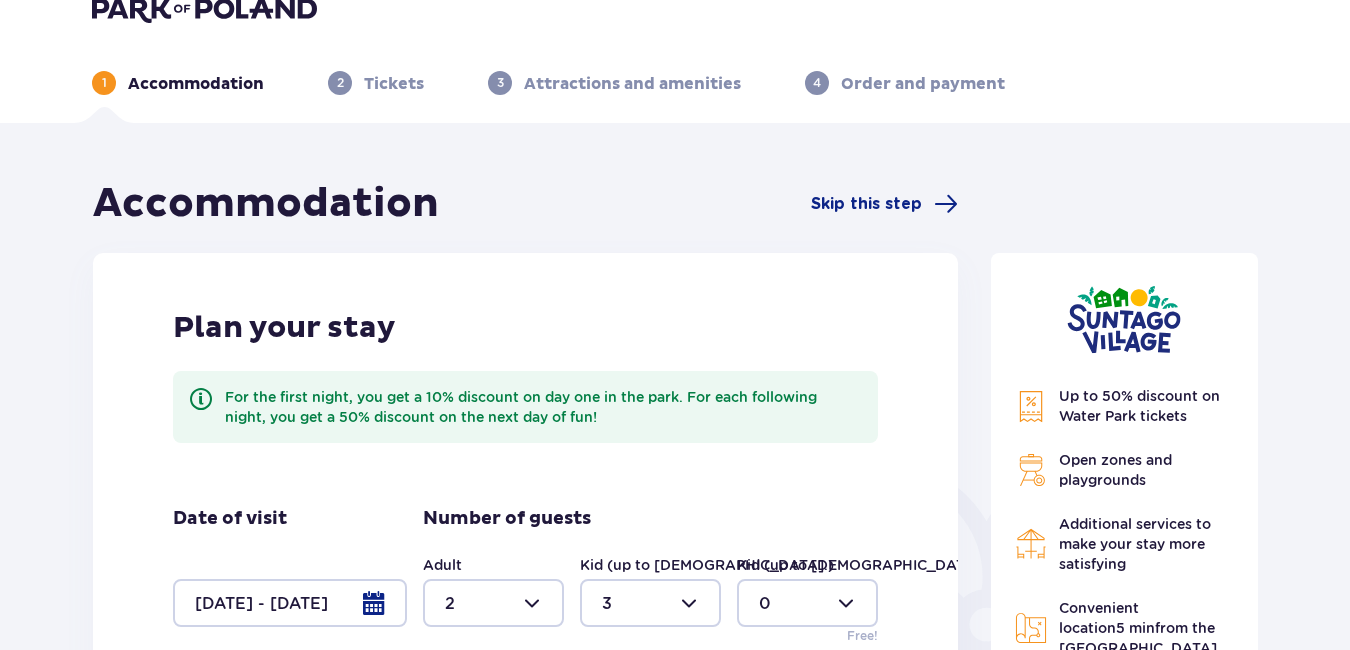 scroll, scrollTop: 32, scrollLeft: 0, axis: vertical 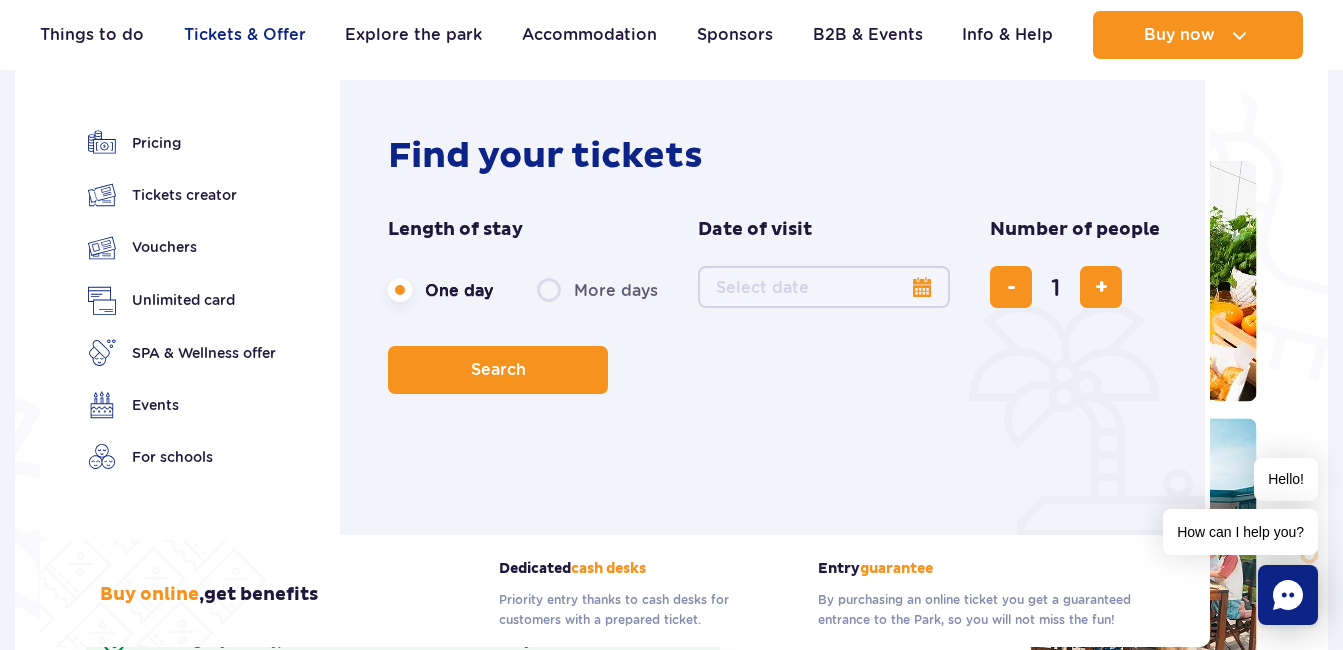 click on "Tickets & Offer" at bounding box center (245, 35) 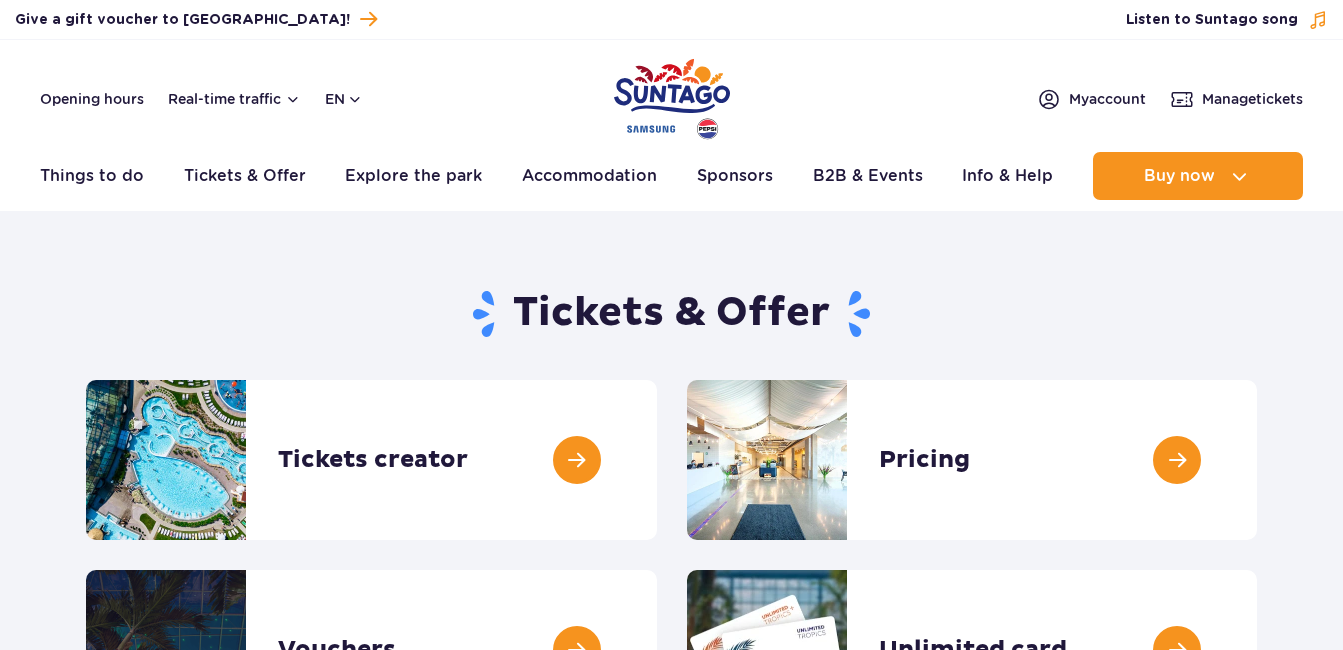 scroll, scrollTop: 0, scrollLeft: 0, axis: both 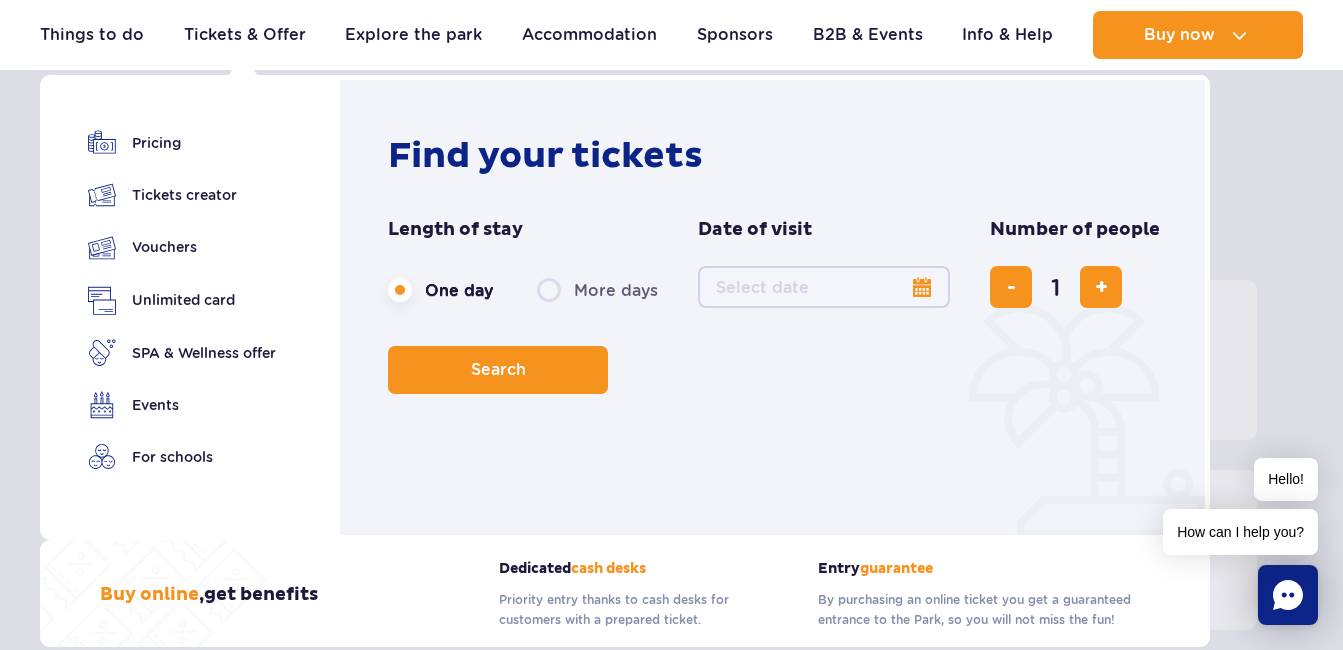 click on "More days" at bounding box center (597, 290) 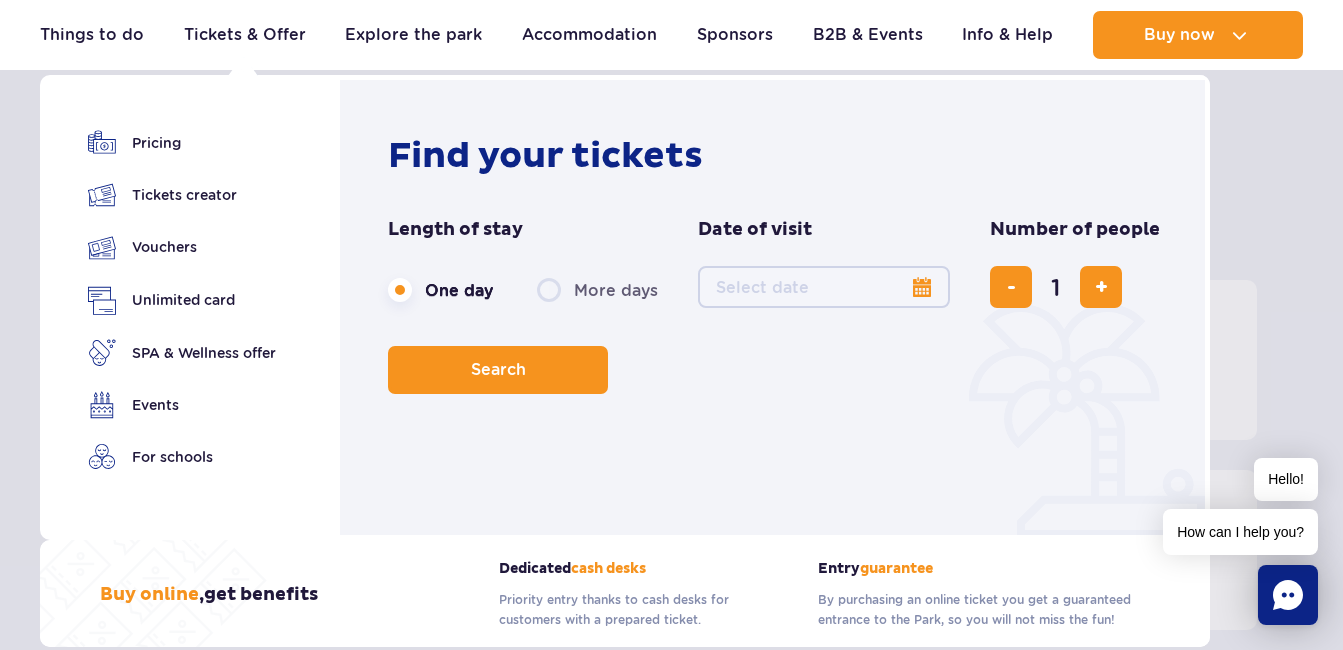 click on "More days" at bounding box center [548, 309] 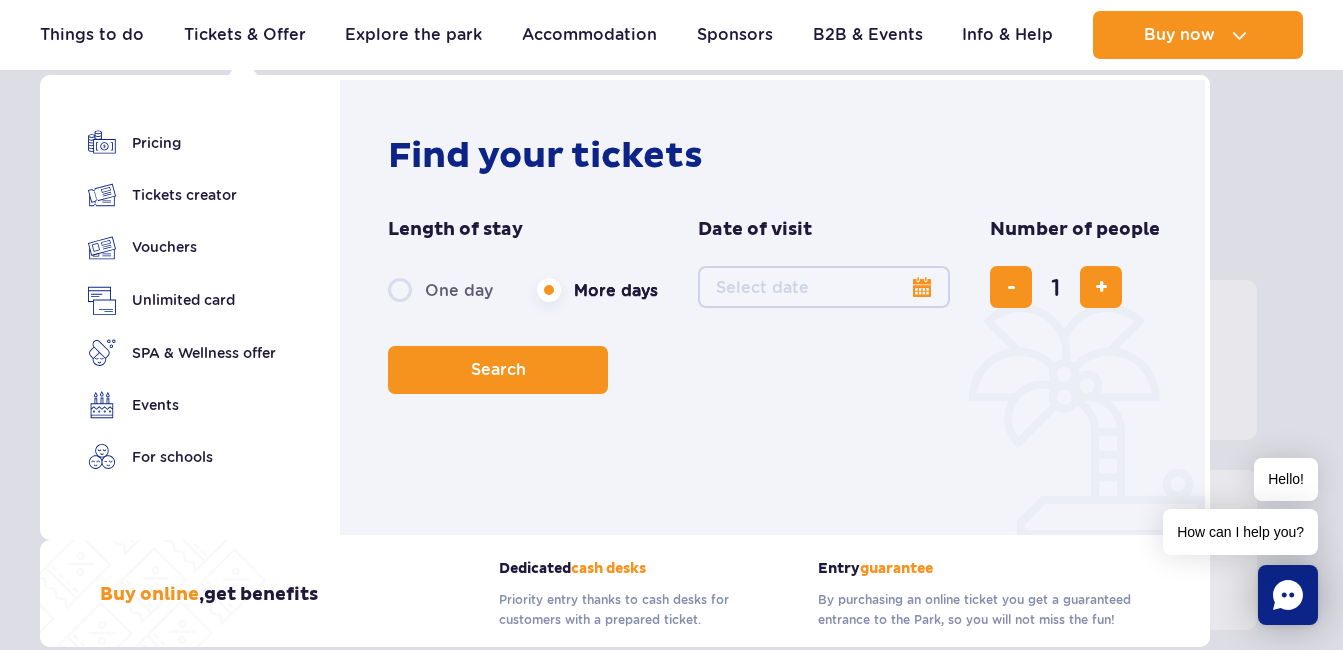 click on "One day" at bounding box center [440, 290] 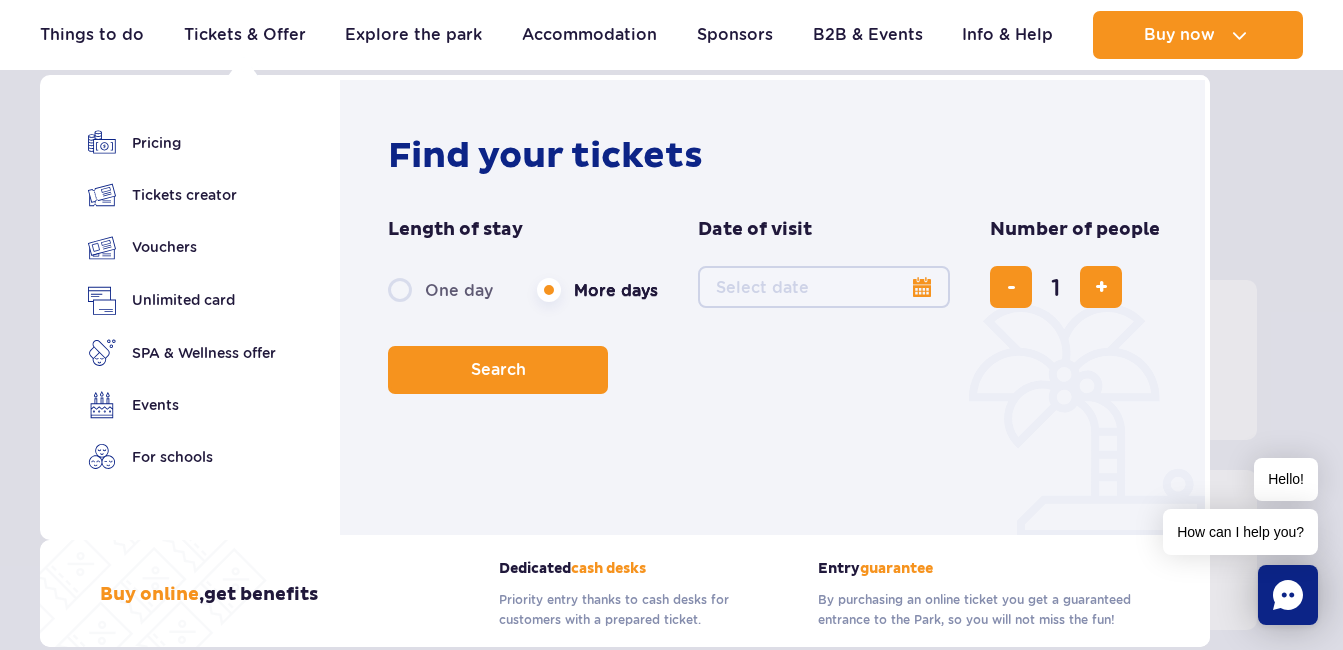 click on "One day" at bounding box center [399, 309] 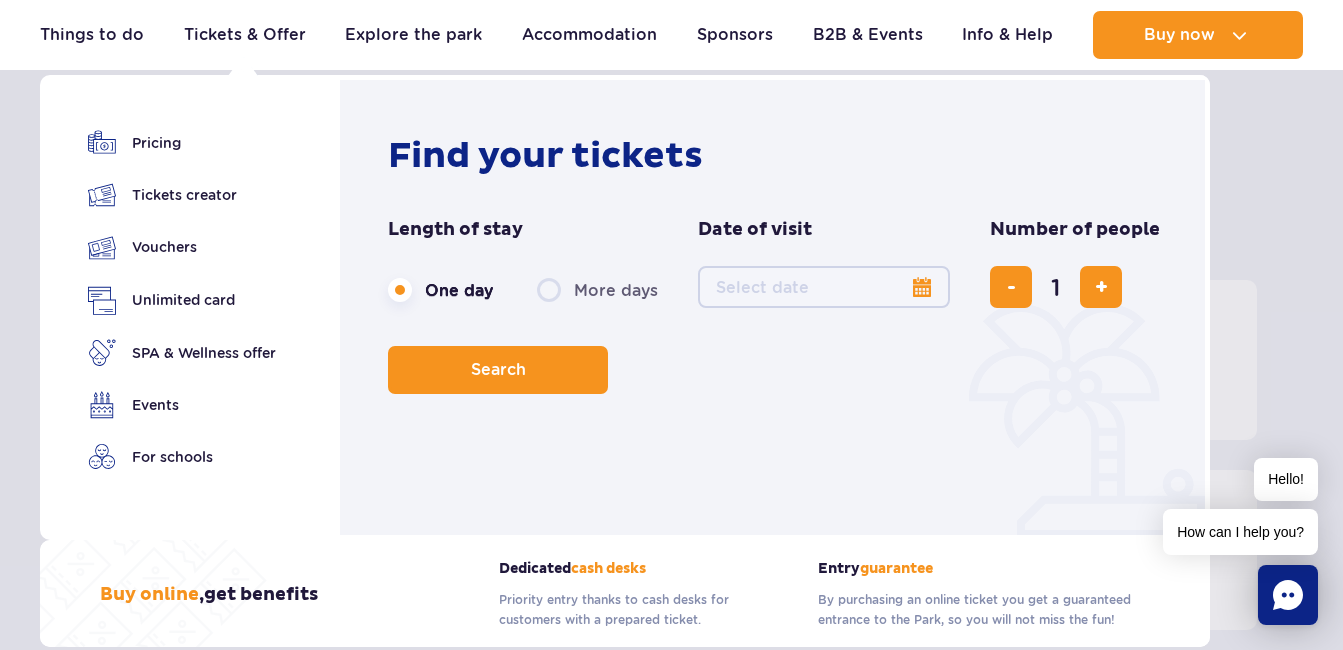 click on "Date from" at bounding box center (824, 287) 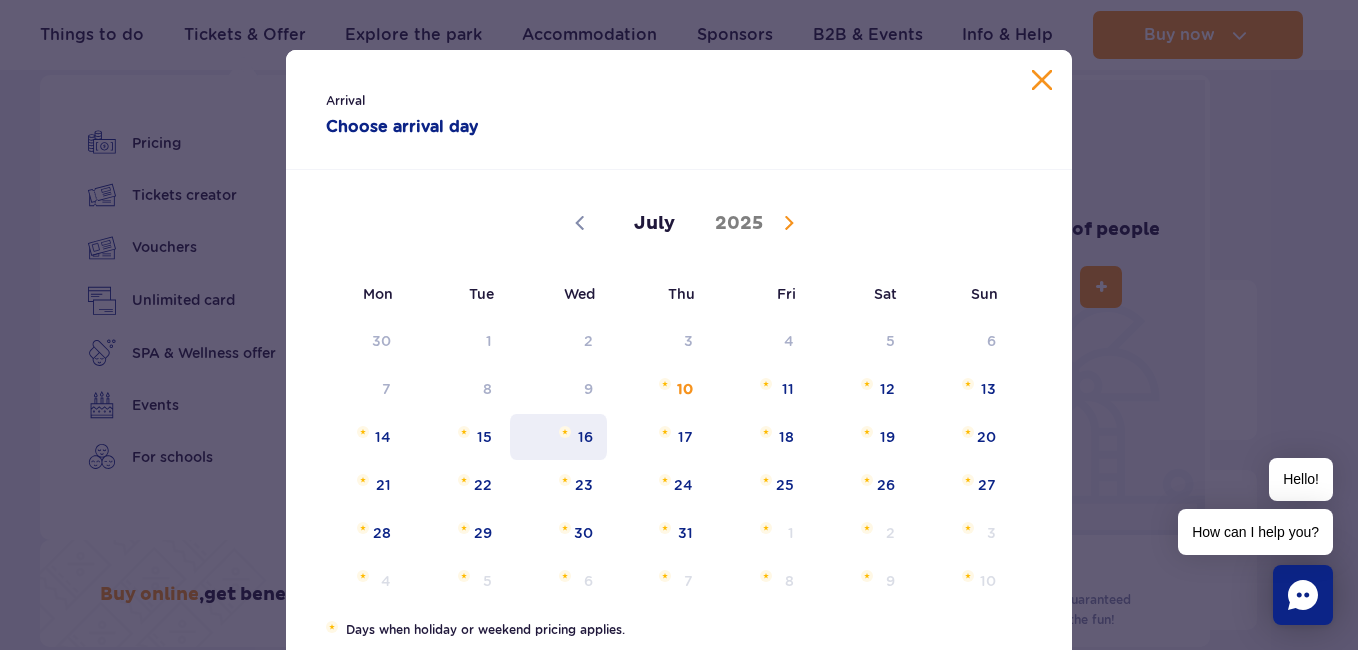 click on "16" at bounding box center [558, 437] 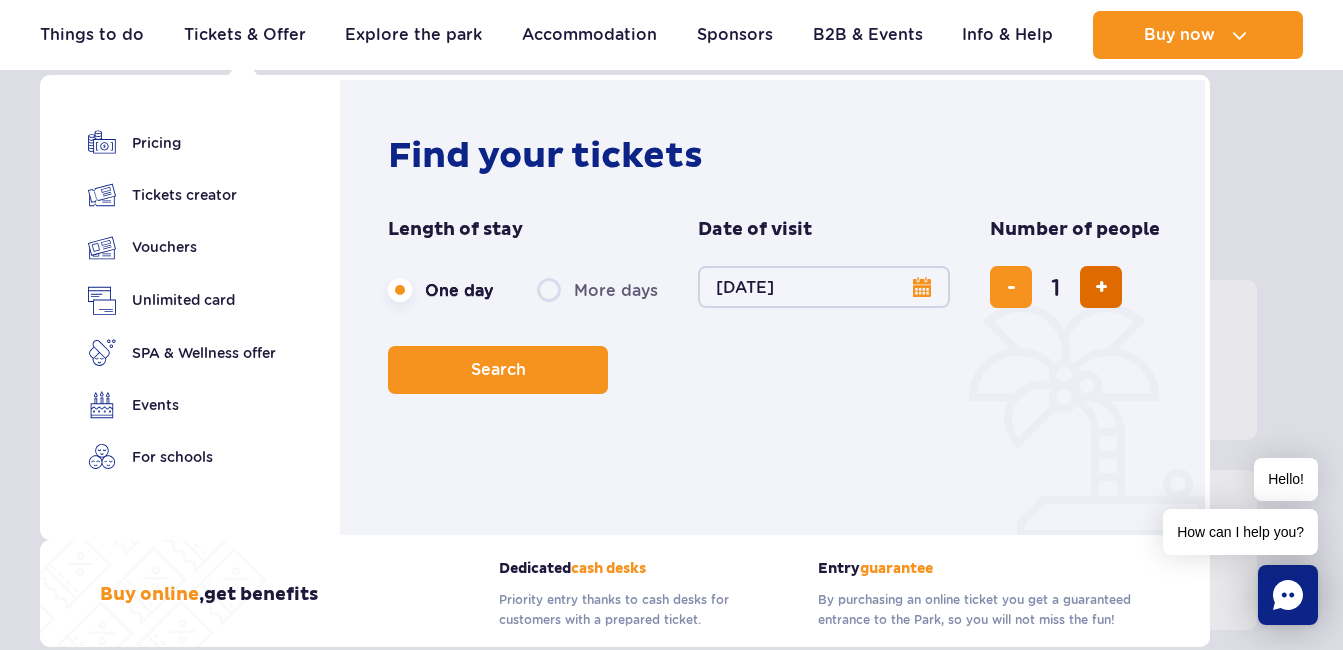 click at bounding box center [1101, 287] 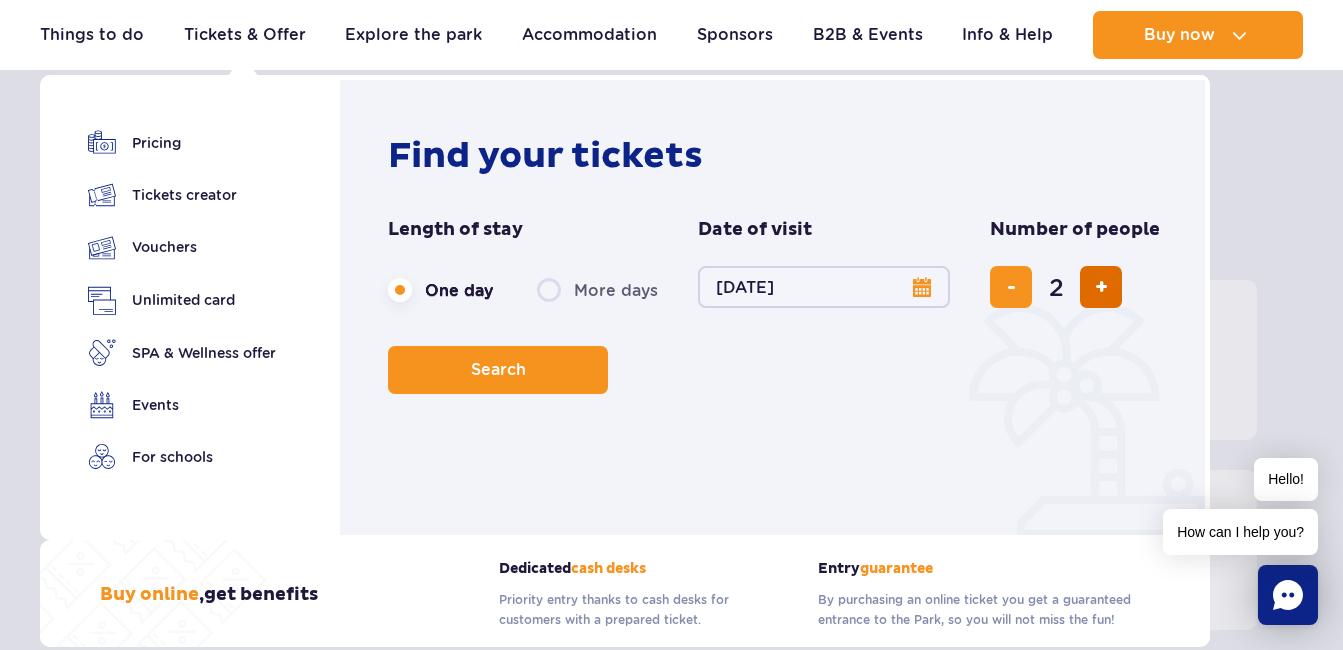 click at bounding box center [1101, 287] 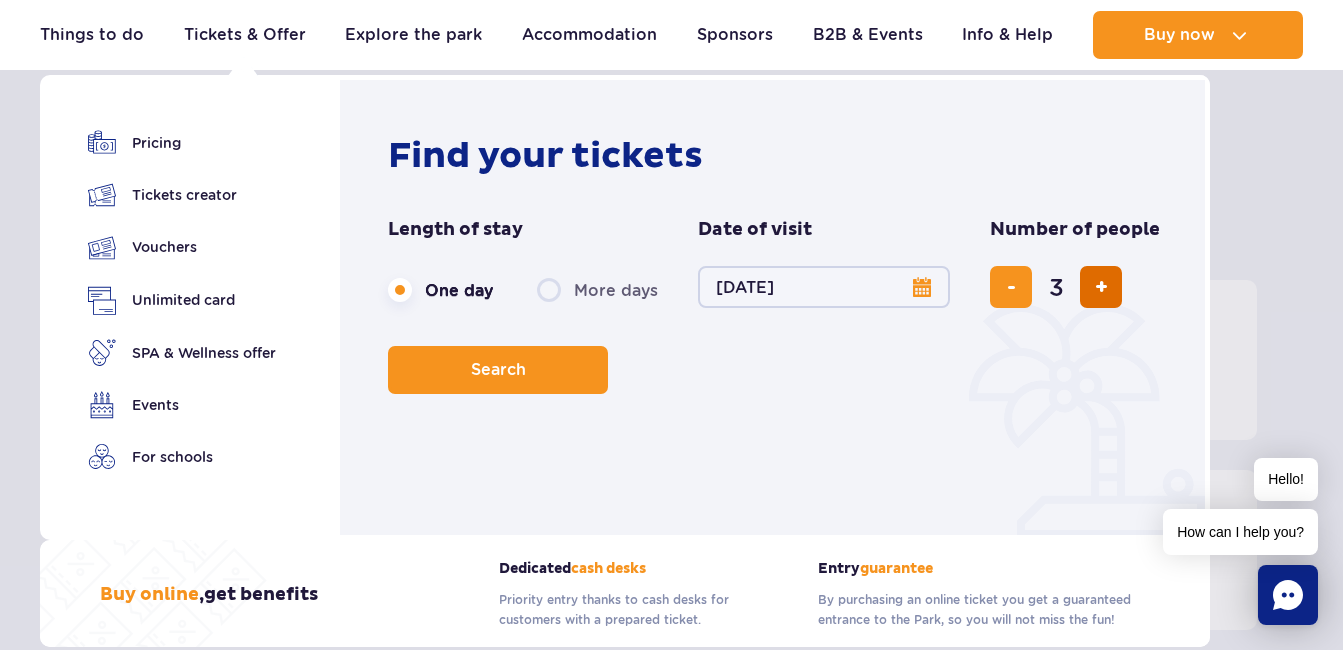 click at bounding box center [1101, 287] 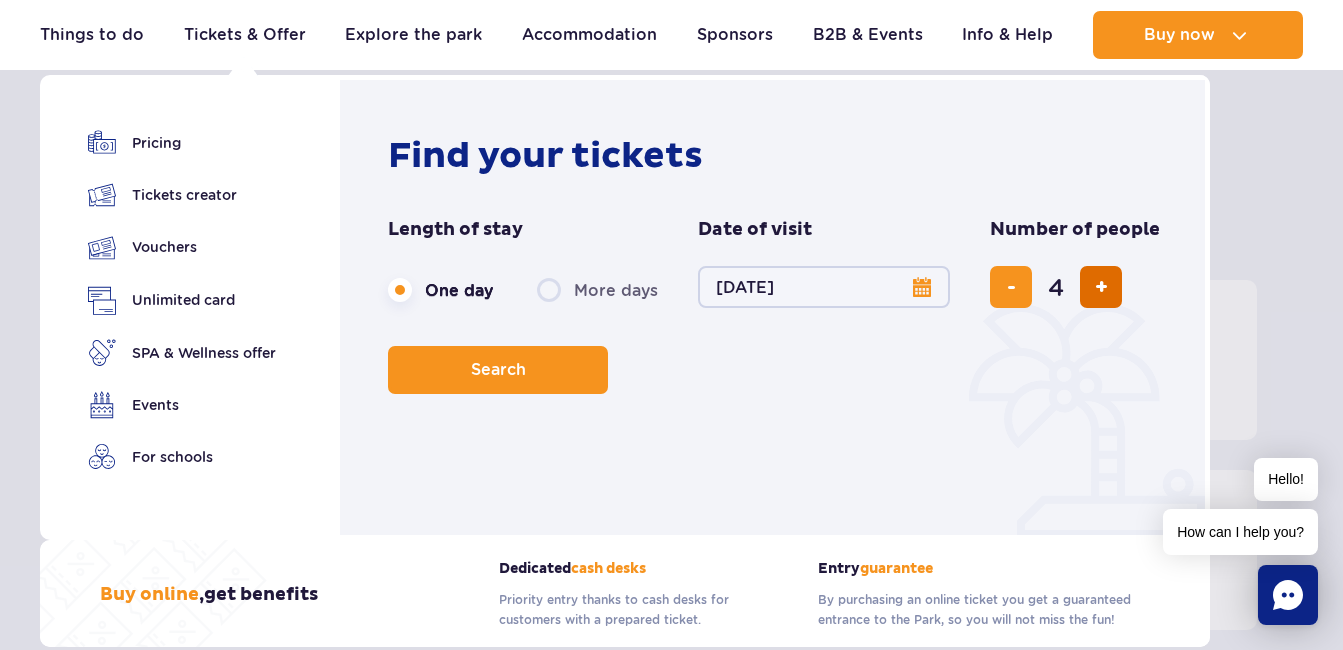 click at bounding box center (1101, 287) 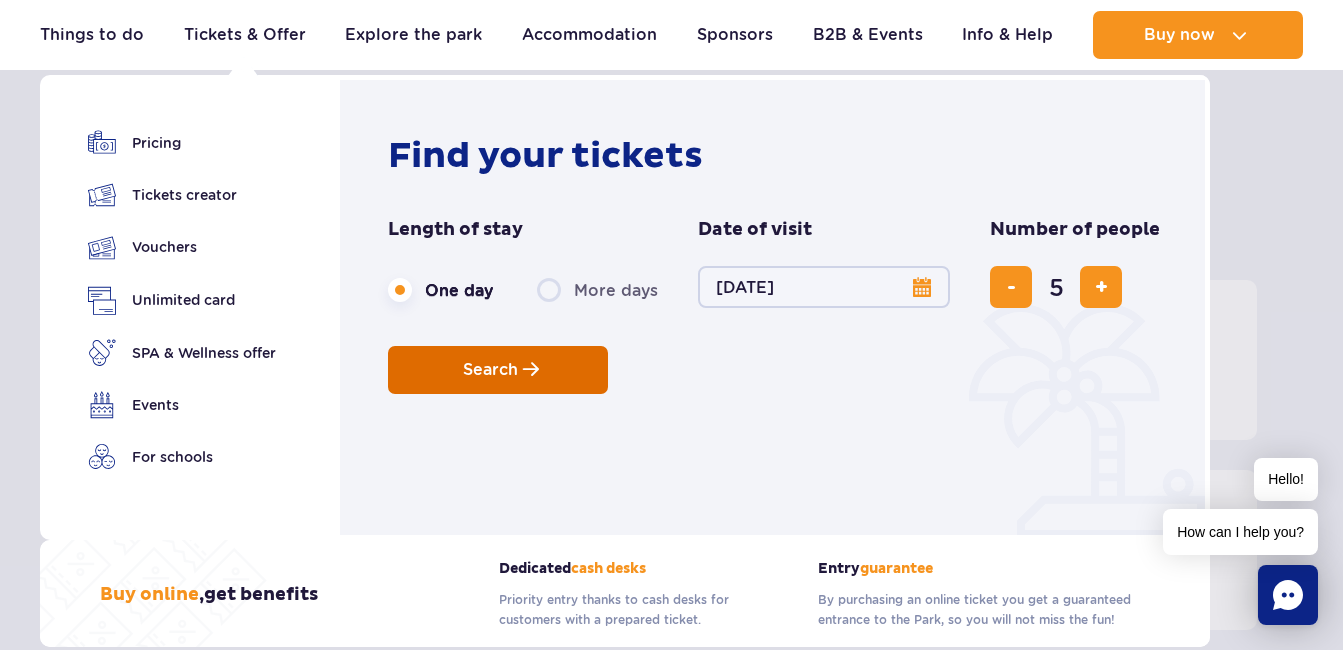 click on "Search" at bounding box center (490, 370) 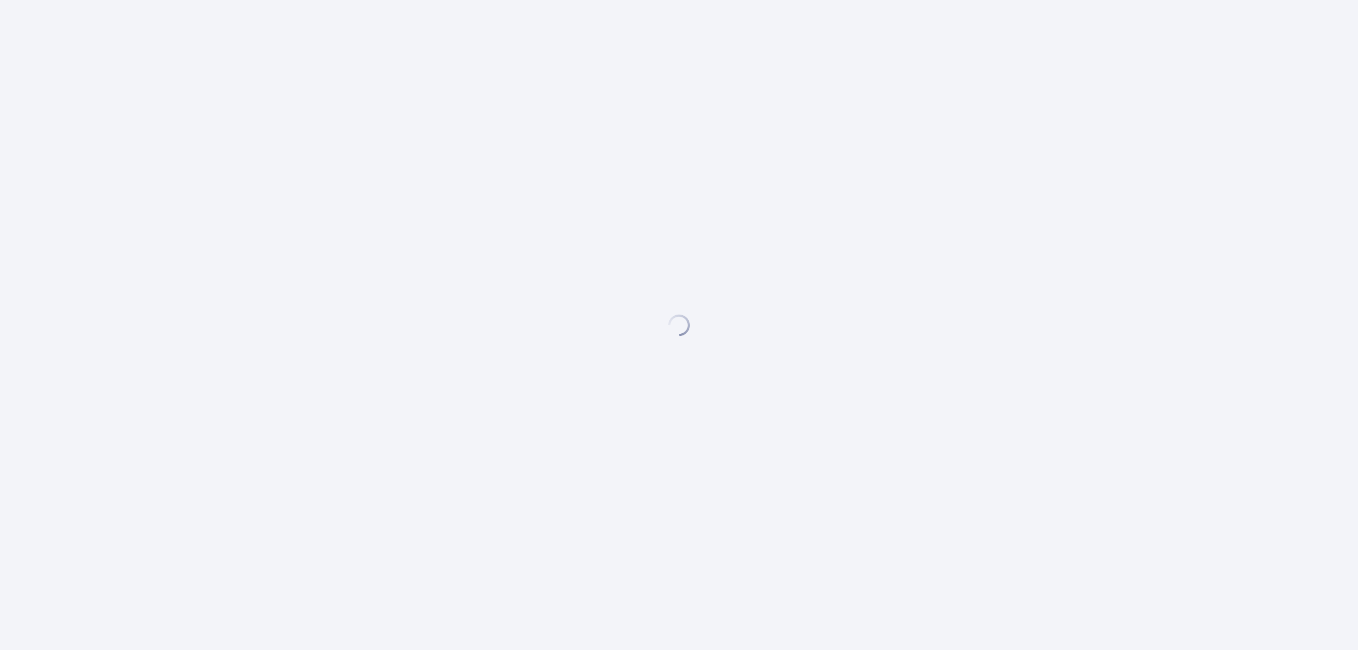 scroll, scrollTop: 0, scrollLeft: 0, axis: both 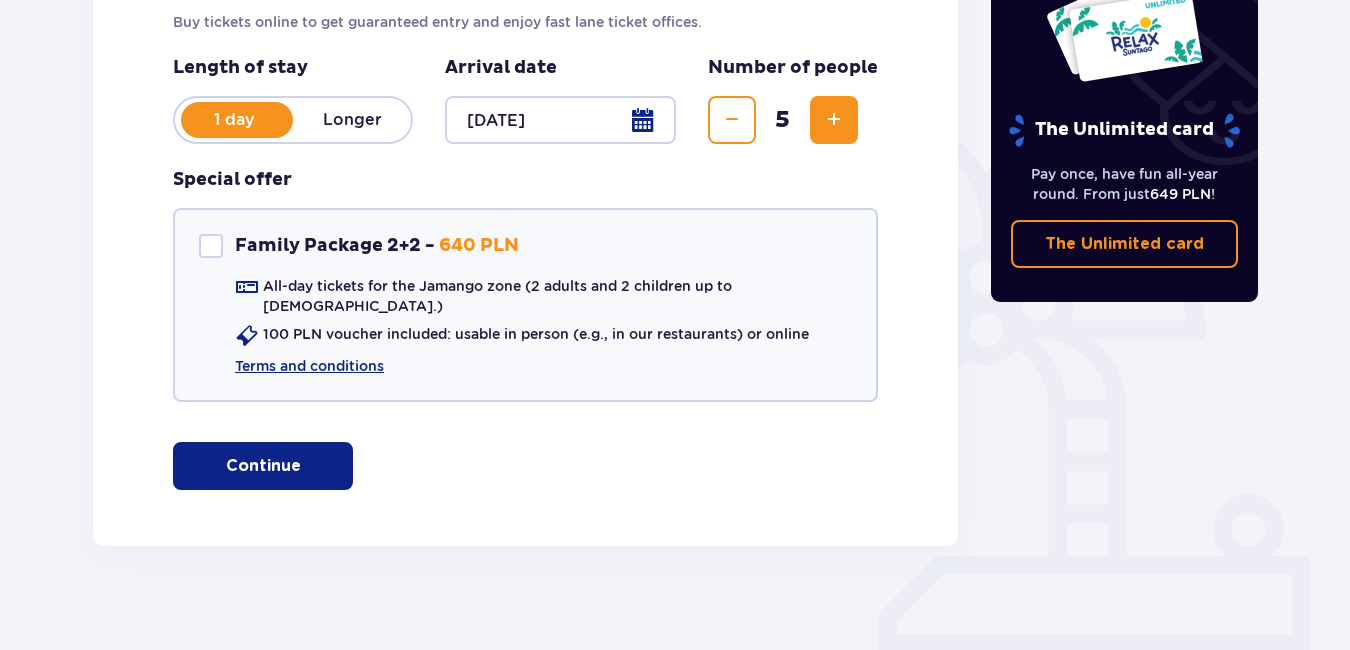 click on "Continue" at bounding box center [263, 466] 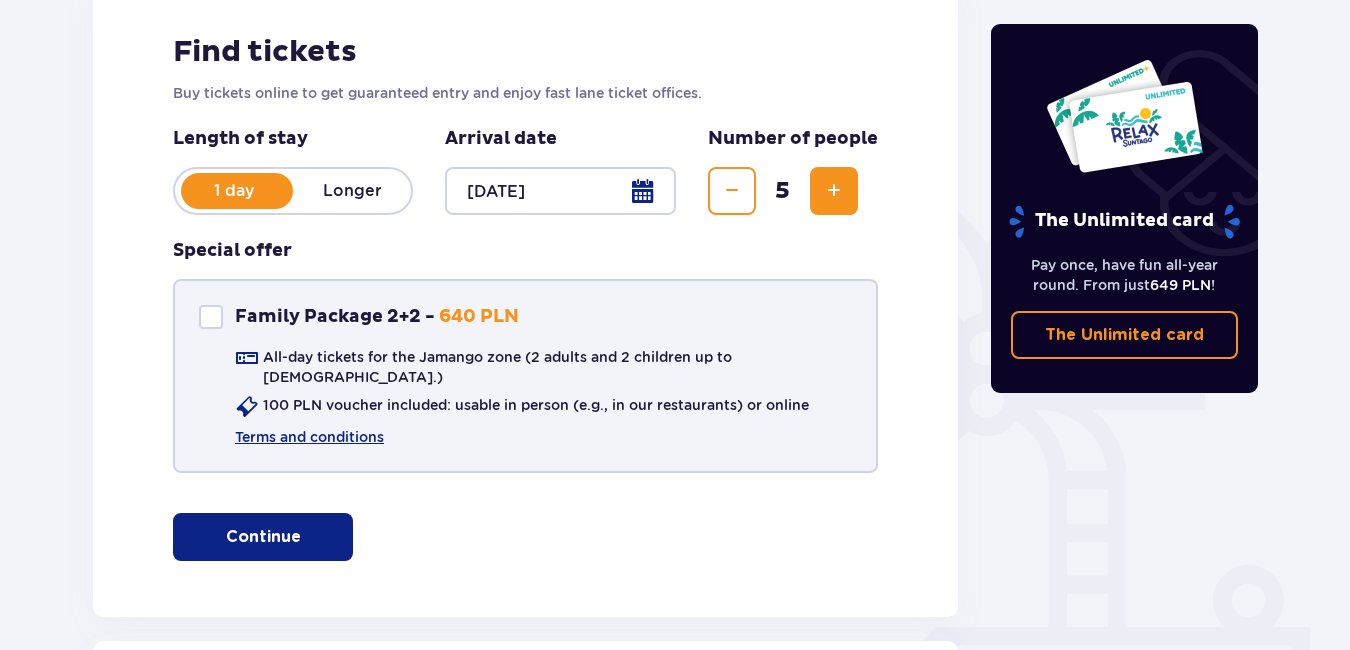 scroll, scrollTop: 310, scrollLeft: 0, axis: vertical 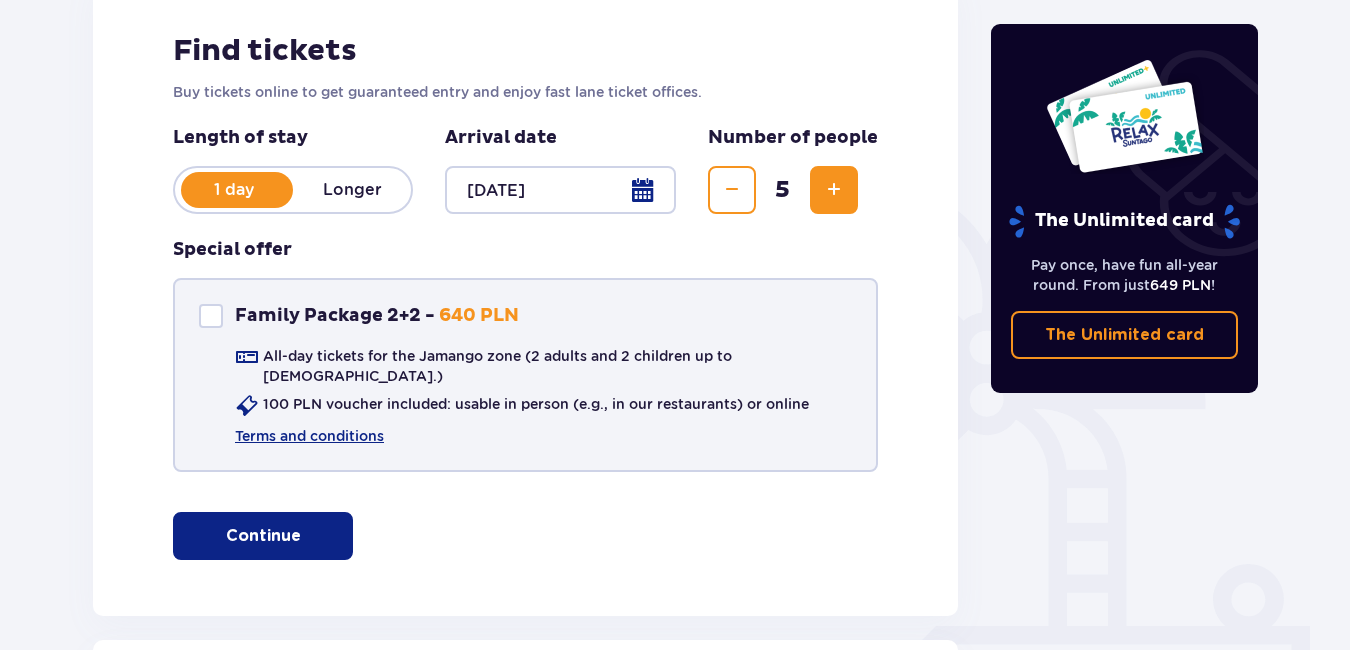 click at bounding box center (211, 316) 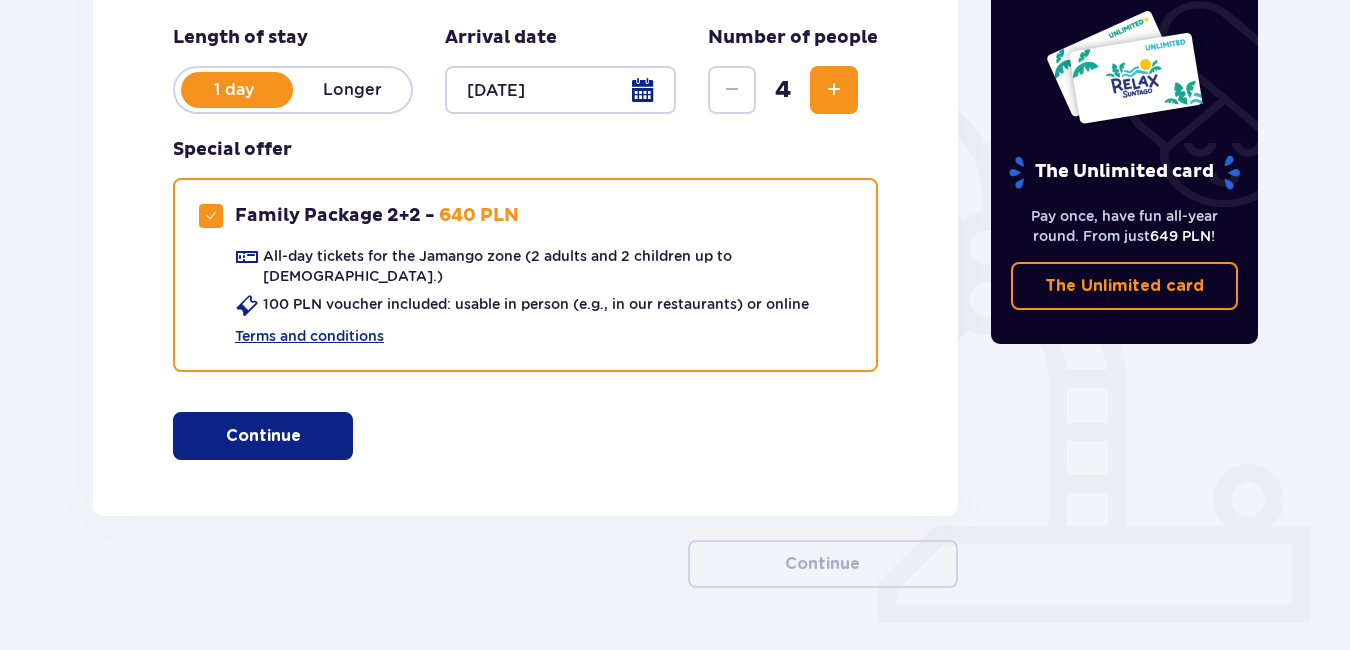 scroll, scrollTop: 452, scrollLeft: 0, axis: vertical 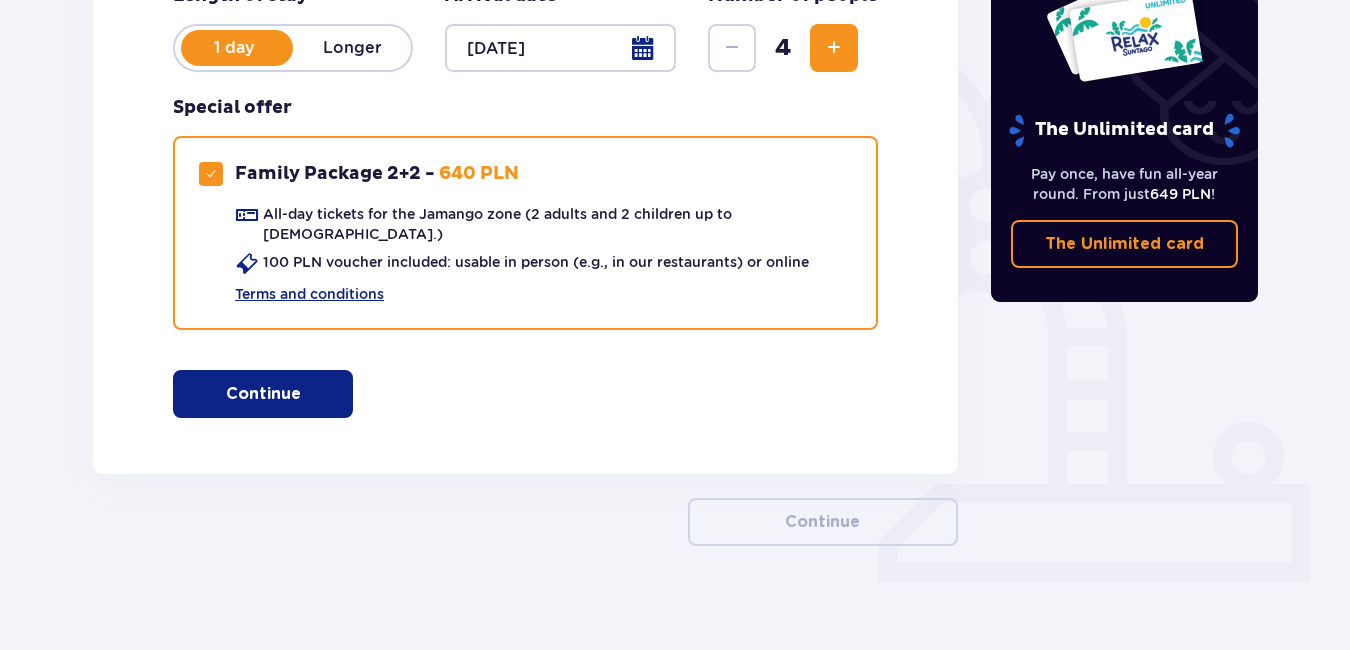 click on "Continue" at bounding box center (263, 394) 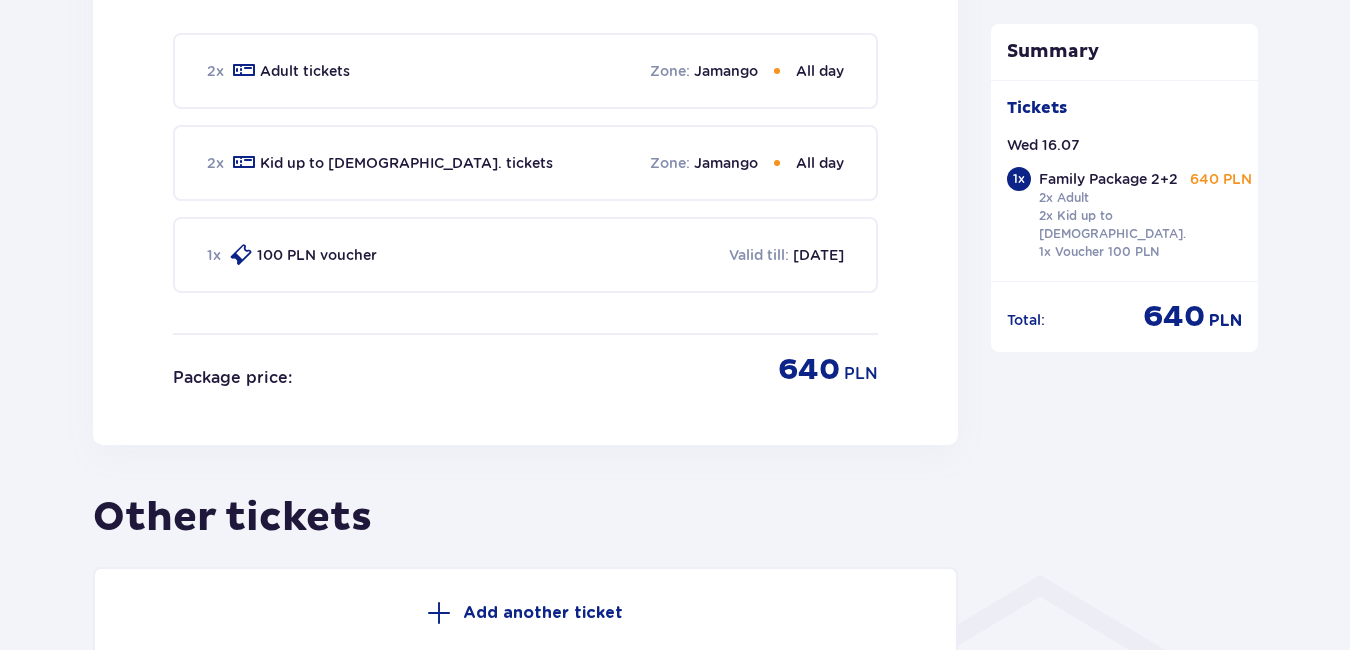 scroll, scrollTop: 1310, scrollLeft: 0, axis: vertical 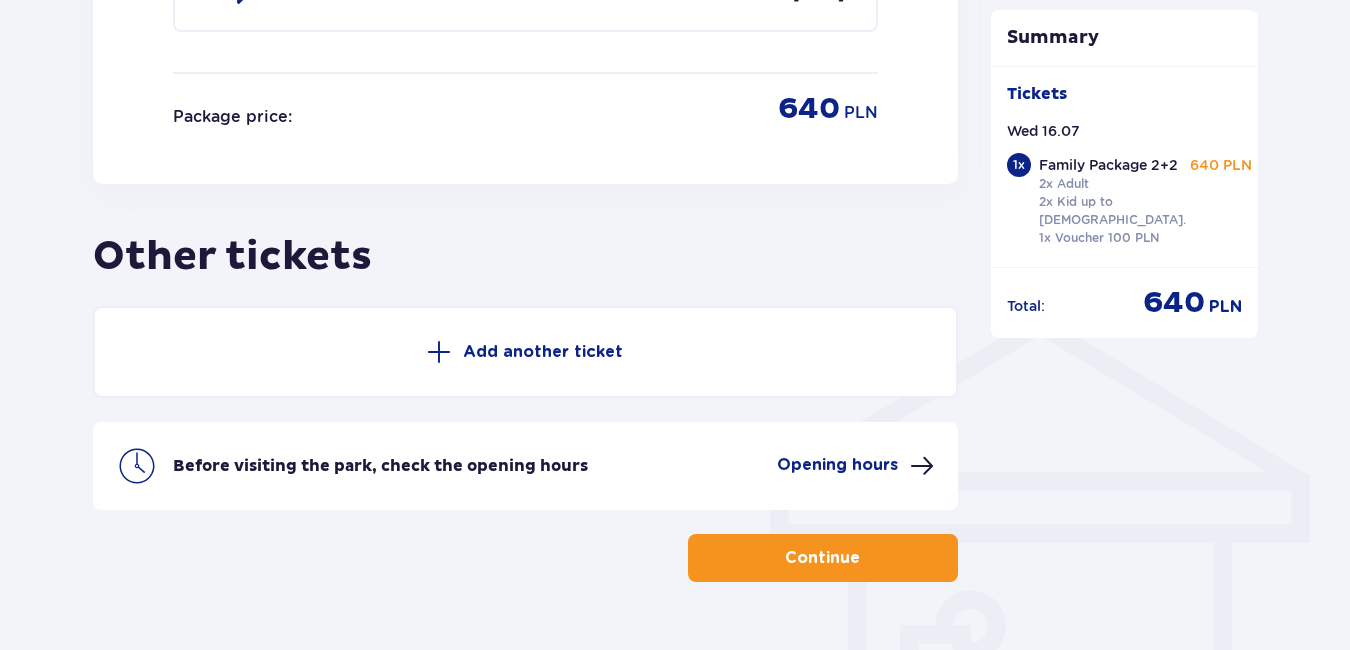 click on "Add another ticket" at bounding box center (543, 352) 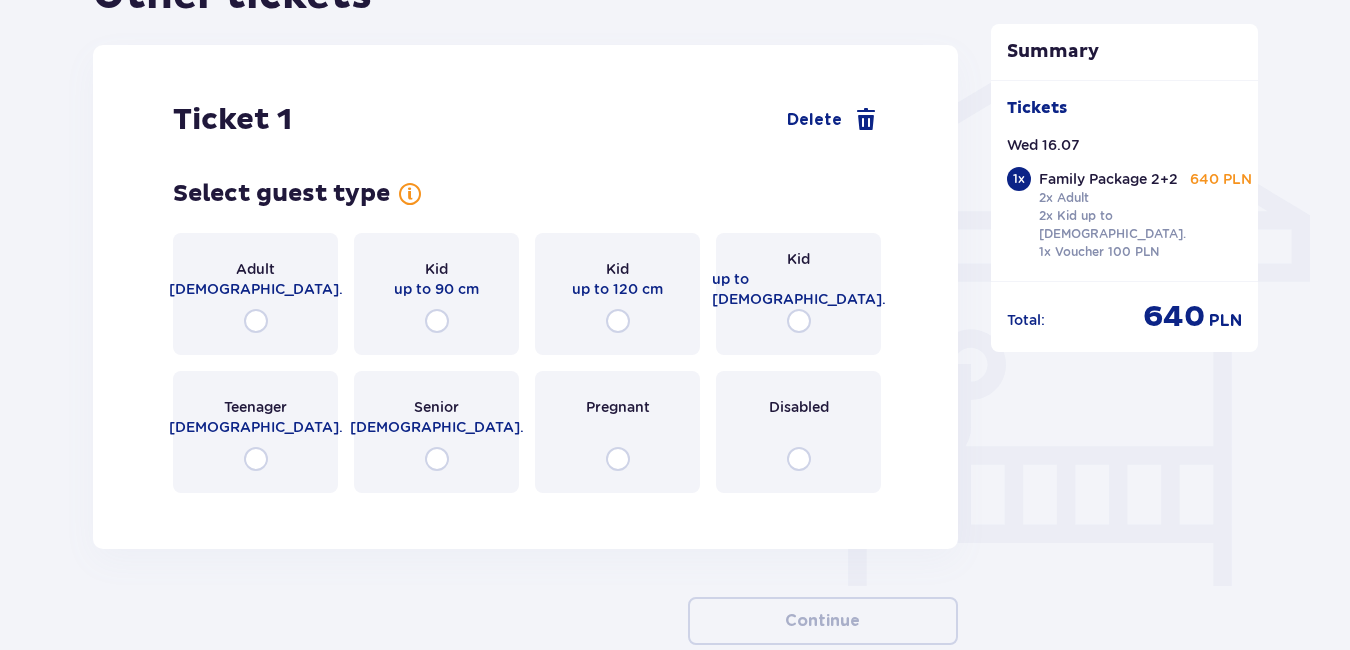 scroll, scrollTop: 1576, scrollLeft: 0, axis: vertical 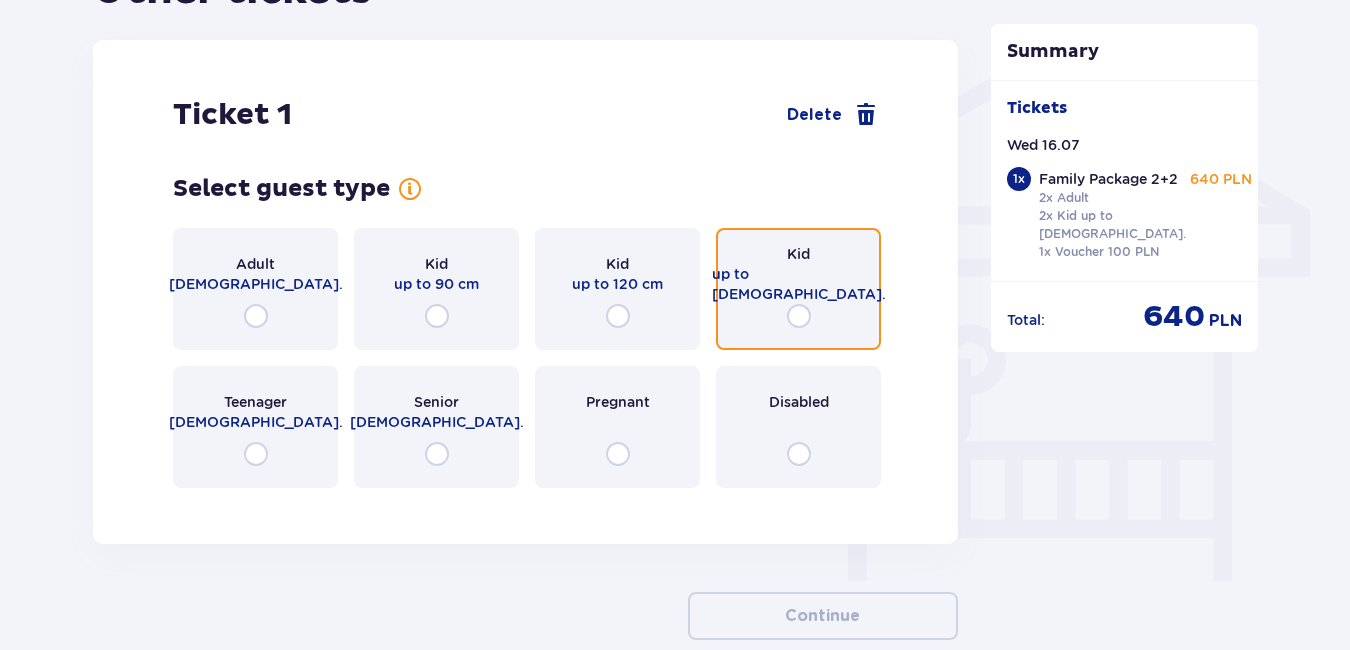 click at bounding box center (799, 316) 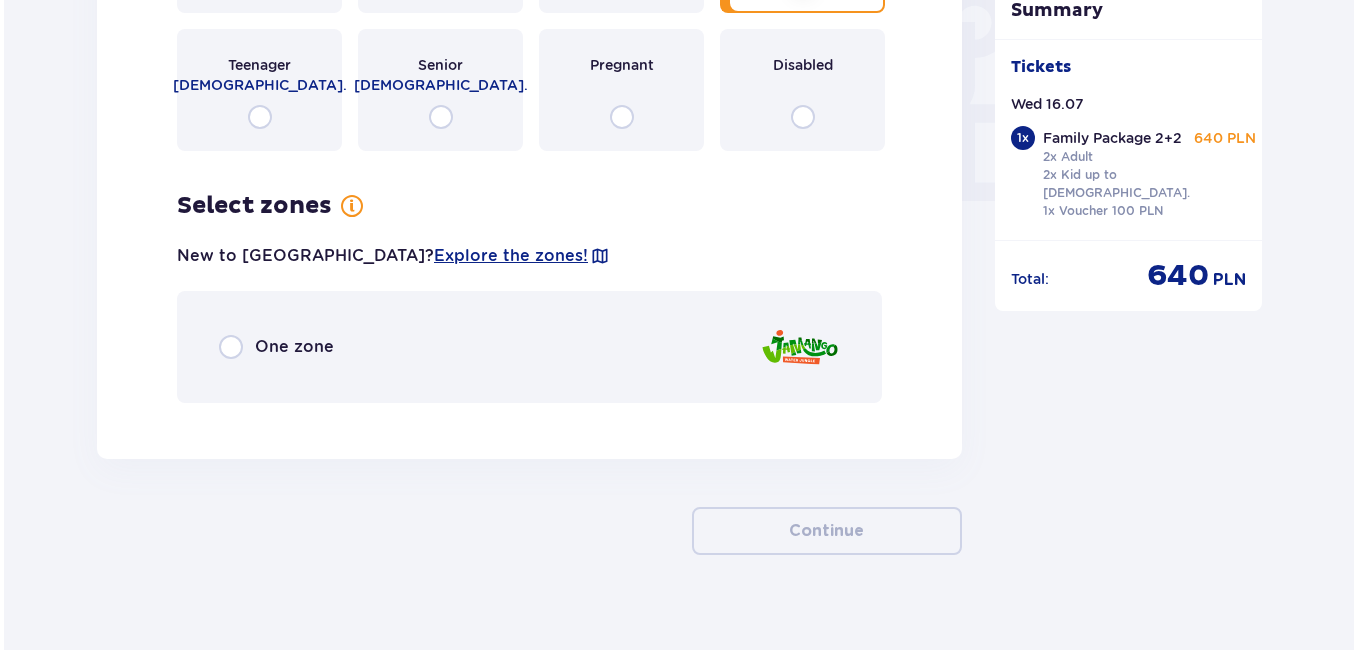 scroll, scrollTop: 1922, scrollLeft: 0, axis: vertical 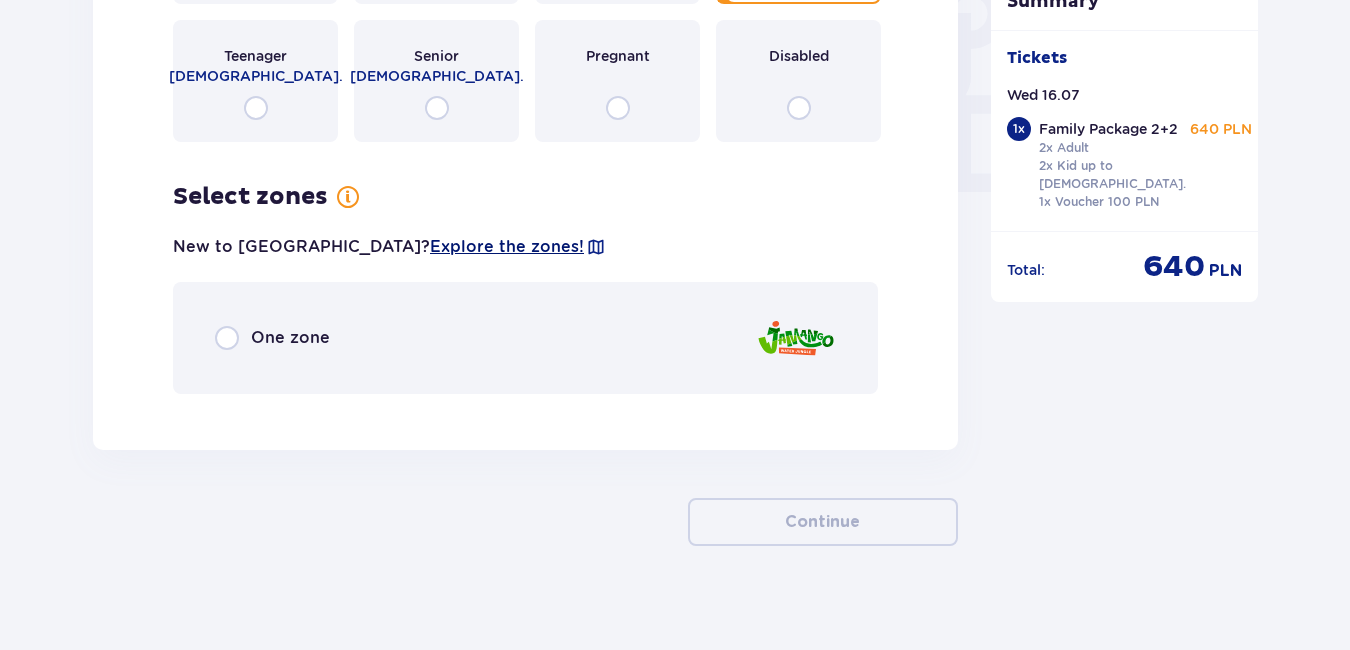 click on "Explore the zones!" at bounding box center [507, 247] 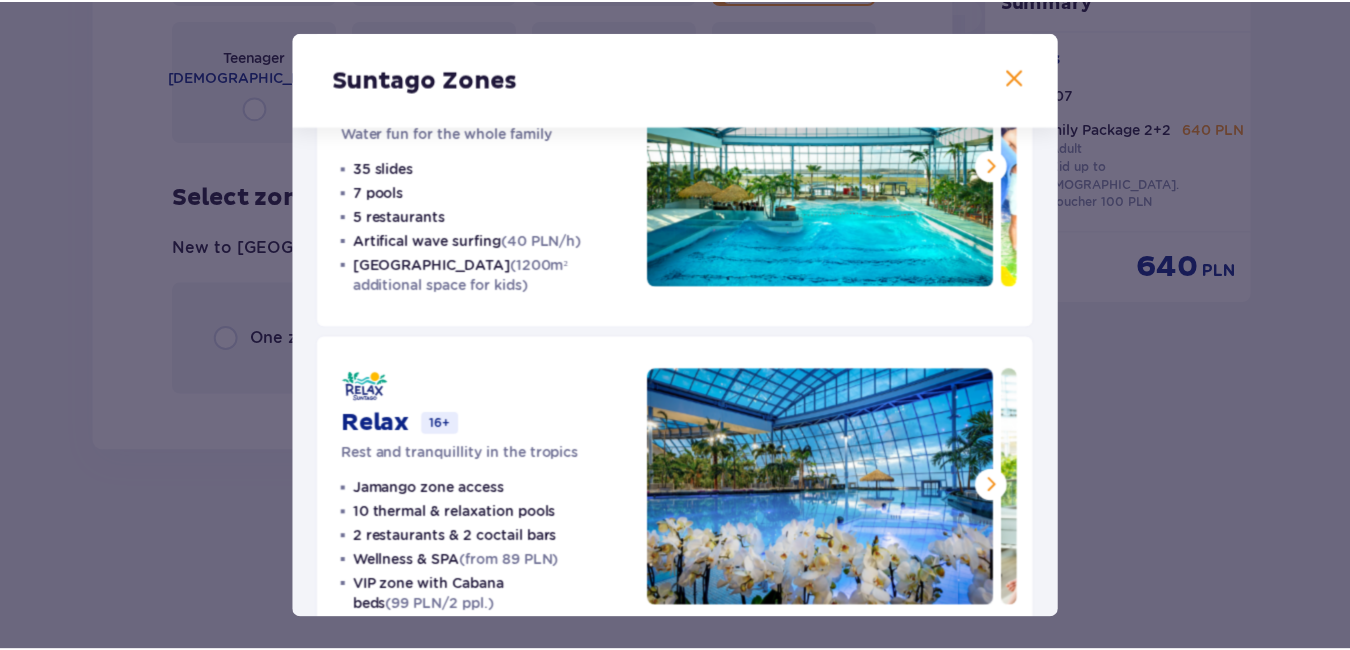 scroll, scrollTop: 100, scrollLeft: 0, axis: vertical 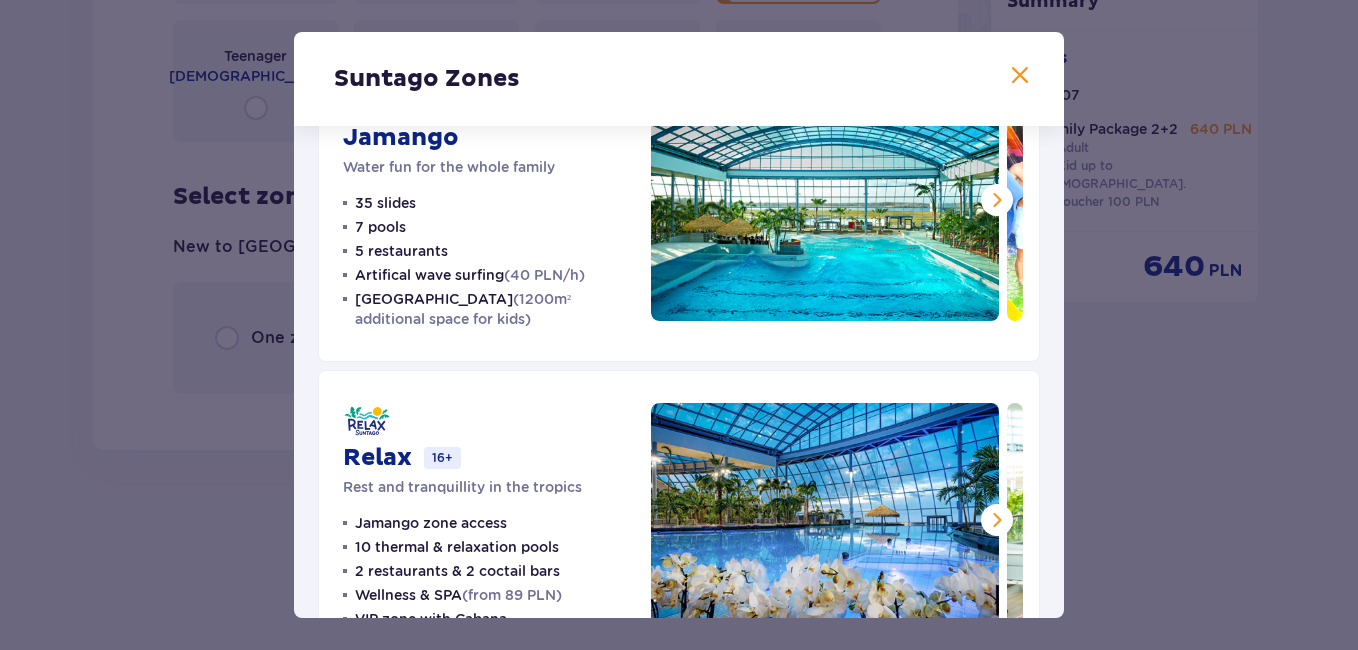 click at bounding box center [1020, 76] 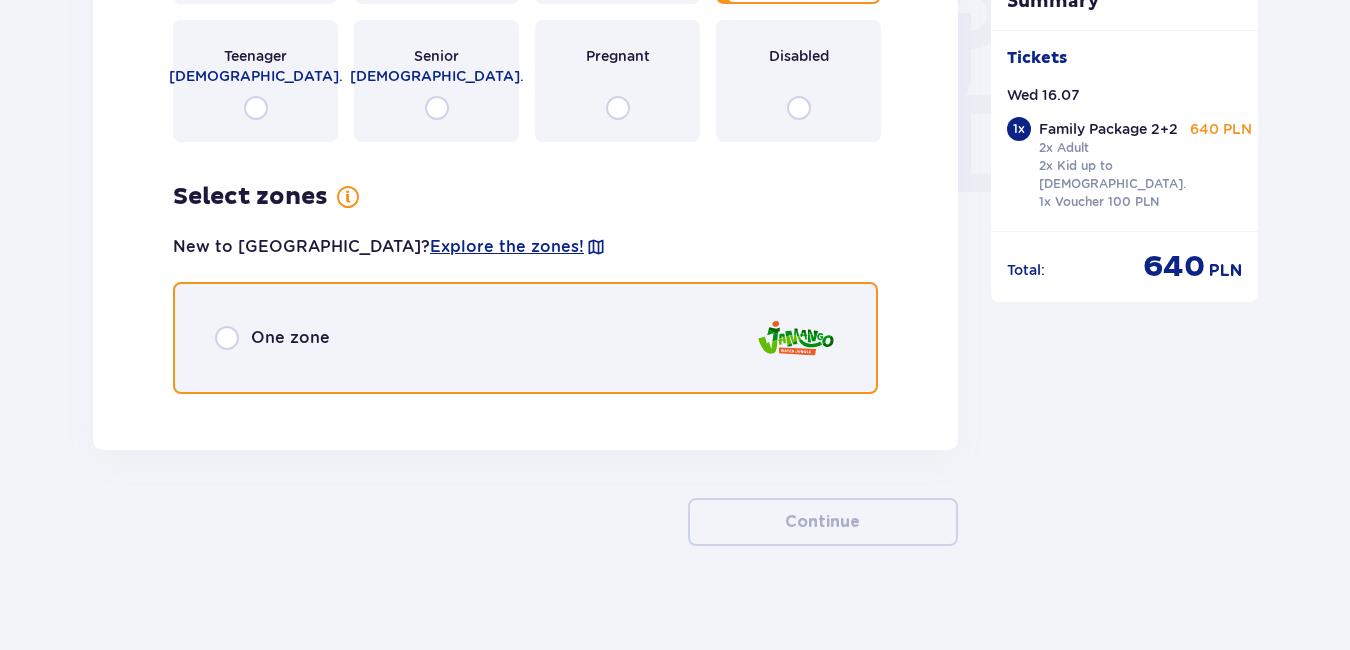 click at bounding box center [227, 338] 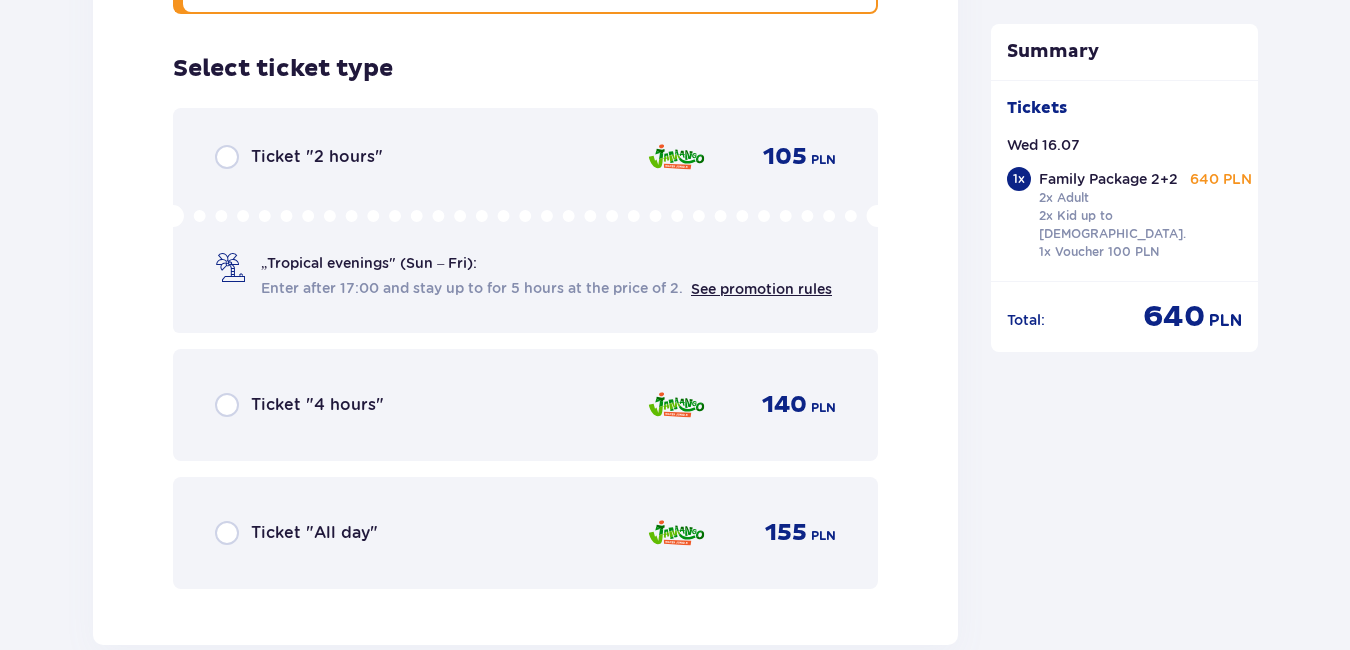 scroll, scrollTop: 2316, scrollLeft: 0, axis: vertical 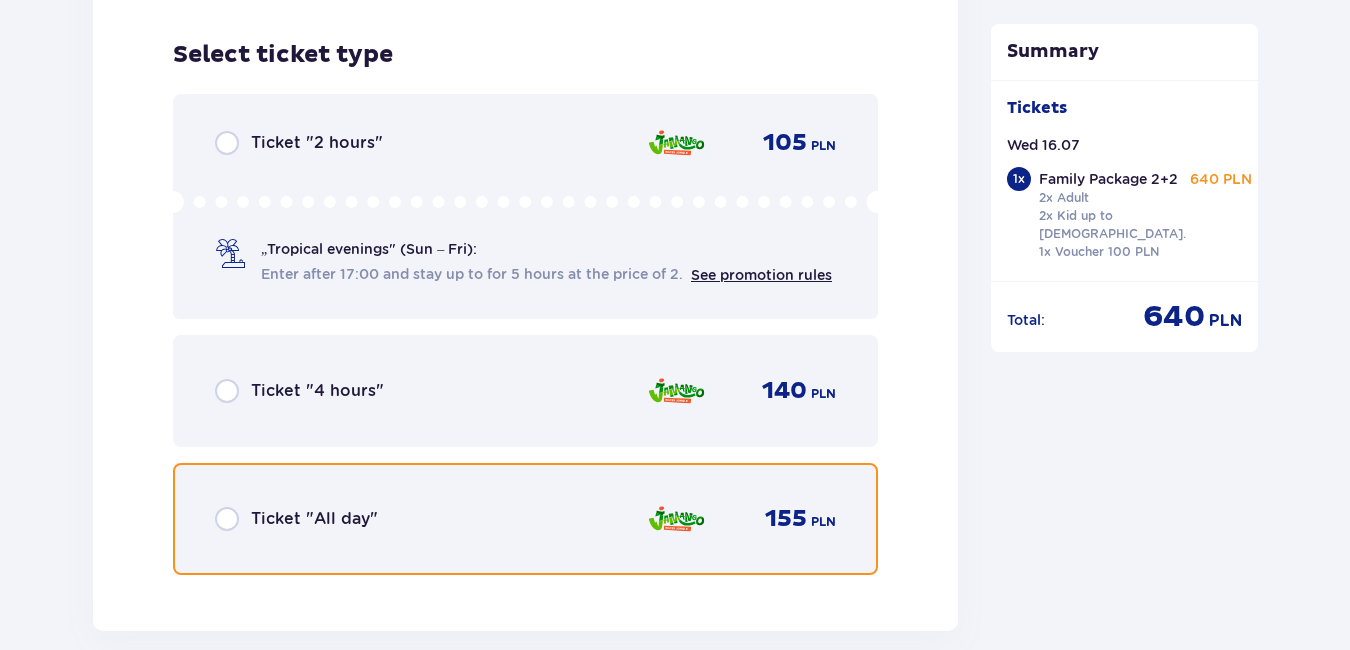 click at bounding box center (227, 519) 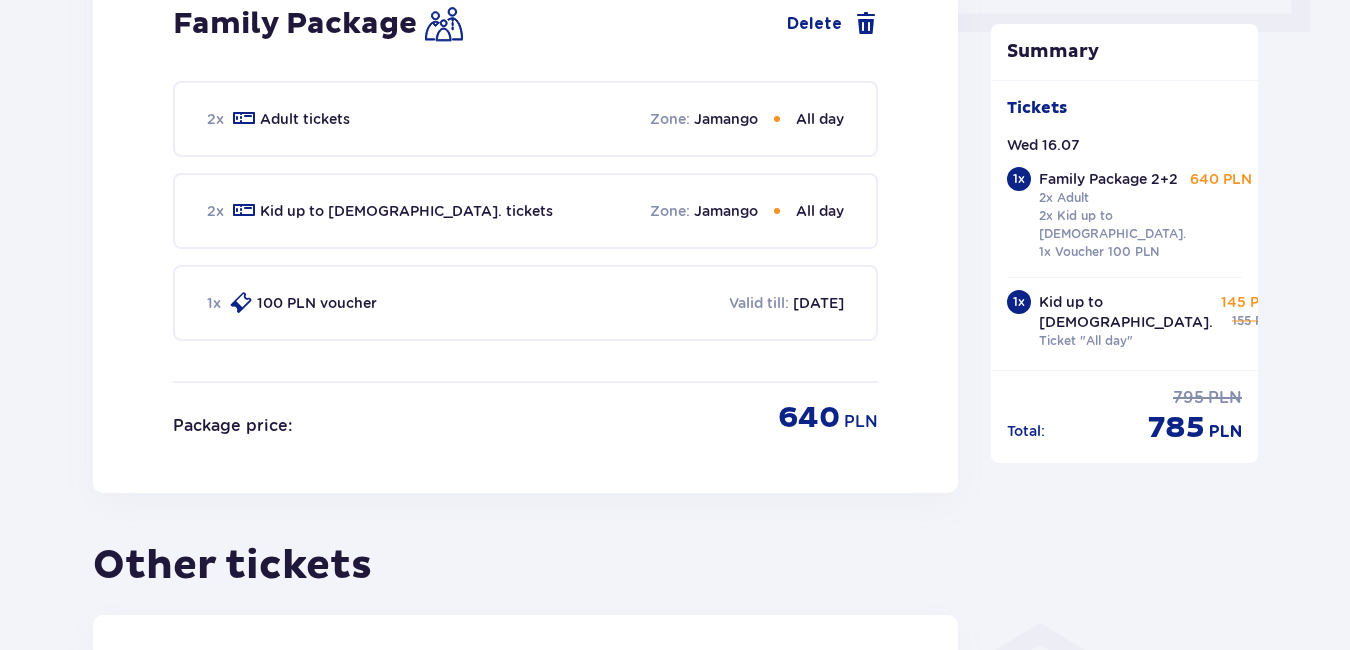scroll, scrollTop: 1201, scrollLeft: 0, axis: vertical 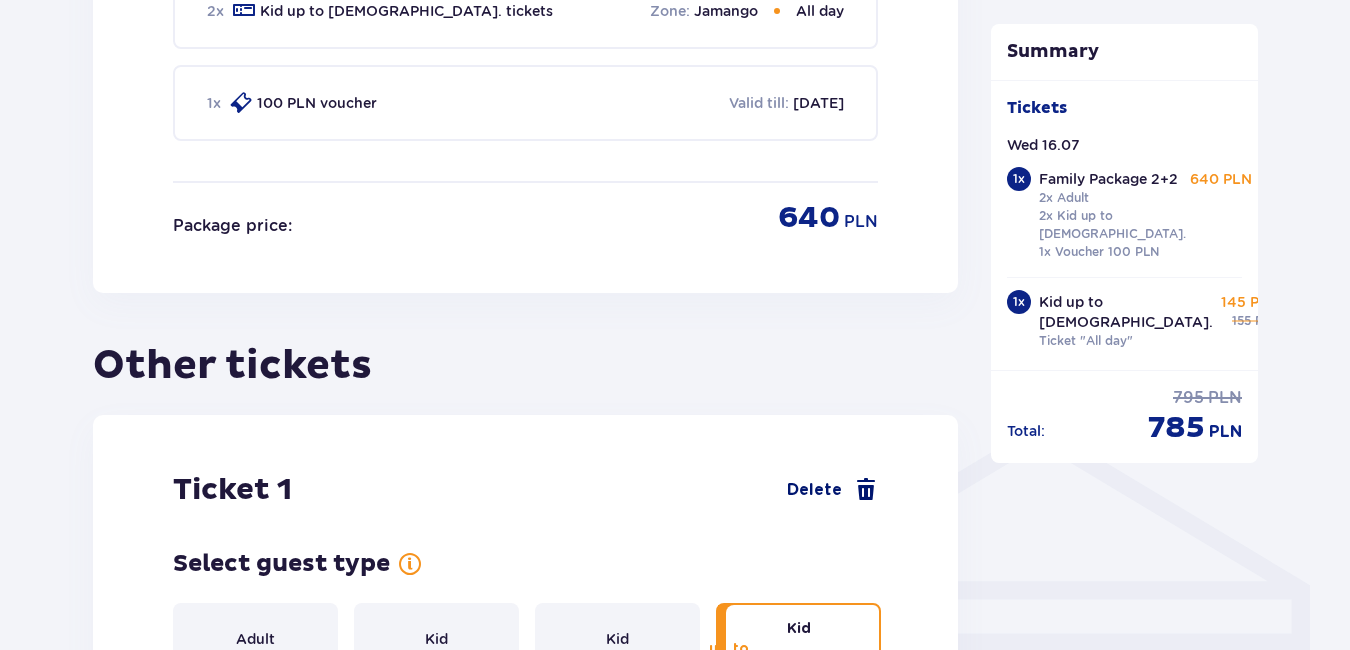 click on "Delete" at bounding box center (814, 490) 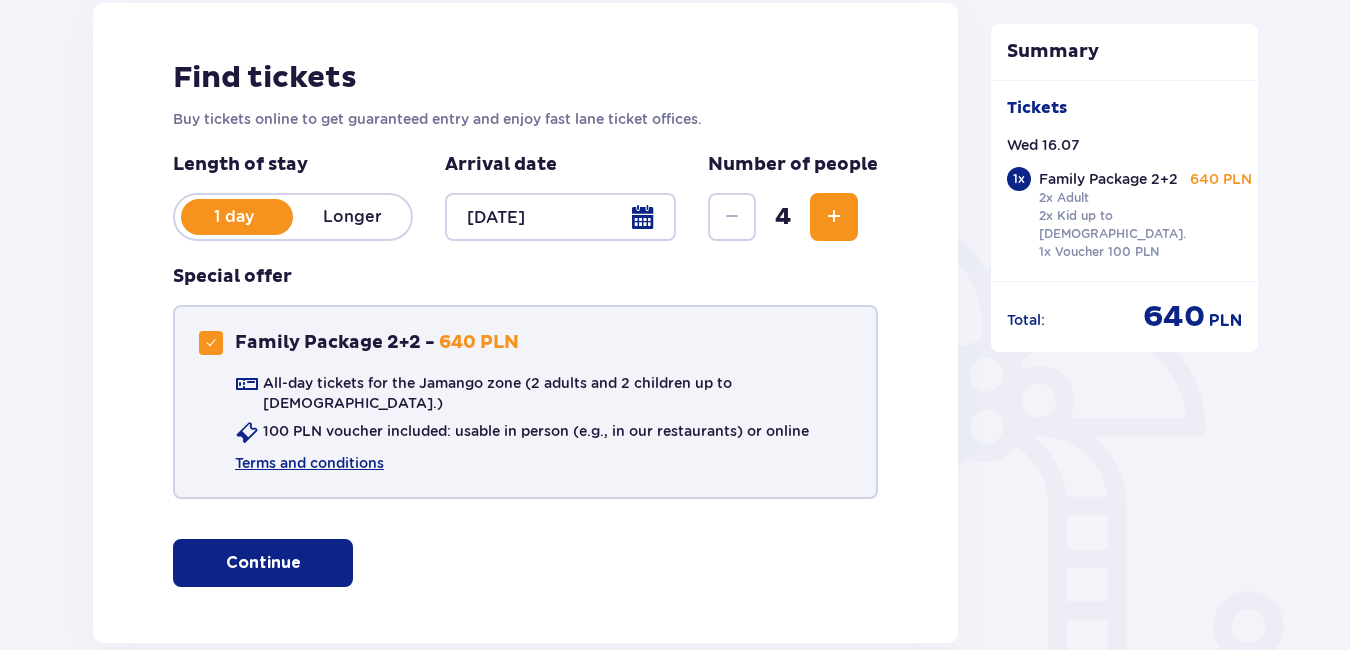 scroll, scrollTop: 262, scrollLeft: 0, axis: vertical 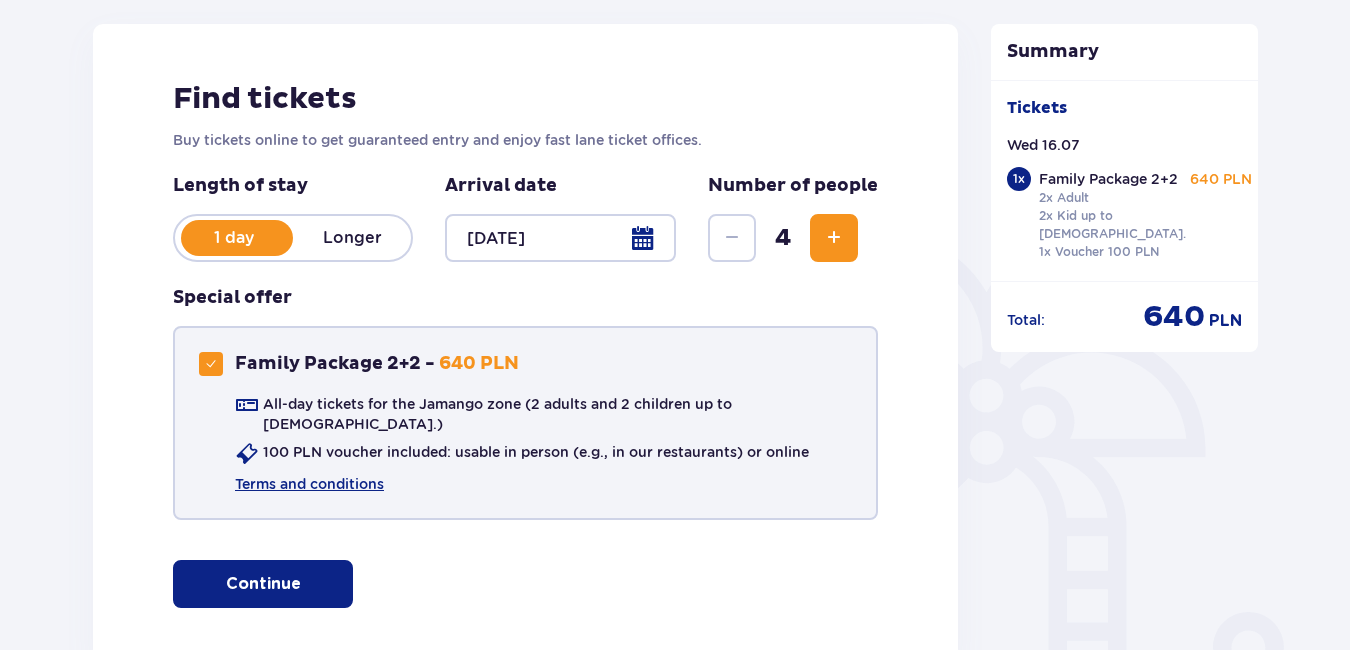 click at bounding box center [211, 364] 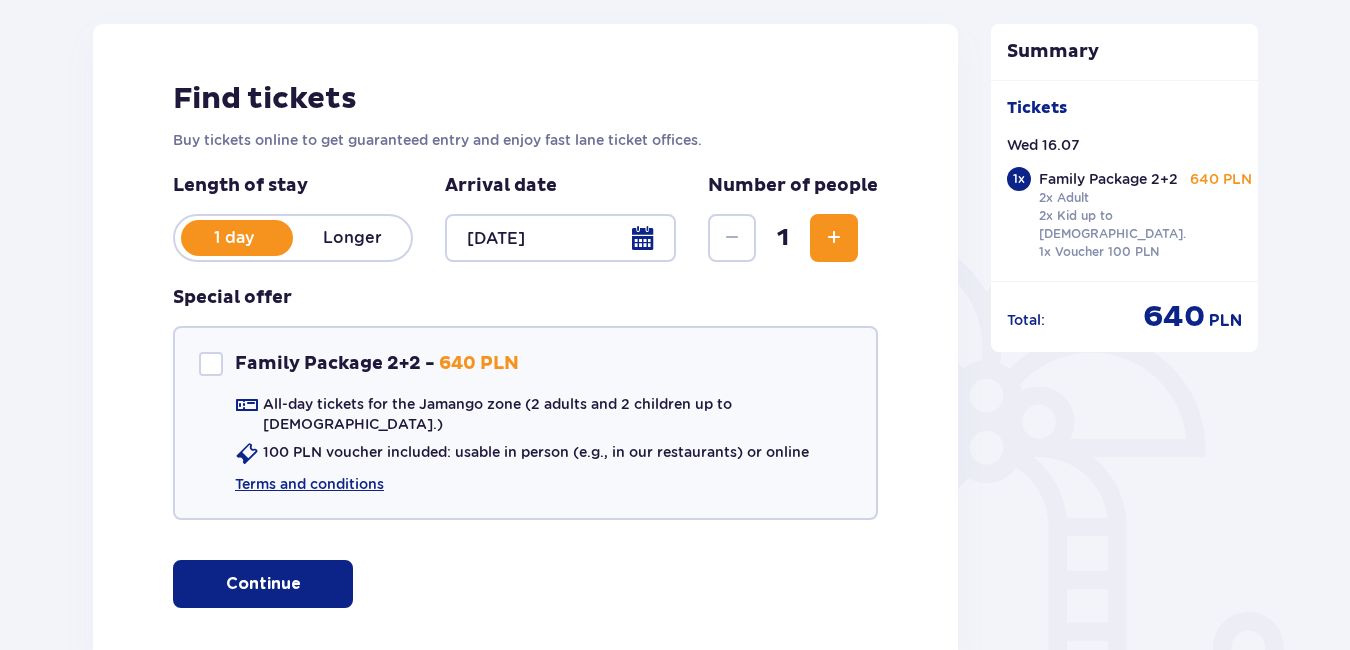 click on "Continue" at bounding box center [263, 584] 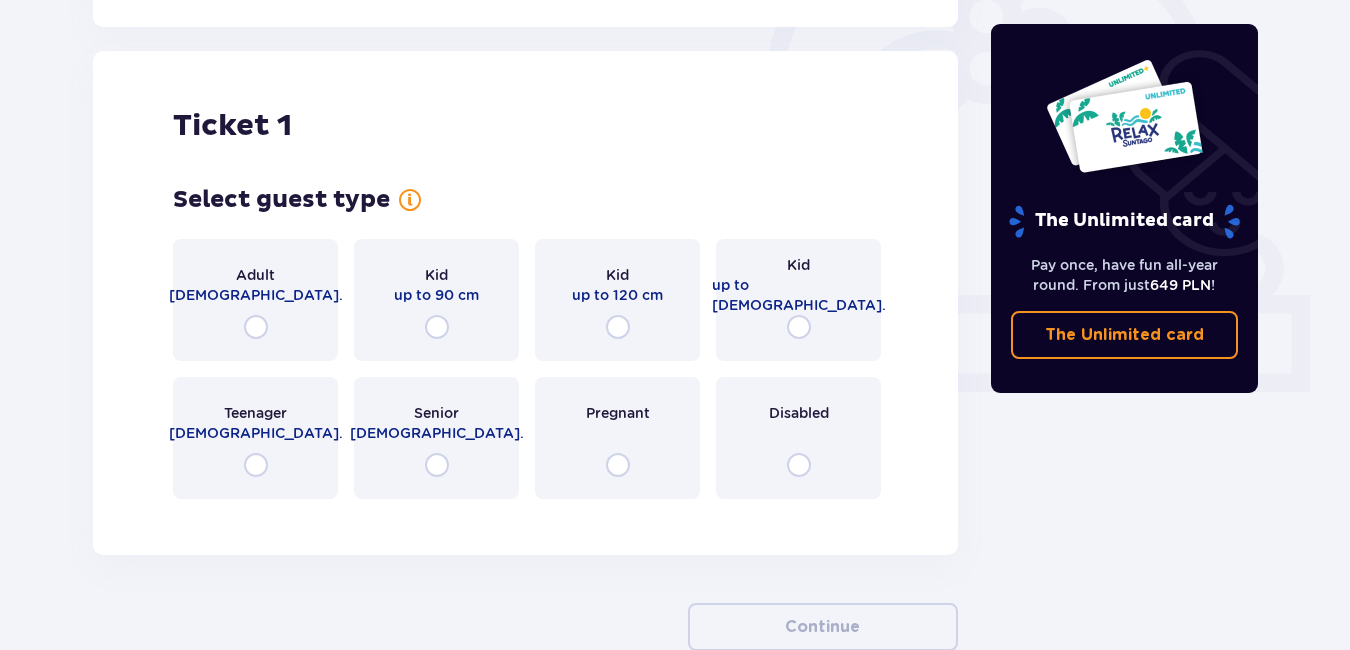 scroll, scrollTop: 662, scrollLeft: 0, axis: vertical 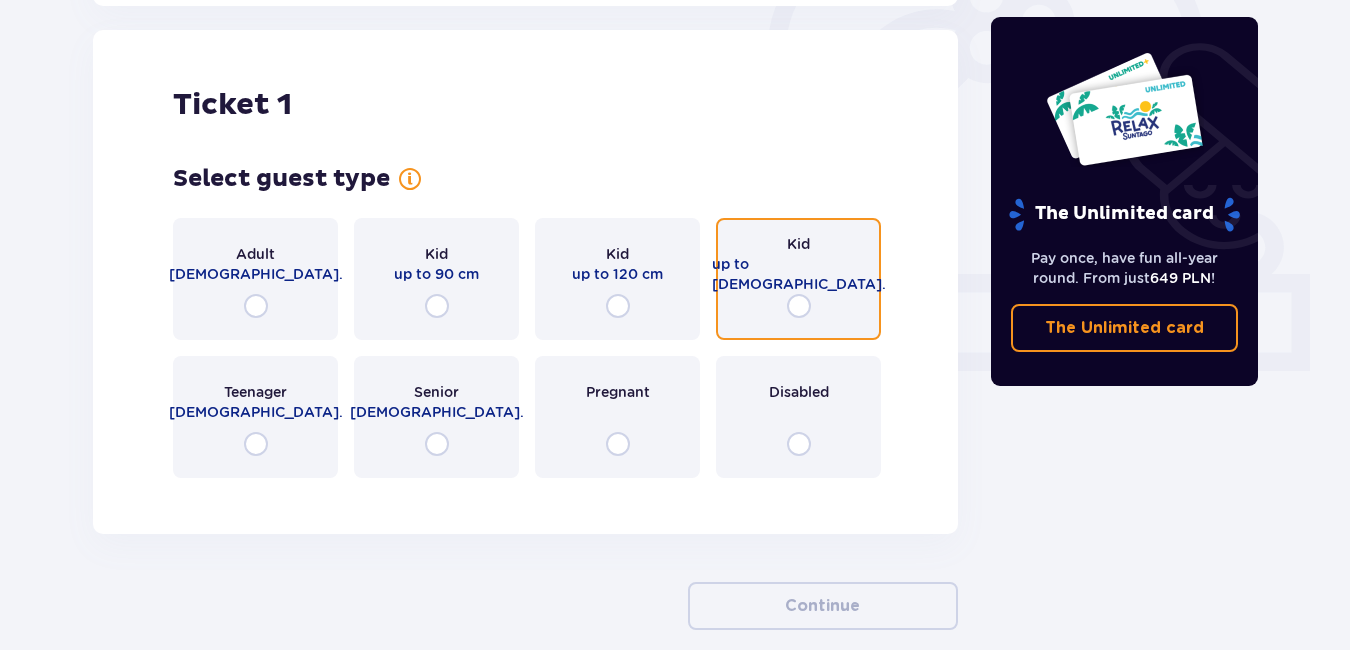 click at bounding box center (799, 306) 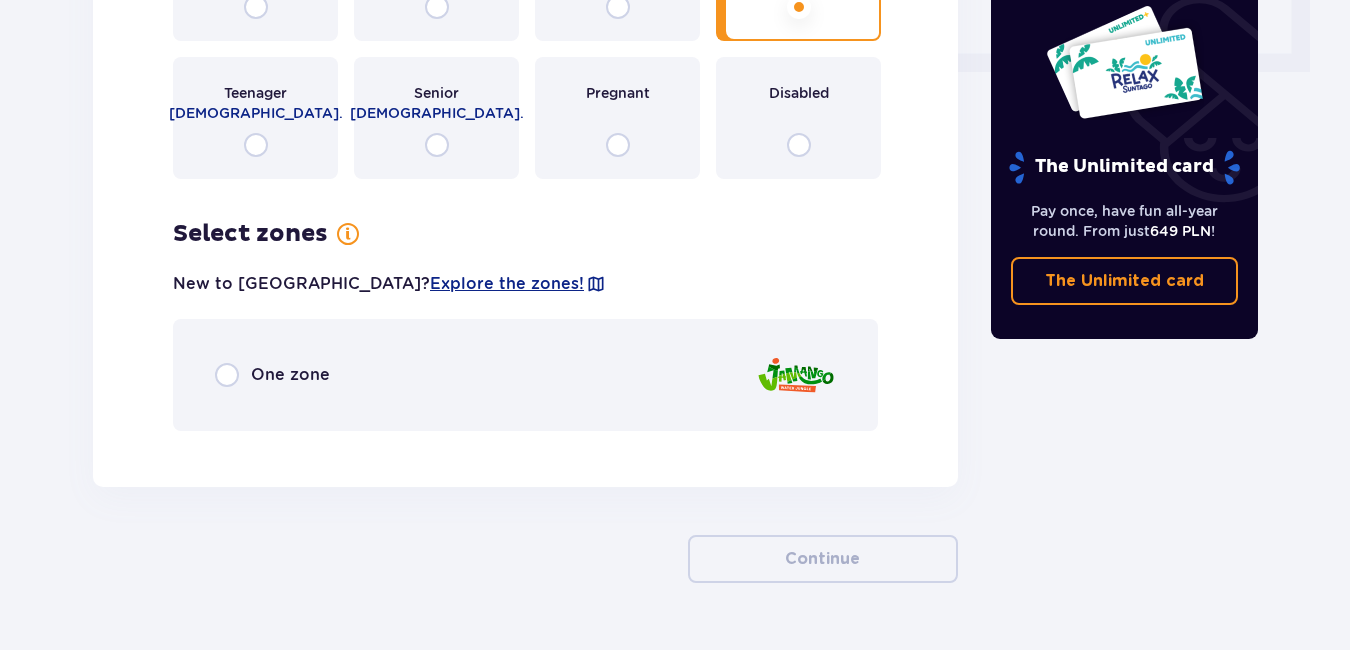 scroll, scrollTop: 1014, scrollLeft: 0, axis: vertical 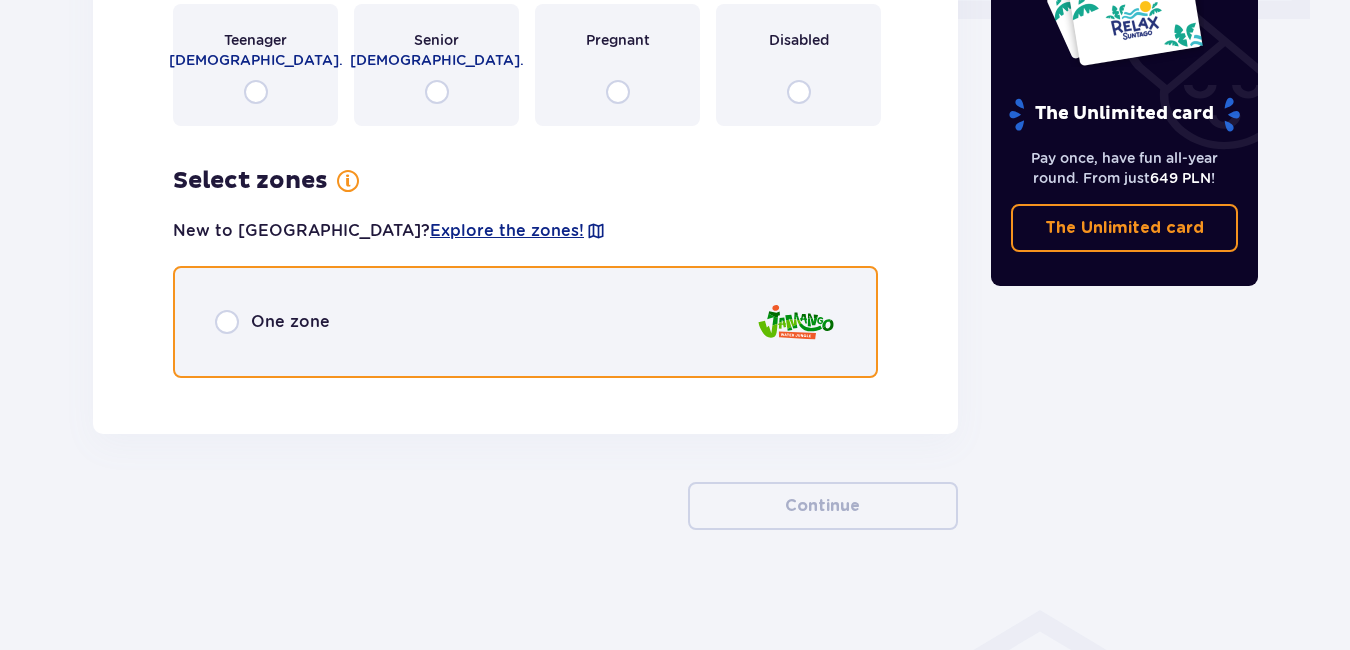 click at bounding box center (227, 322) 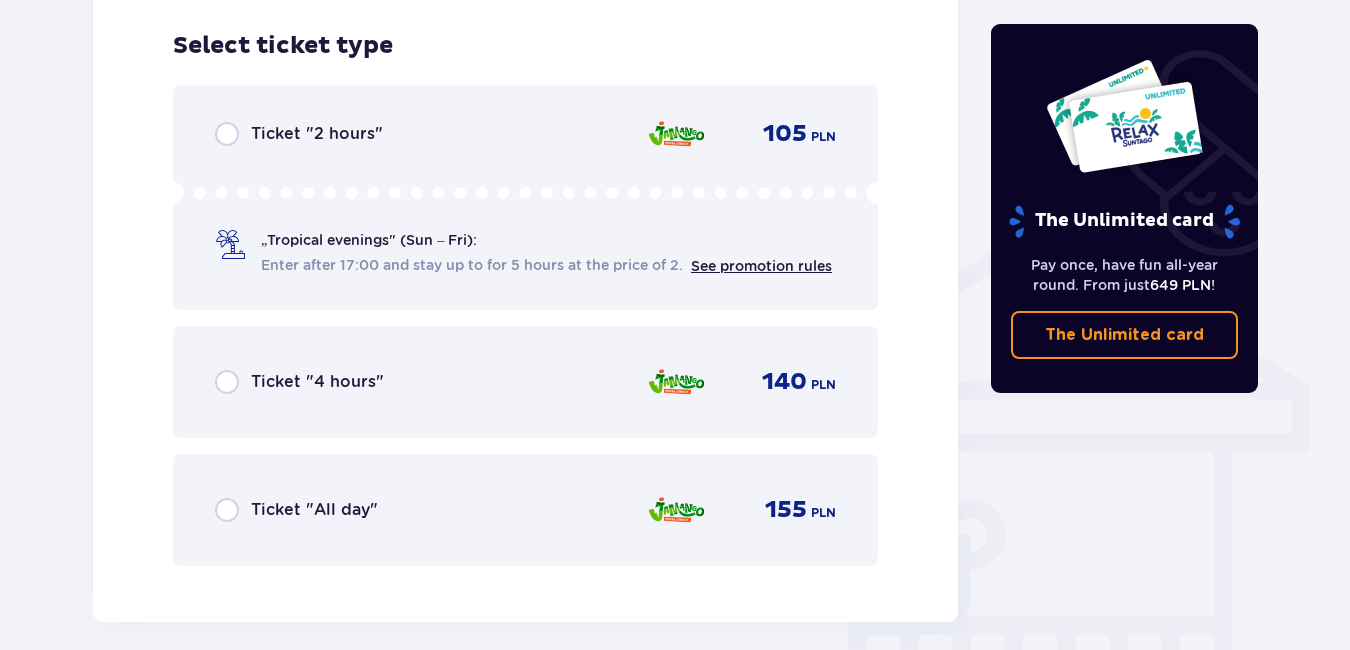 scroll, scrollTop: 1408, scrollLeft: 0, axis: vertical 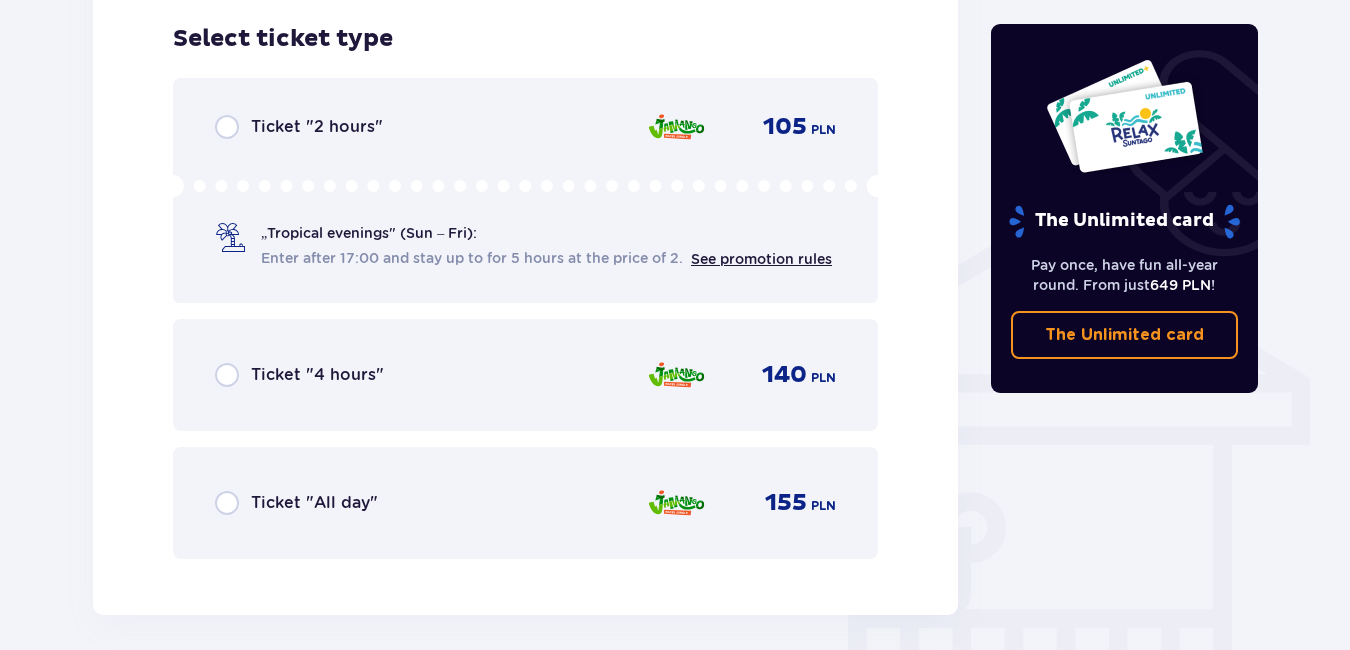 click on "Ticket "All day" 155 PLN" at bounding box center [525, 503] 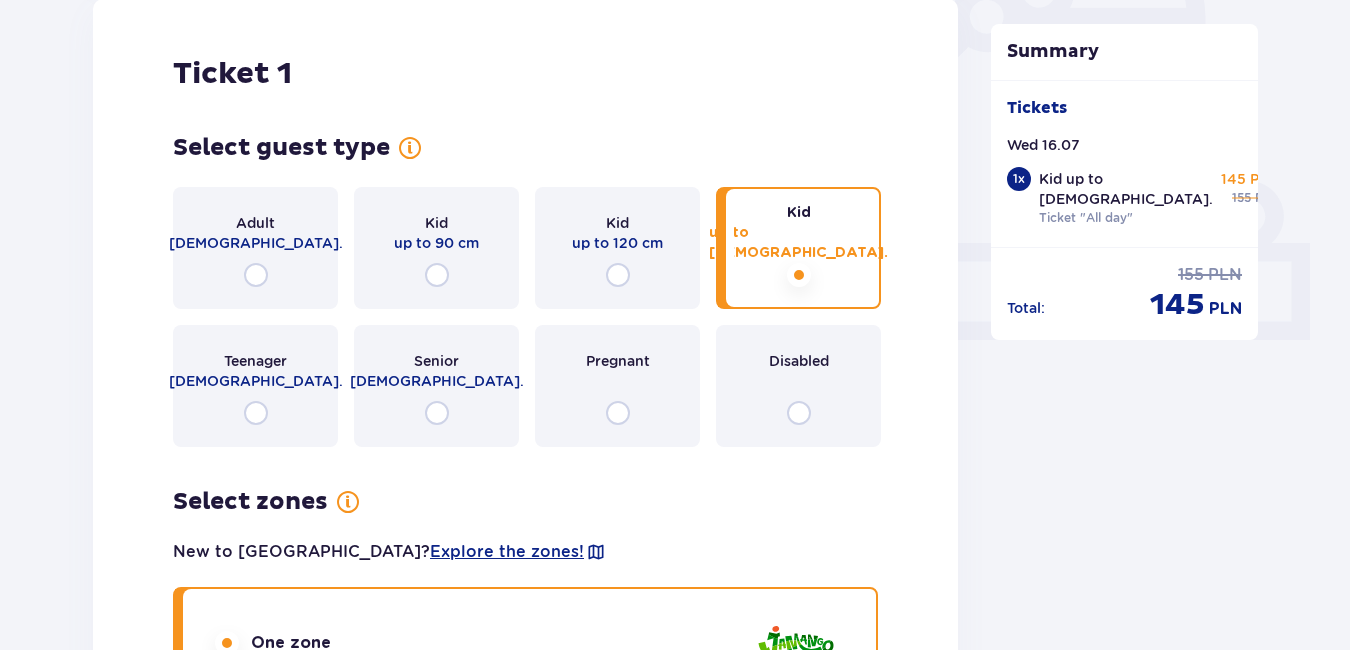 scroll, scrollTop: 193, scrollLeft: 0, axis: vertical 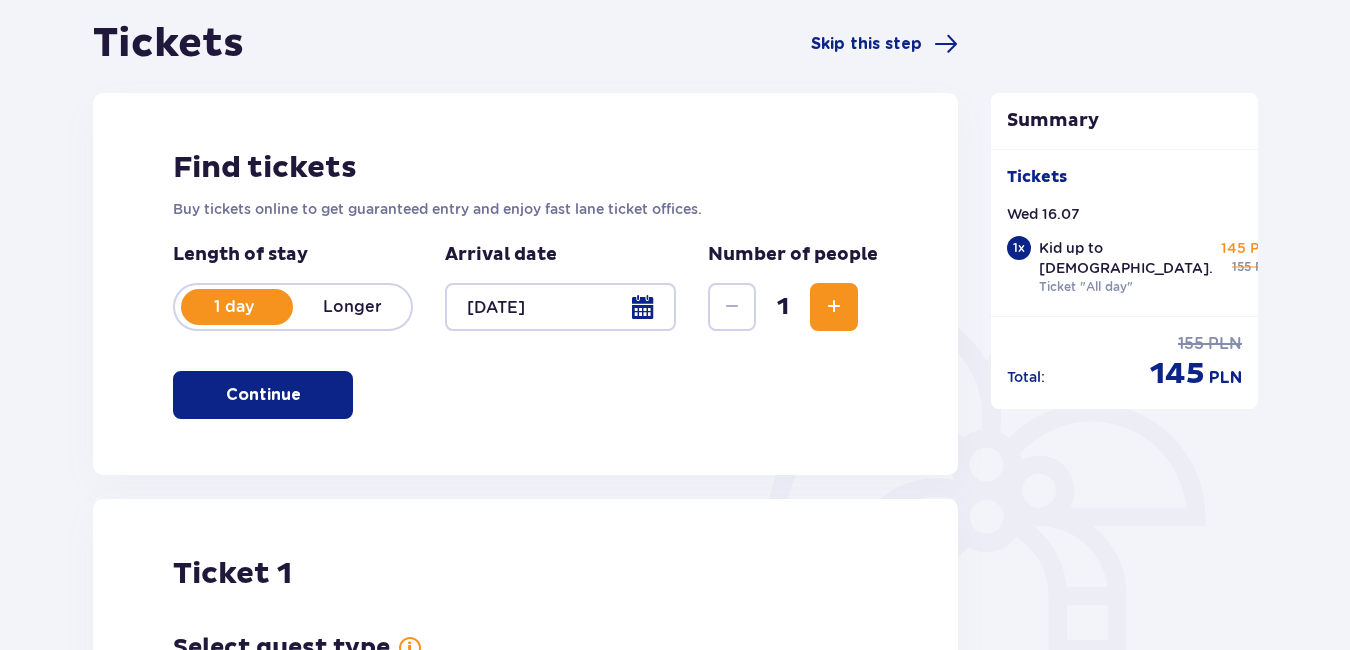 click at bounding box center (834, 307) 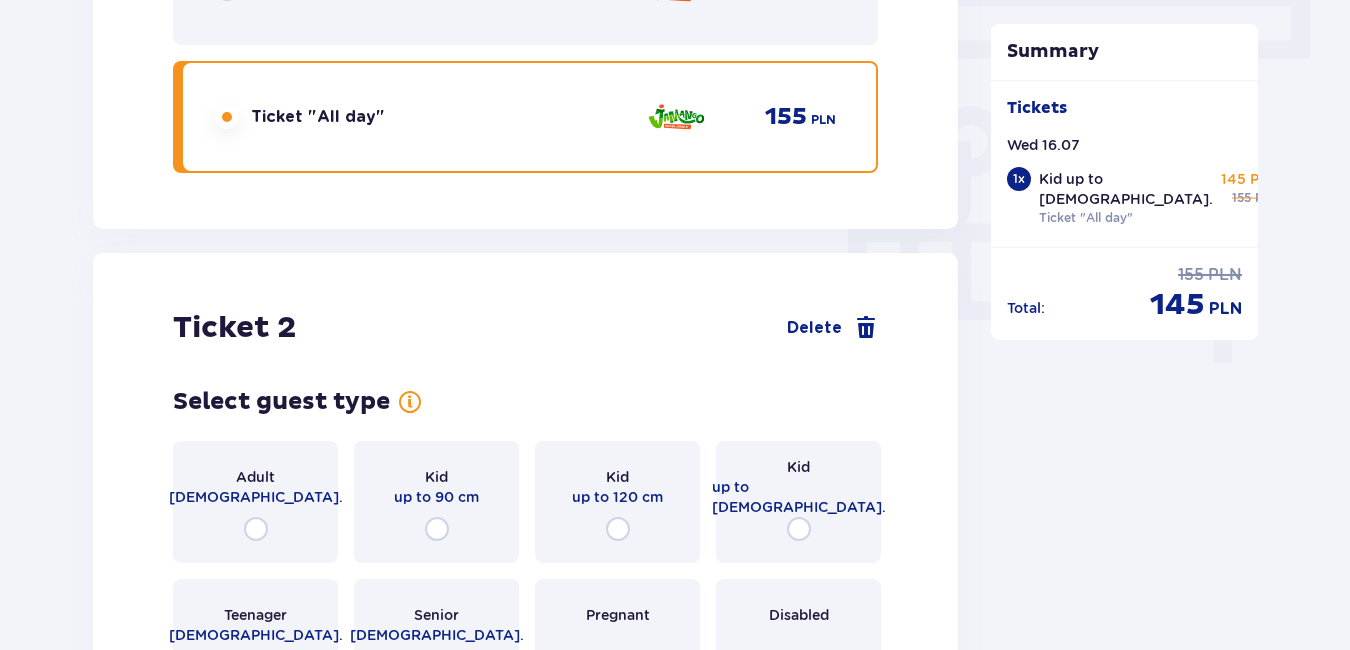 click on "Tickets Skip this step Find tickets Buy tickets online to get guaranteed entry and enjoy fast lane ticket offices. Length of stay 1 day Longer Arrival date 16.07.25 Number of people 2 Continue Ticket   1 Delete Select guest type Adult 18 - 65 y.o. Kid up to 90 cm Kid up to 120 cm Kid up to 16 y.o. Teenager 16 - 18 y.o. Senior 65+ y.o. Pregnant Disabled Select zones New to Suntago?  Explore the zones! One zone Select ticket type Ticket "2 hours" 105 PLN „Tropical evenings" (Sun – Fri): Enter after 17:00 and stay up to for 5 hours at the price of 2. See promotion rules Ticket "4 hours" 140 PLN Ticket "All day" 155 PLN Ticket   2 Delete Select guest type Adult 18 - 65 y.o. Kid up to 90 cm Kid up to 120 cm Kid up to 16 y.o. Teenager 16 - 18 y.o. Senior 65+ y.o. Pregnant Disabled Continue" at bounding box center (525, -365) 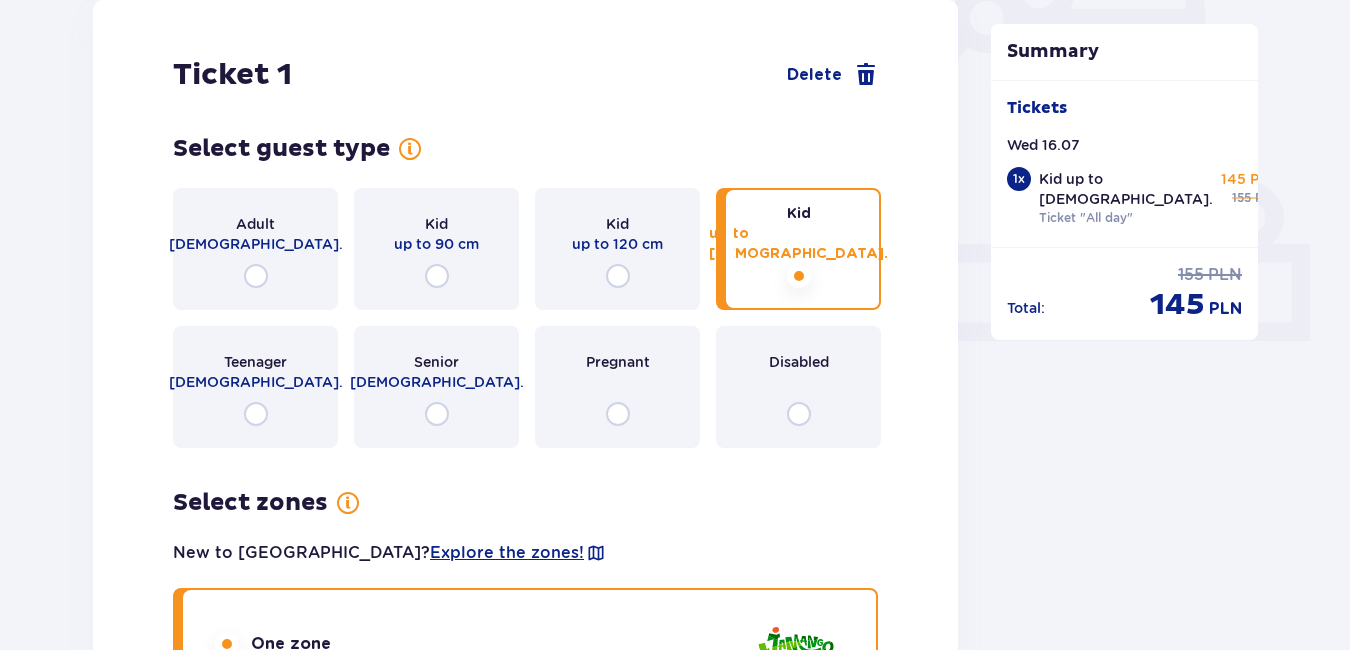 scroll, scrollTop: 423, scrollLeft: 0, axis: vertical 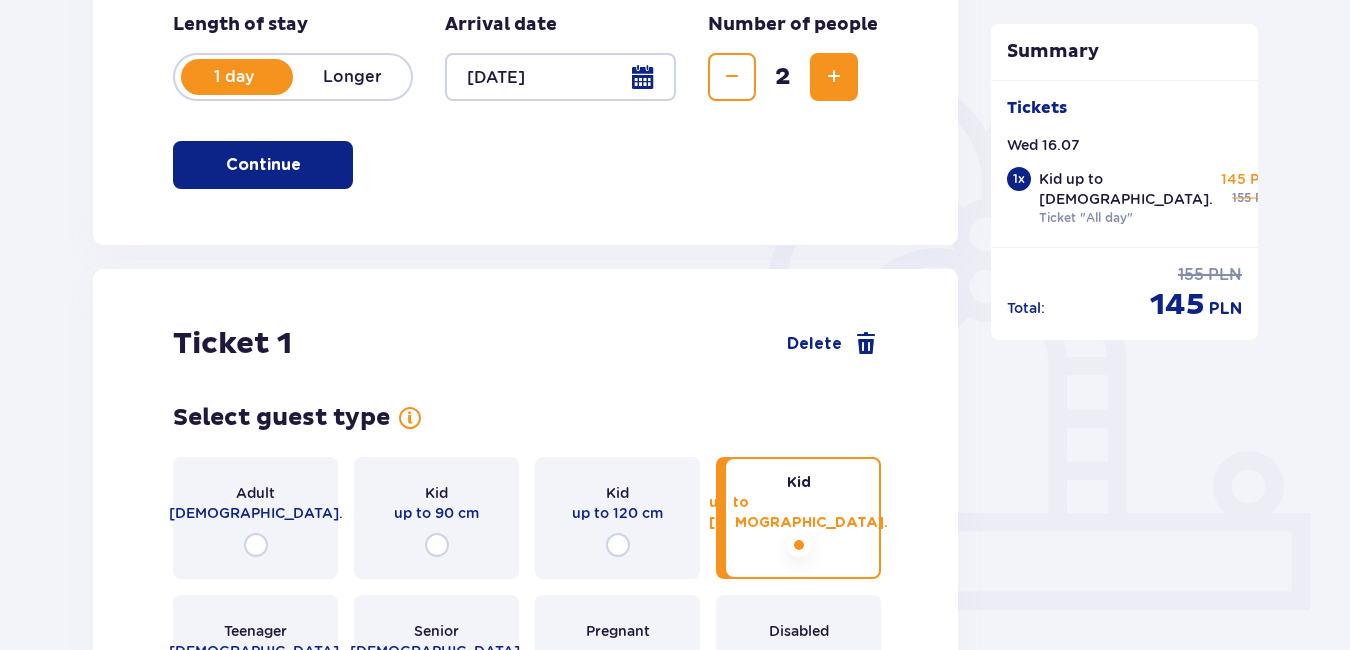 drag, startPoint x: 824, startPoint y: 48, endPoint x: 833, endPoint y: 66, distance: 20.12461 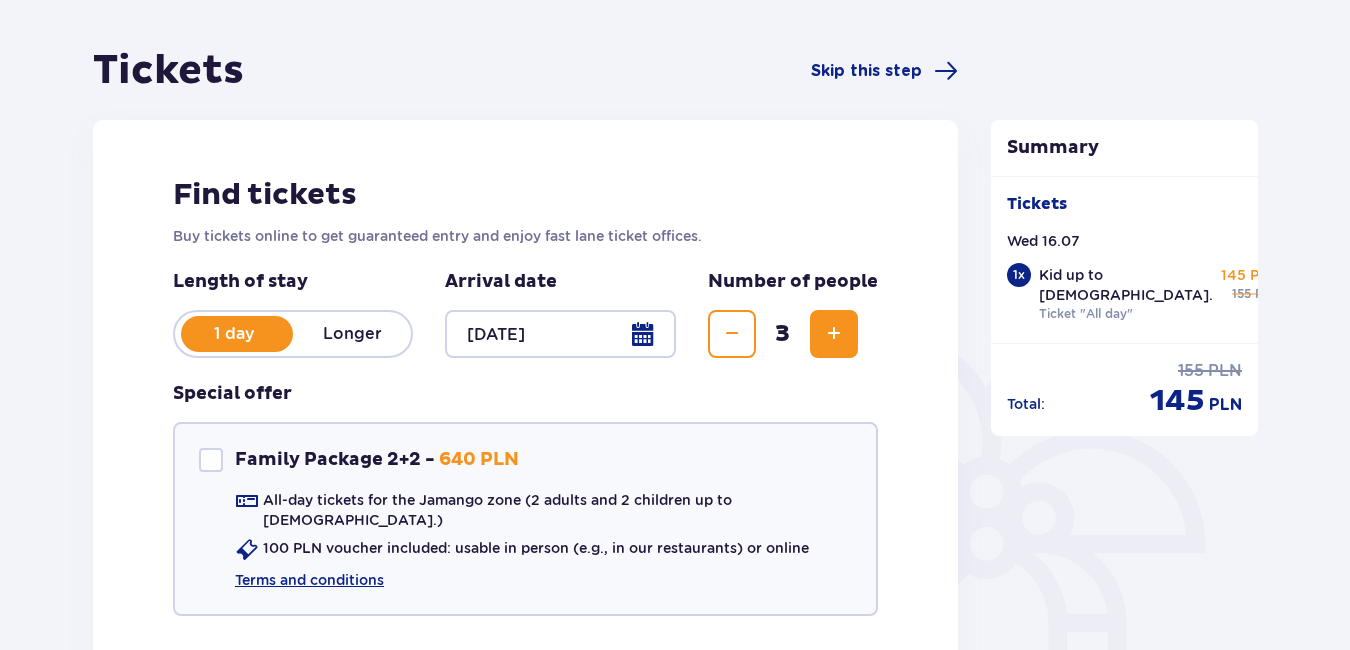 scroll, scrollTop: 0, scrollLeft: 0, axis: both 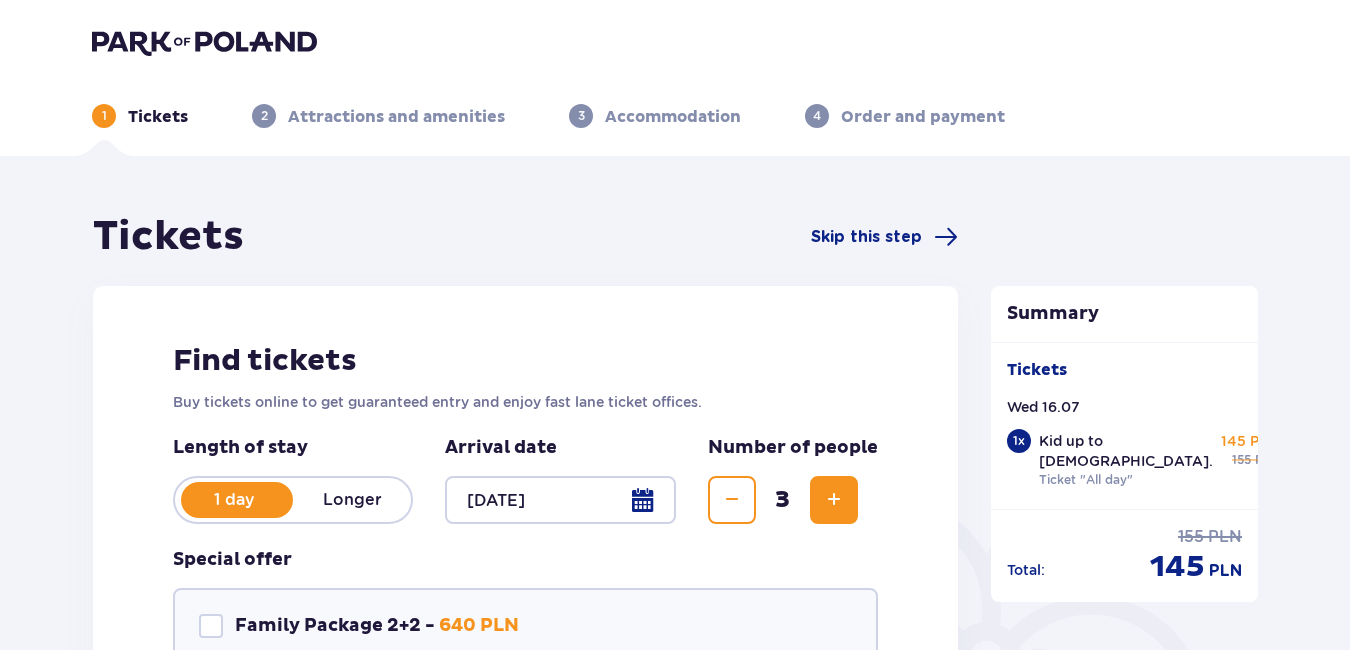 click at bounding box center [834, 500] 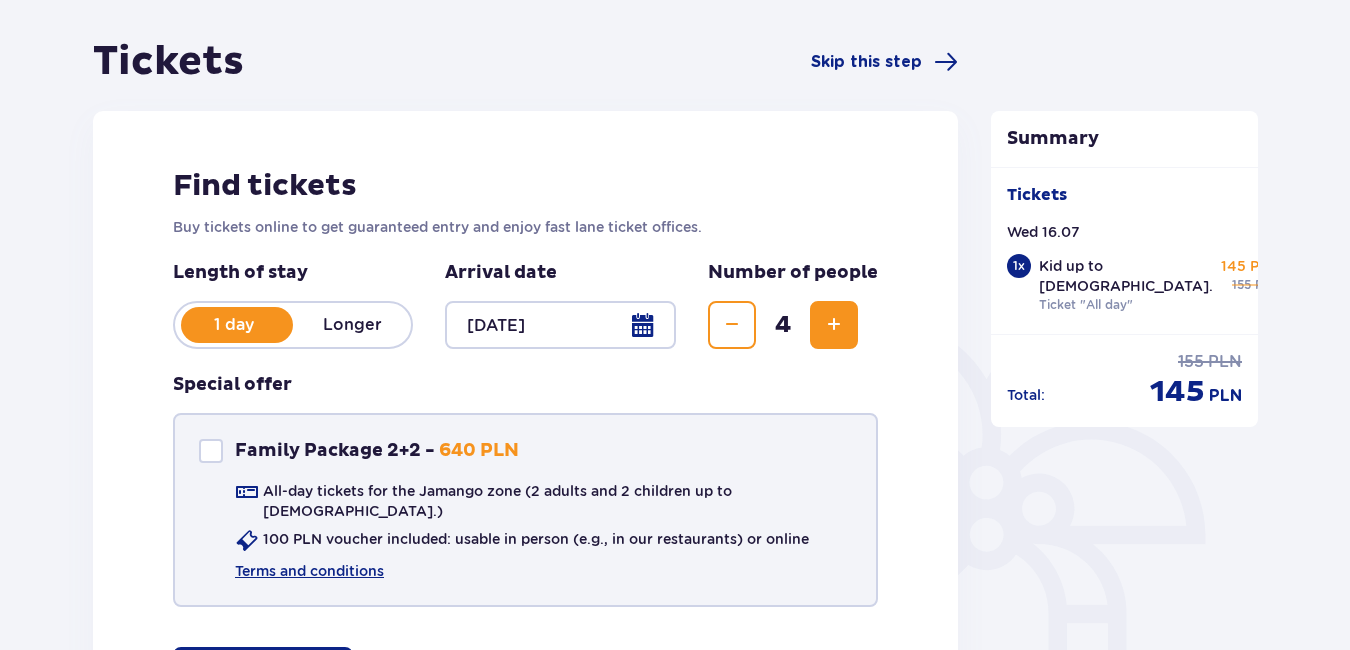 scroll, scrollTop: 0, scrollLeft: 0, axis: both 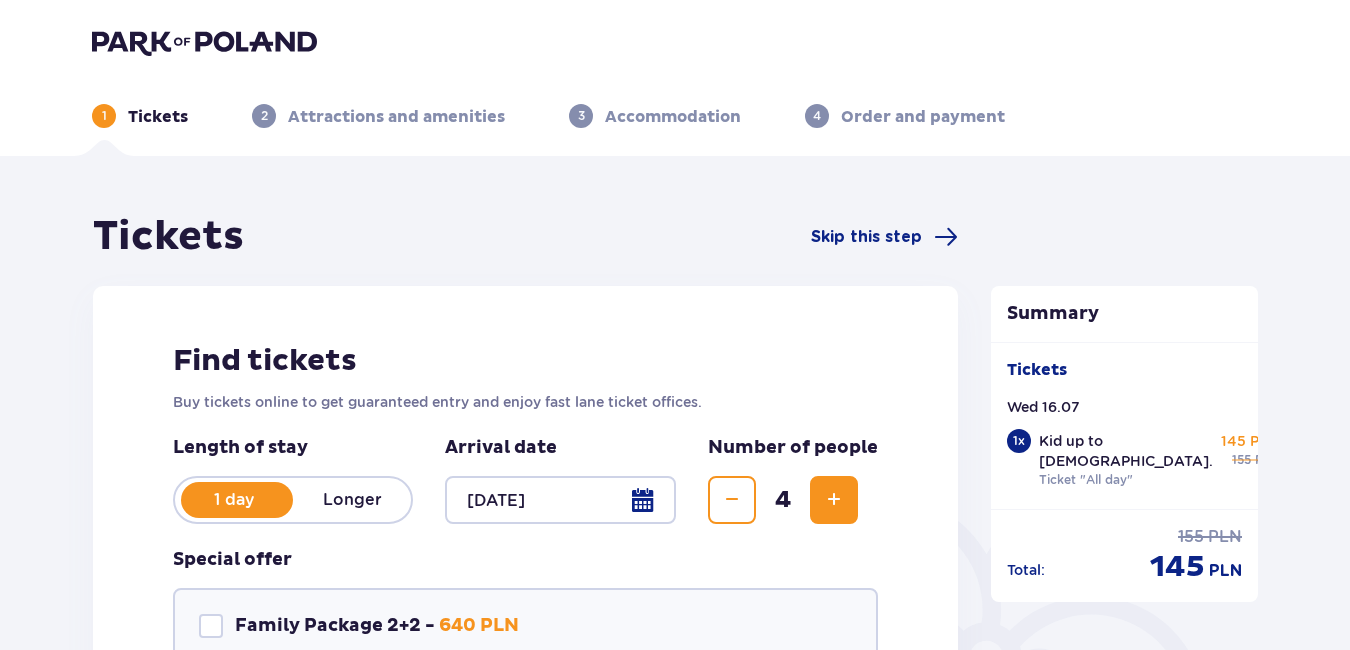 click at bounding box center (834, 500) 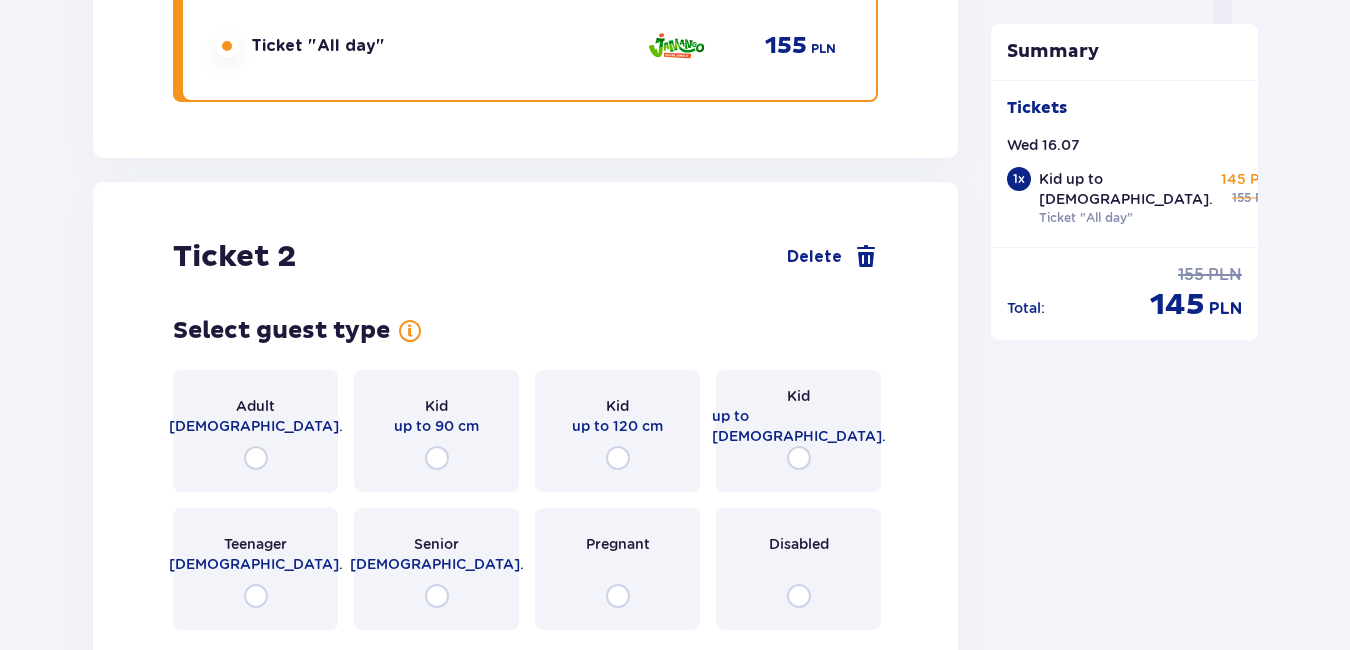 scroll, scrollTop: 2365, scrollLeft: 0, axis: vertical 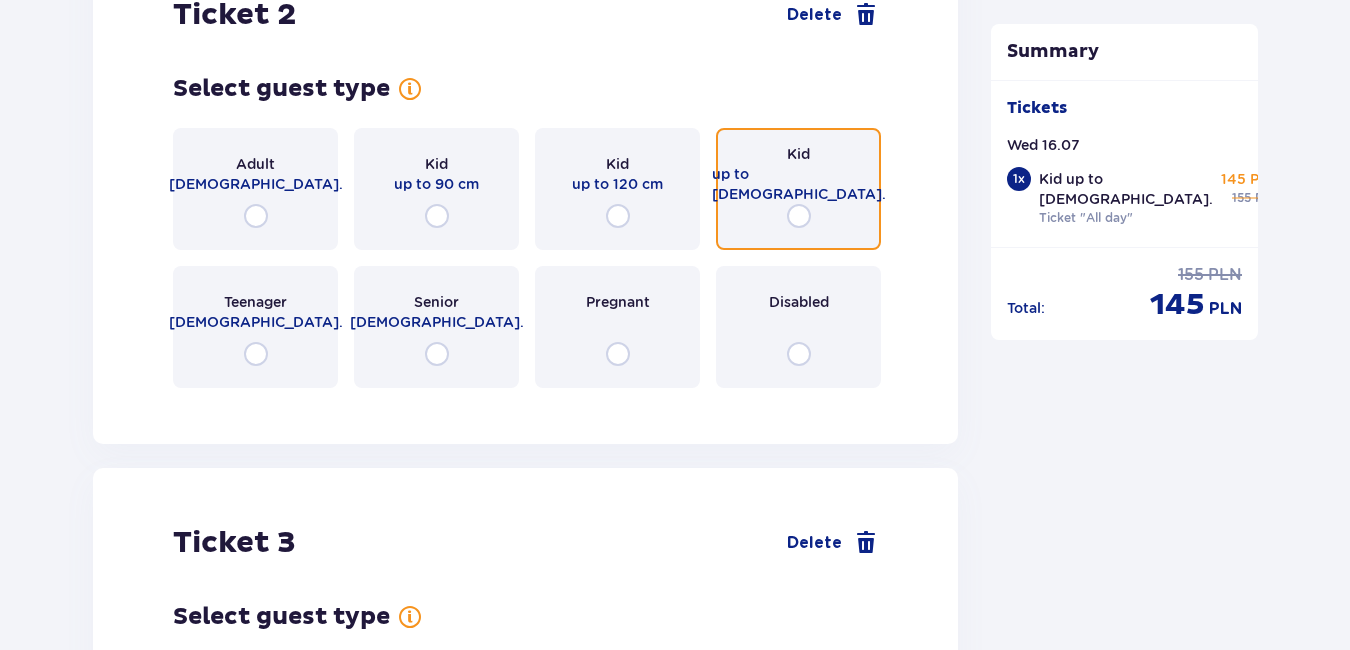 click at bounding box center [799, 216] 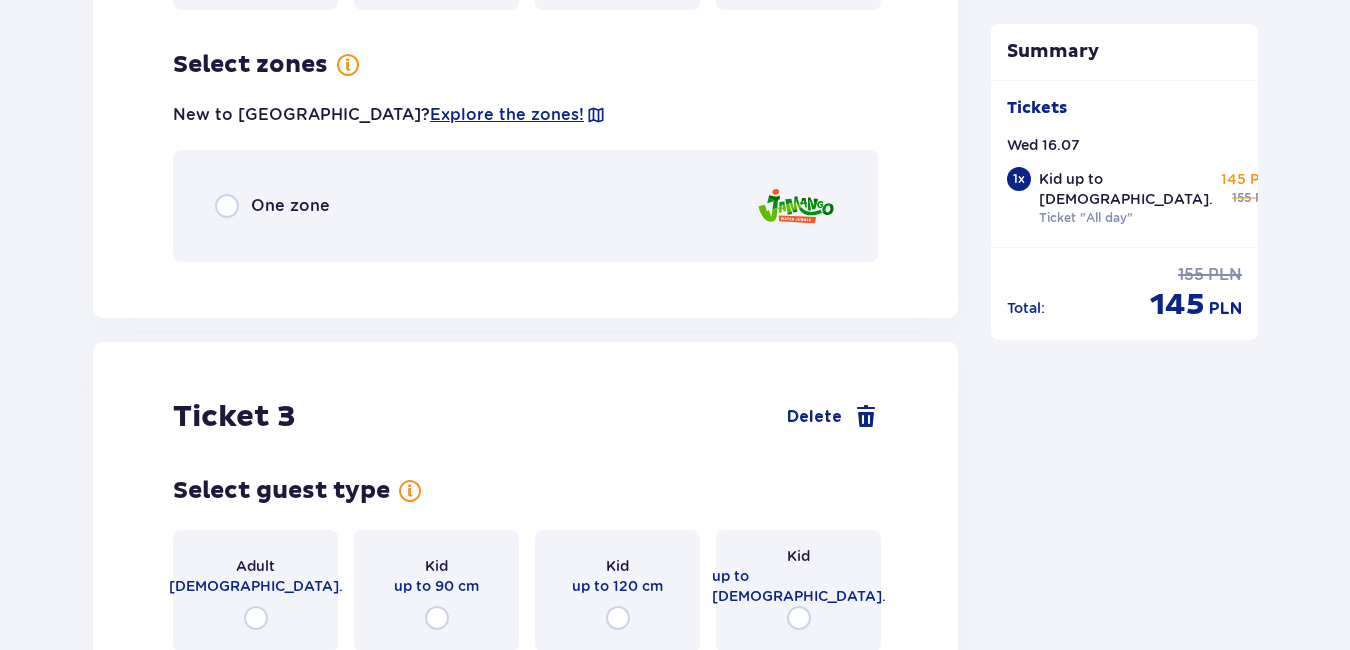 scroll, scrollTop: 2753, scrollLeft: 0, axis: vertical 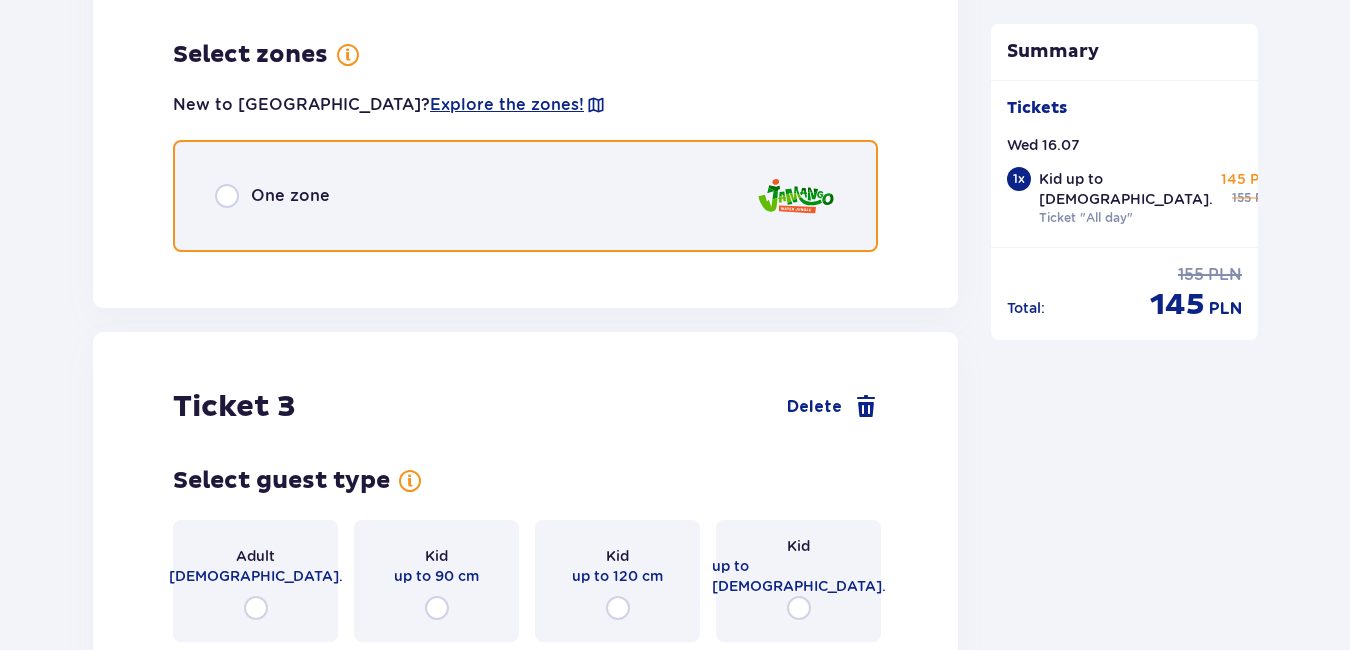 click at bounding box center [227, 196] 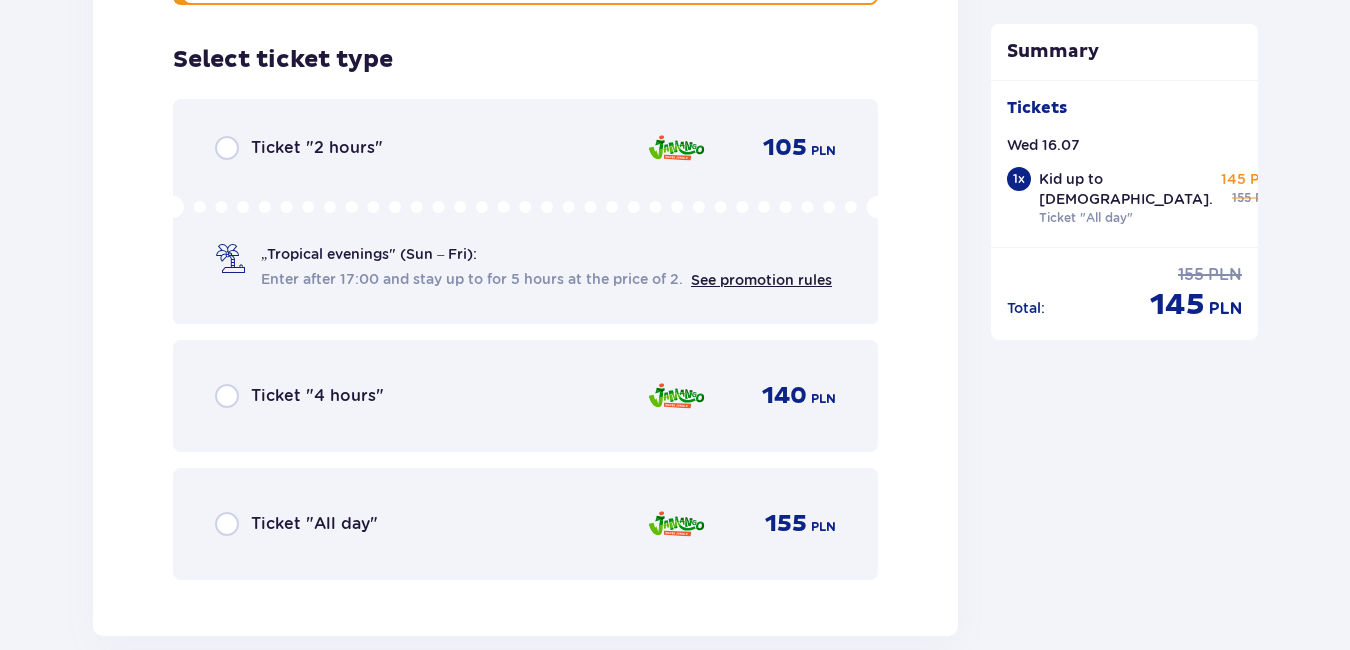 scroll, scrollTop: 3005, scrollLeft: 0, axis: vertical 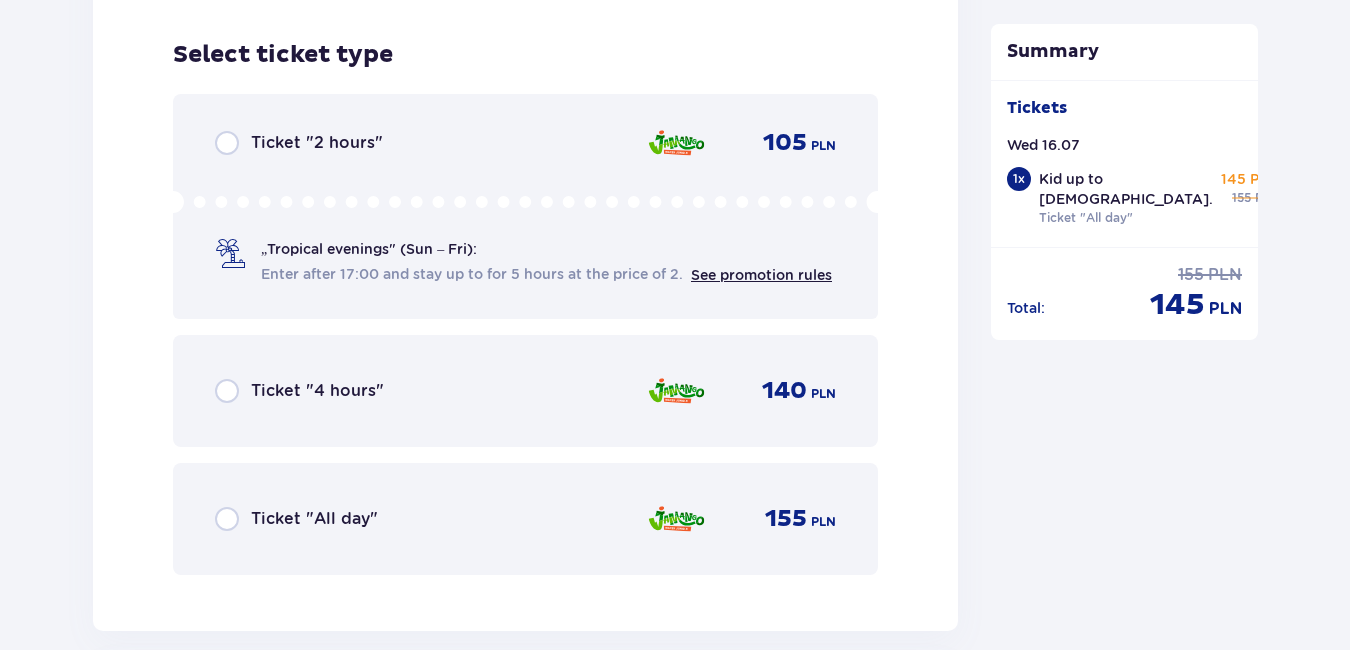 click on "Ticket "All day"" at bounding box center [314, 519] 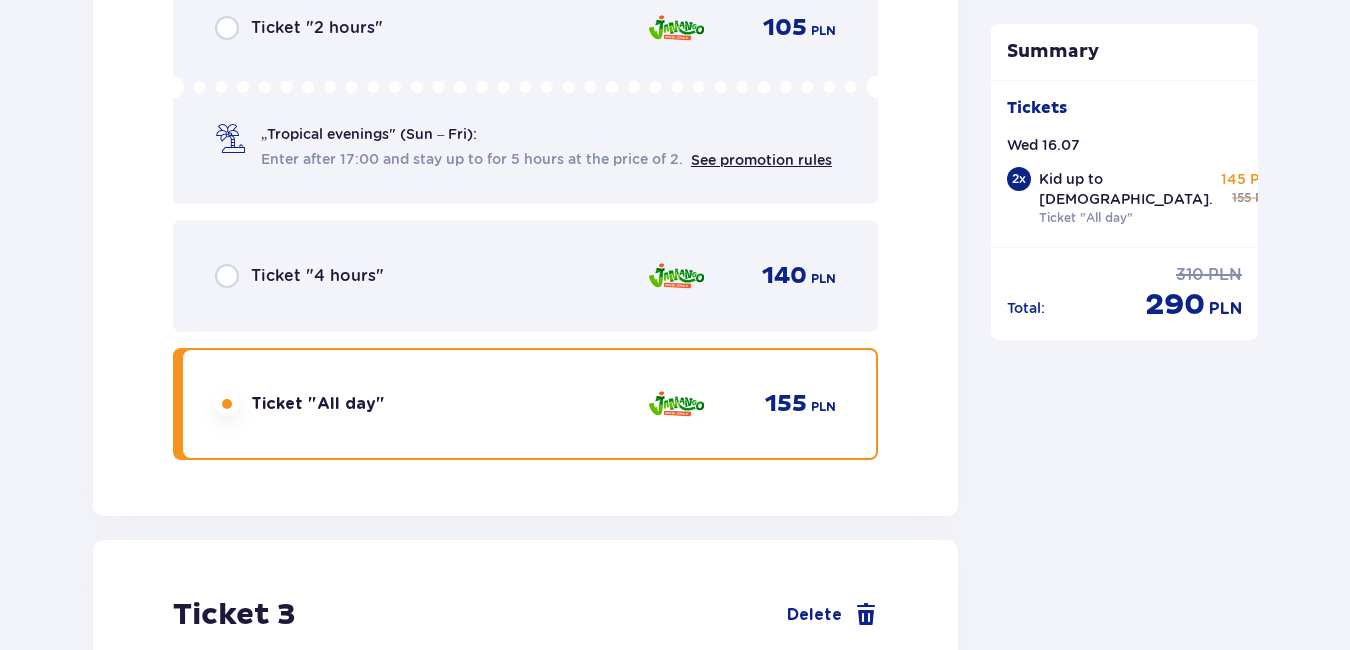 scroll, scrollTop: 3620, scrollLeft: 0, axis: vertical 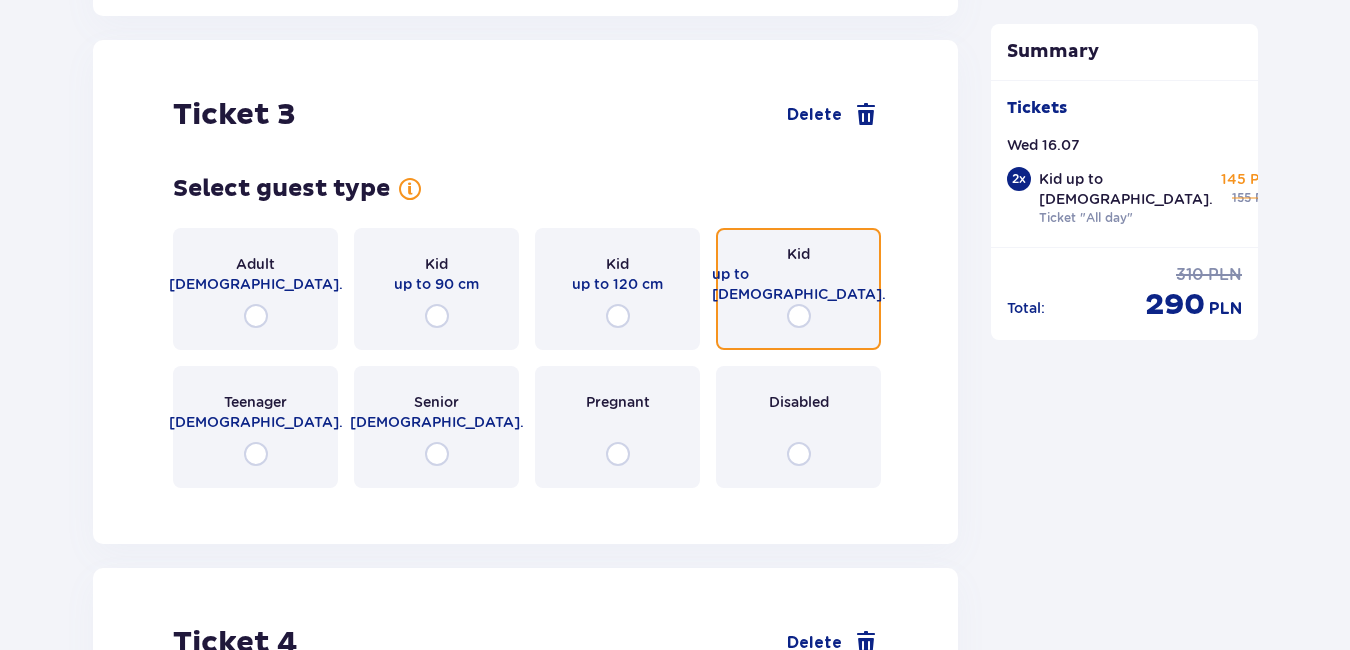 click at bounding box center [799, 316] 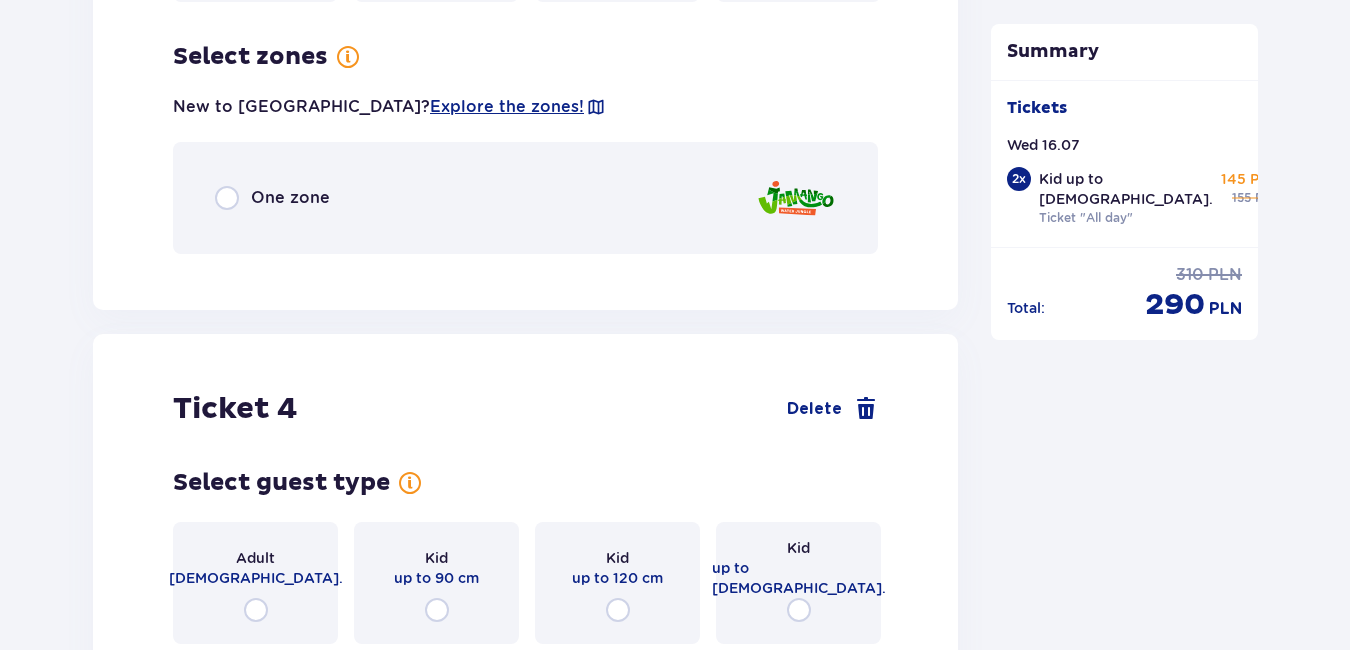 scroll, scrollTop: 4108, scrollLeft: 0, axis: vertical 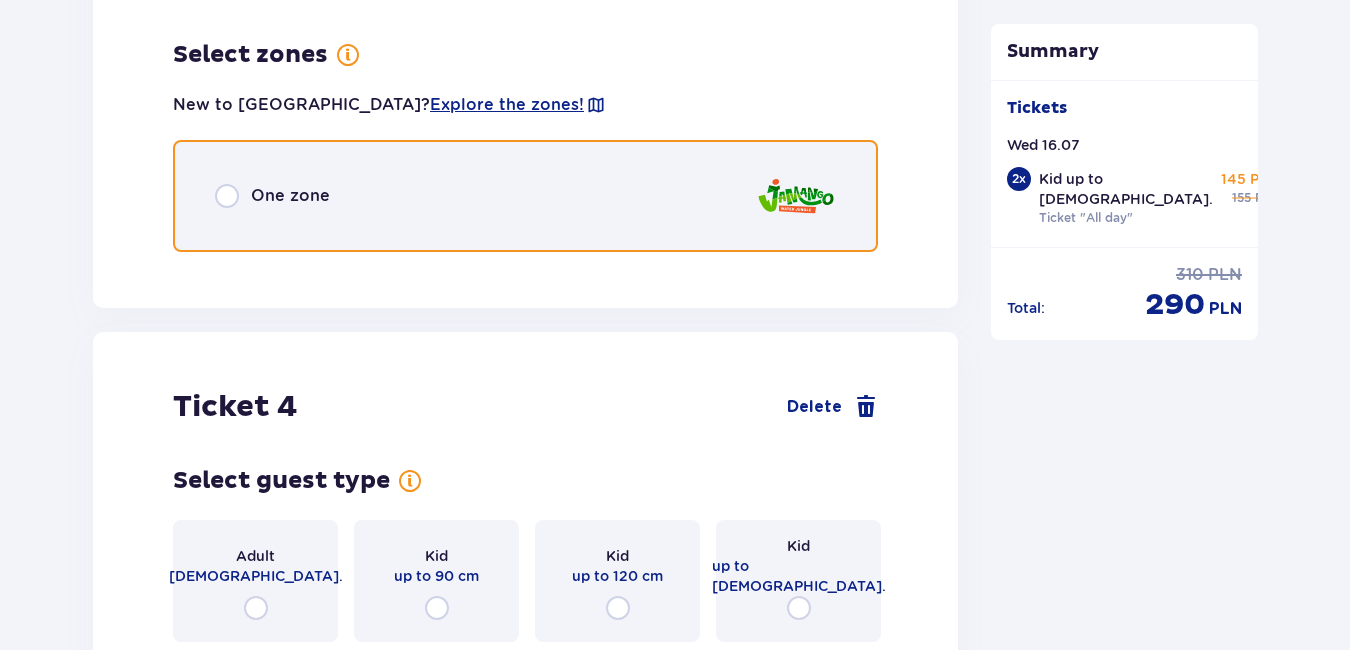 click at bounding box center (227, 196) 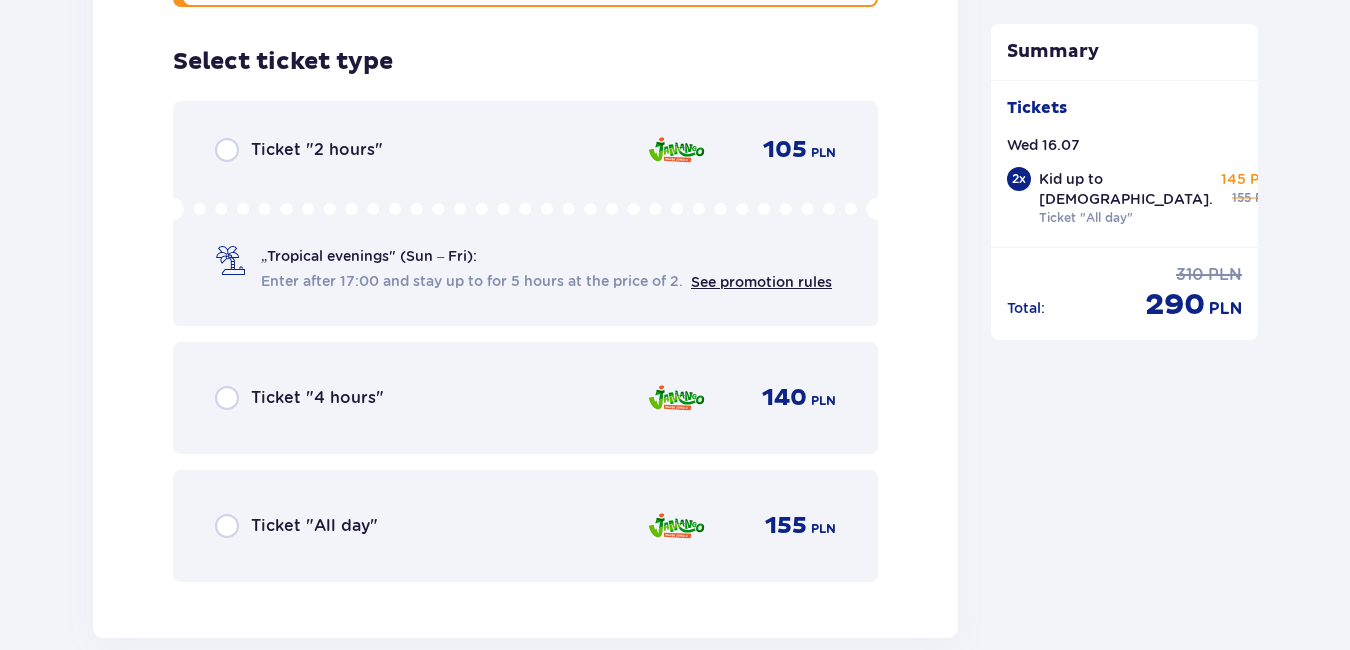 scroll, scrollTop: 4360, scrollLeft: 0, axis: vertical 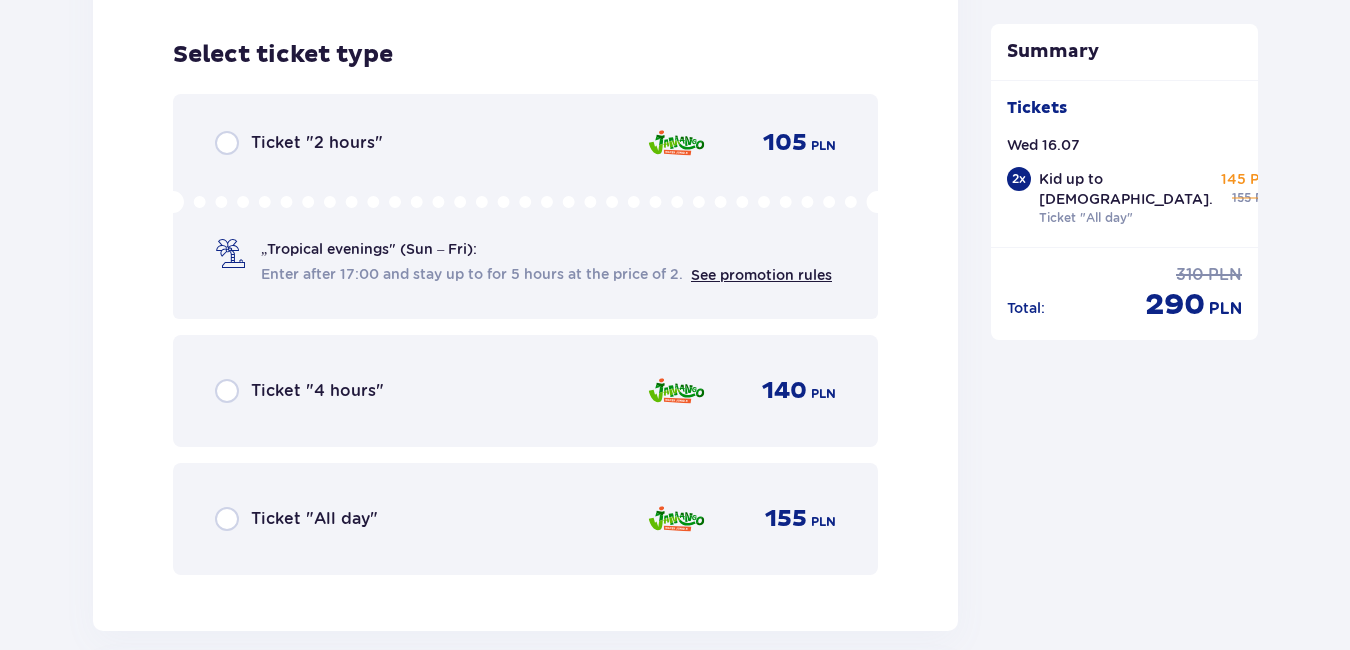 click on "Ticket "All day"" at bounding box center (314, 519) 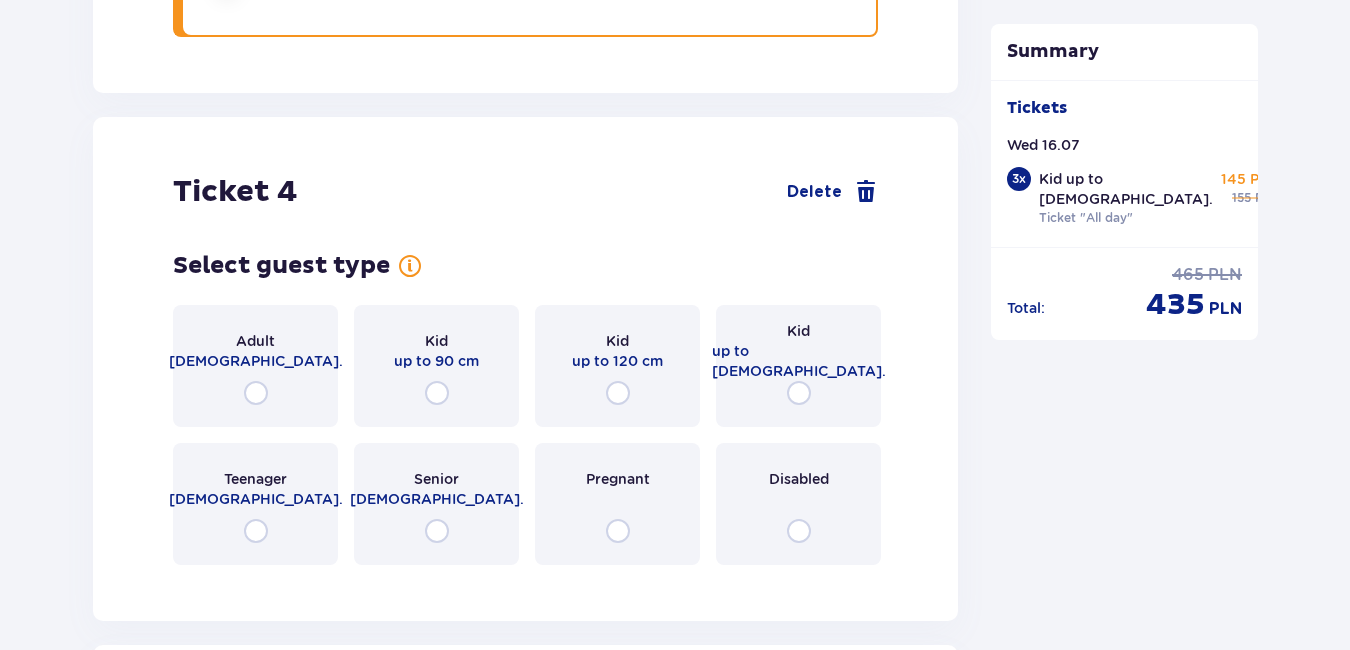 scroll, scrollTop: 4975, scrollLeft: 0, axis: vertical 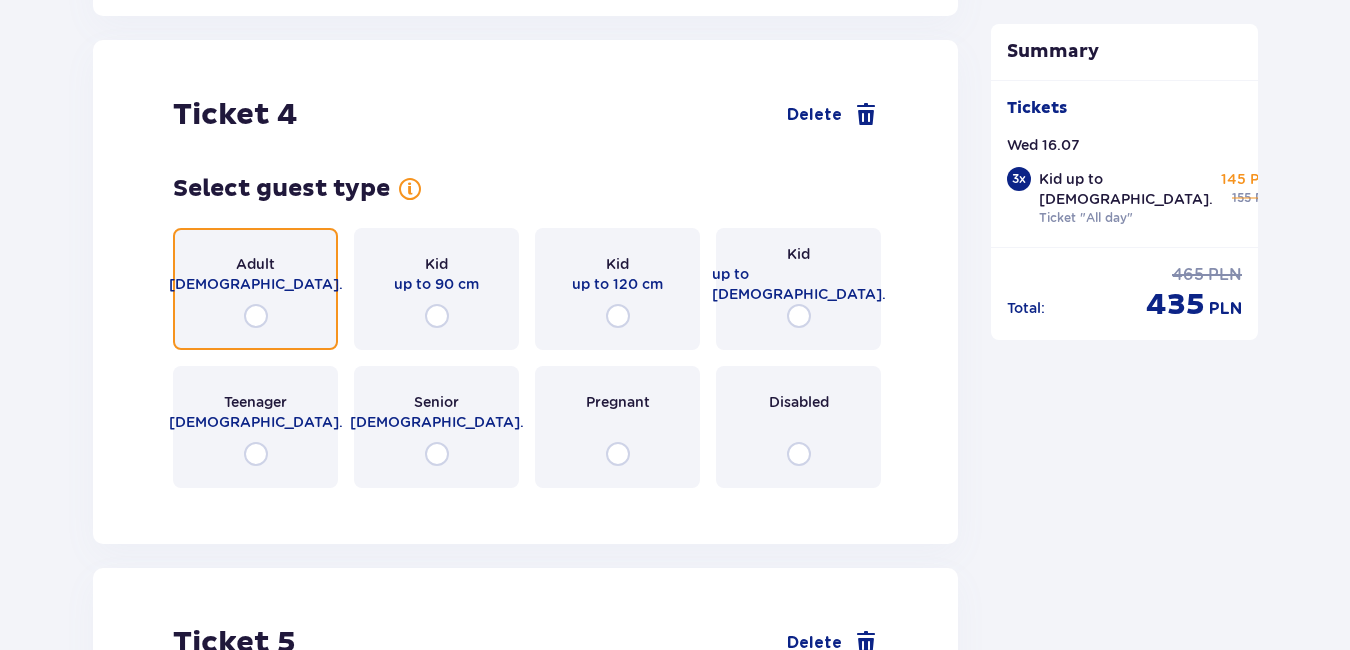 click at bounding box center (256, 316) 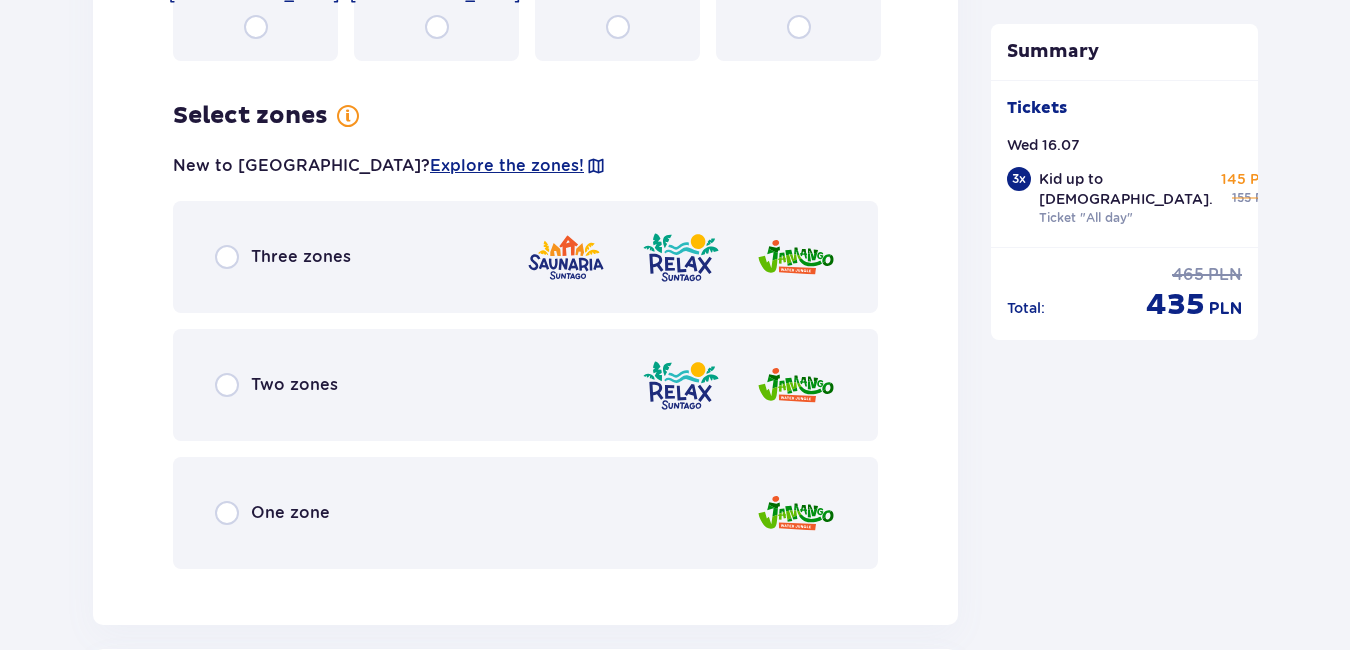 scroll, scrollTop: 5463, scrollLeft: 0, axis: vertical 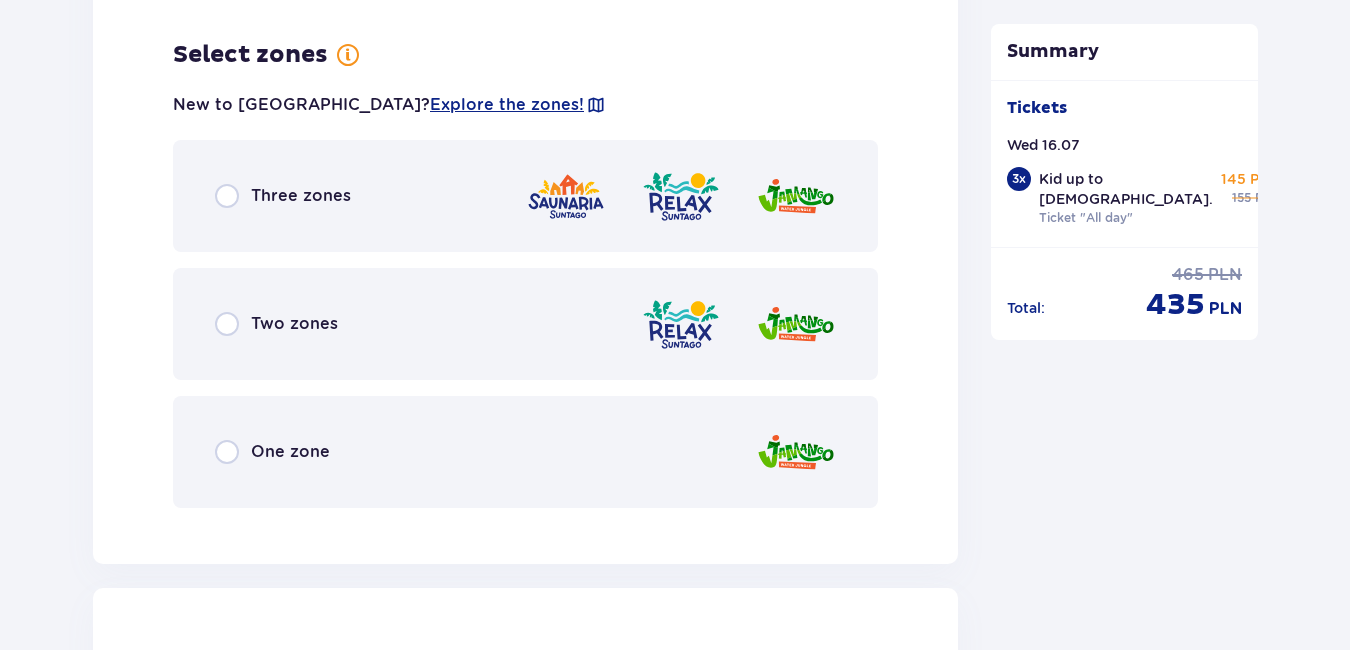 click on "One zone" at bounding box center [290, 452] 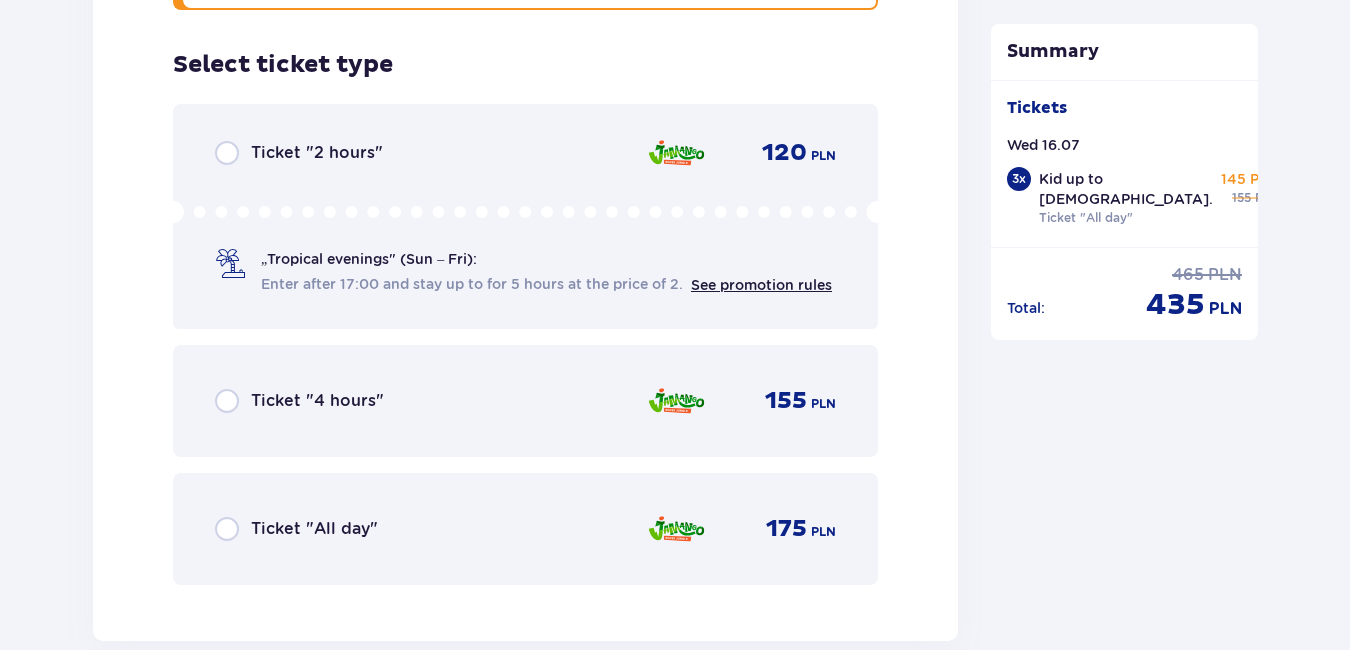 scroll, scrollTop: 5971, scrollLeft: 0, axis: vertical 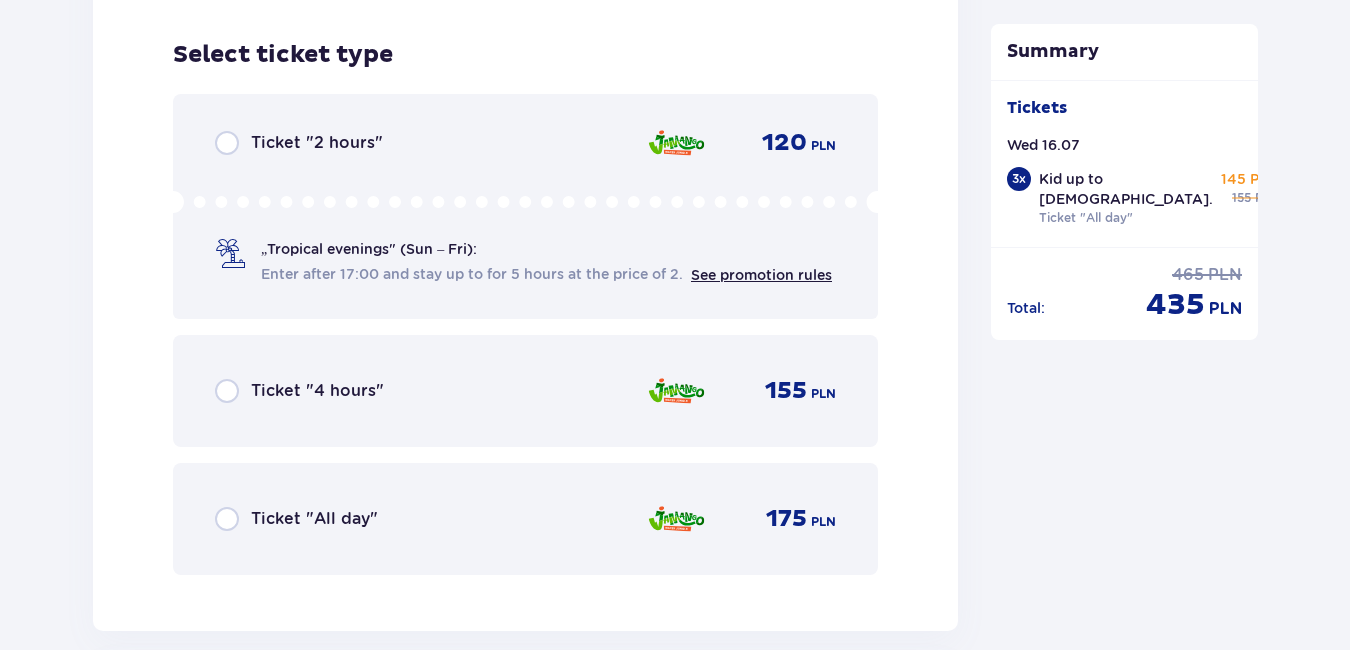 click on "Ticket "All day"" at bounding box center (314, 519) 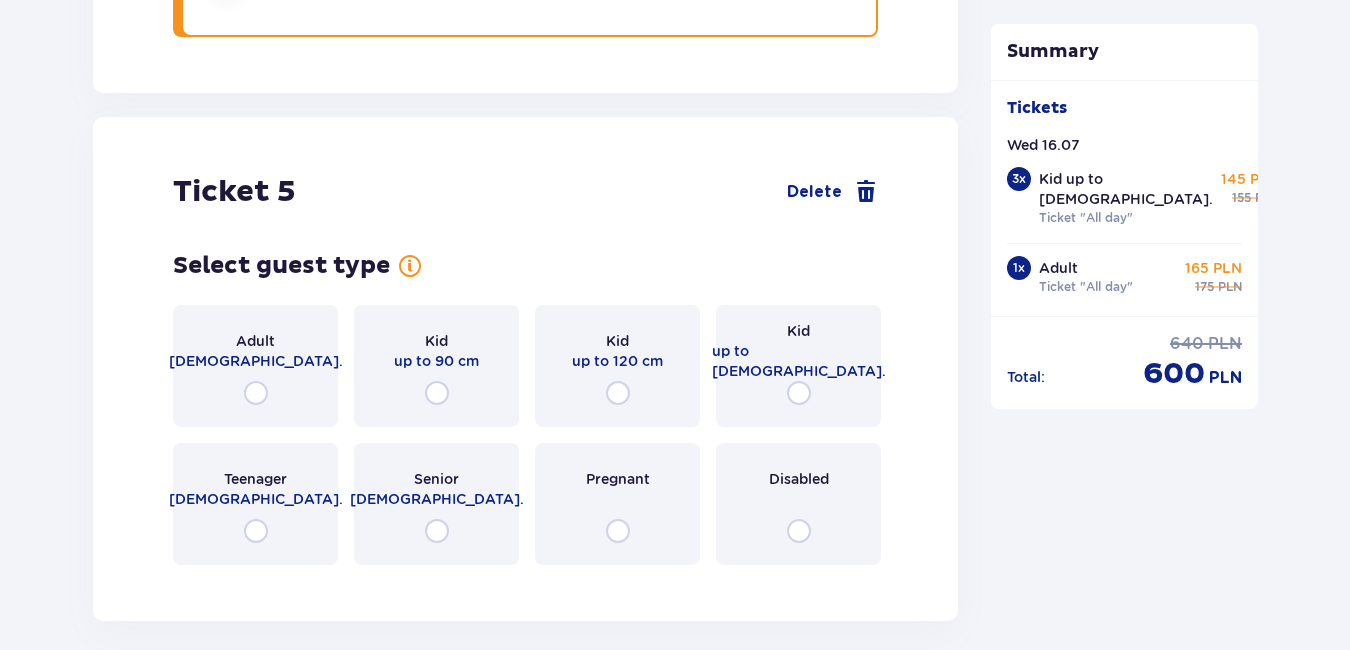 scroll, scrollTop: 6586, scrollLeft: 0, axis: vertical 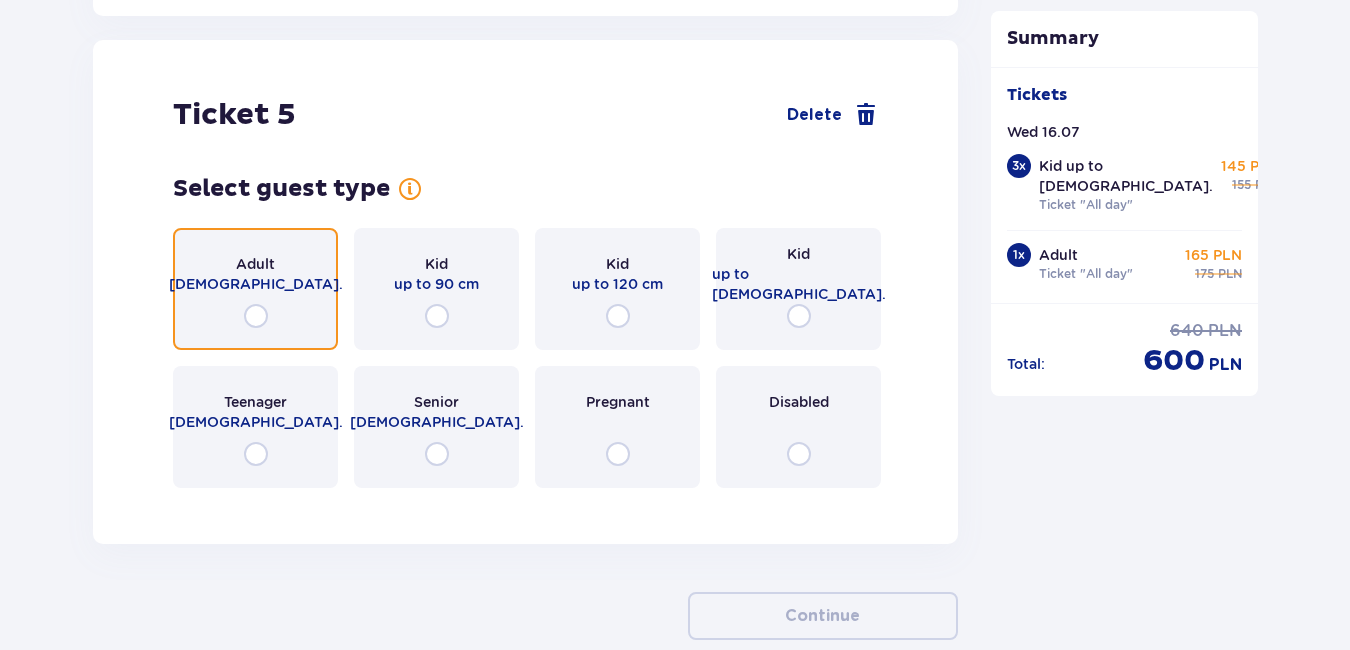 click at bounding box center (256, 316) 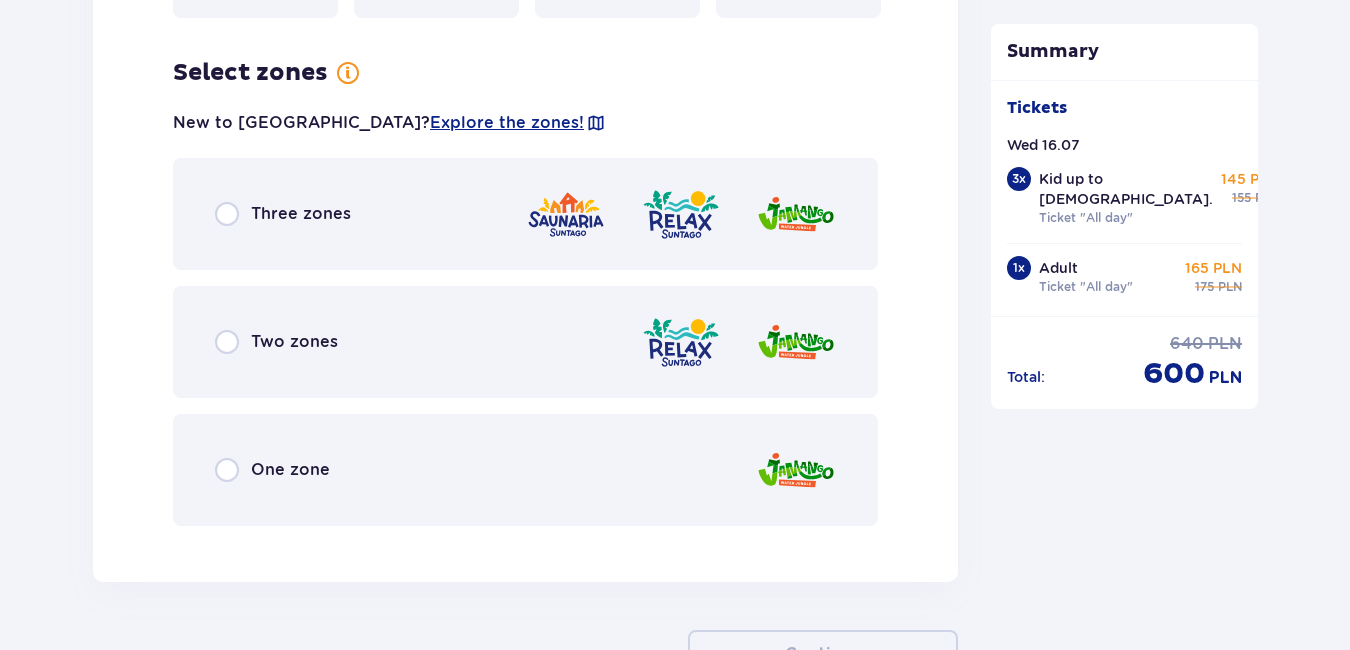 scroll, scrollTop: 7074, scrollLeft: 0, axis: vertical 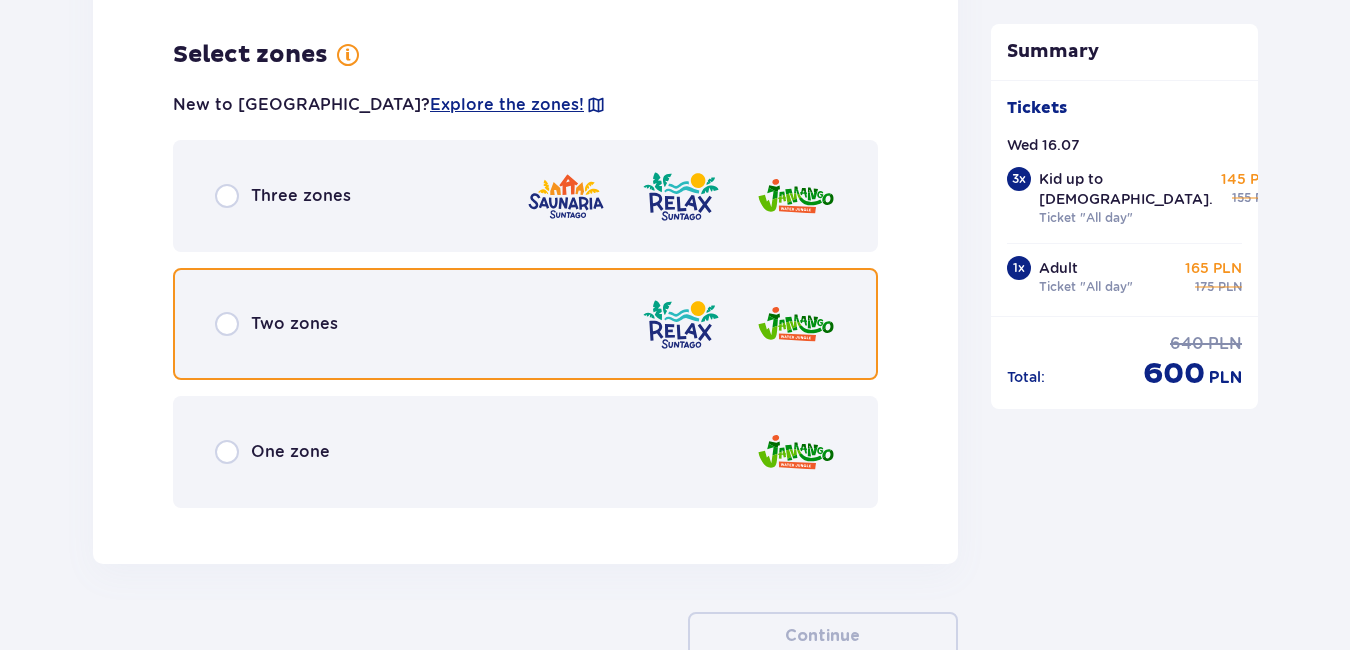 click at bounding box center (227, 324) 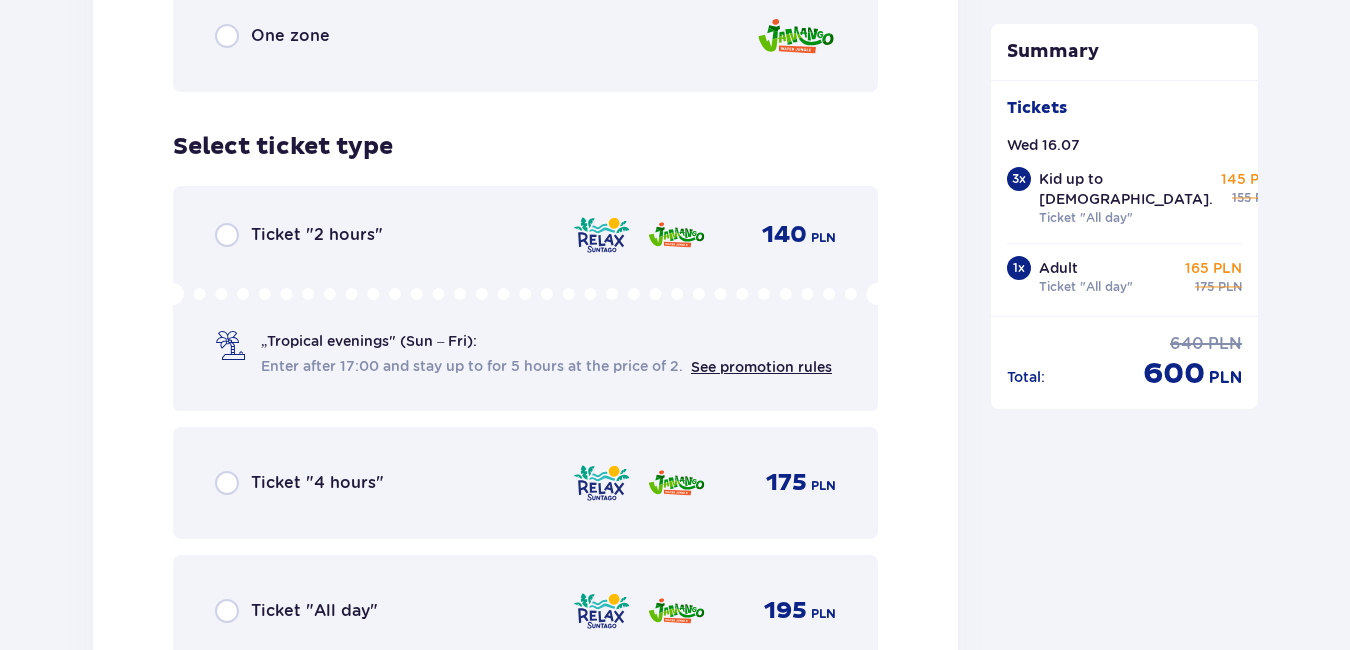 scroll, scrollTop: 7582, scrollLeft: 0, axis: vertical 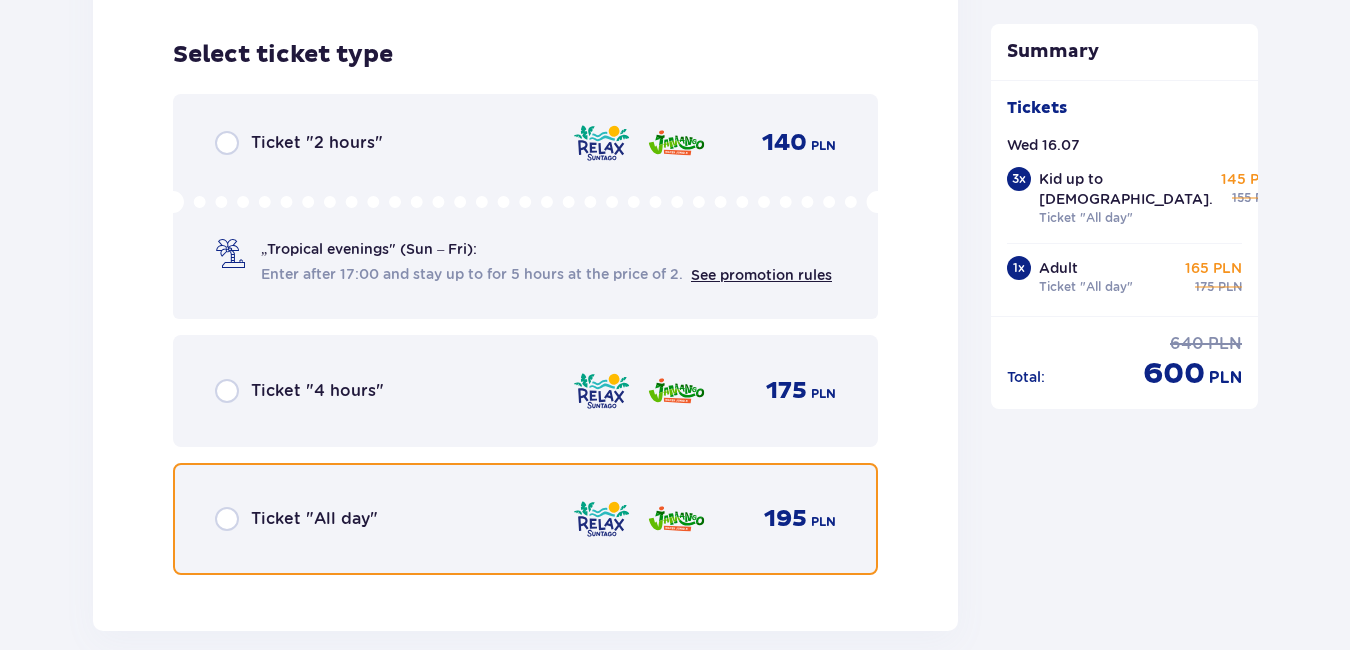 click at bounding box center (227, 519) 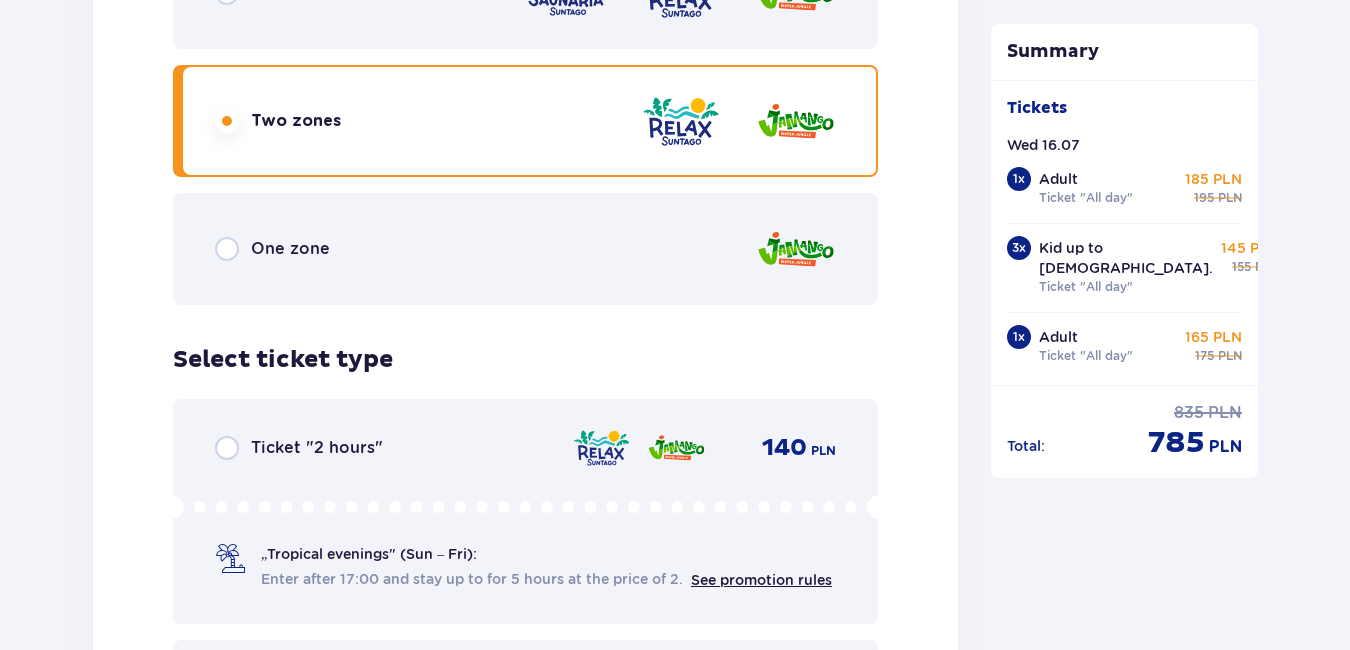 scroll, scrollTop: 7267, scrollLeft: 0, axis: vertical 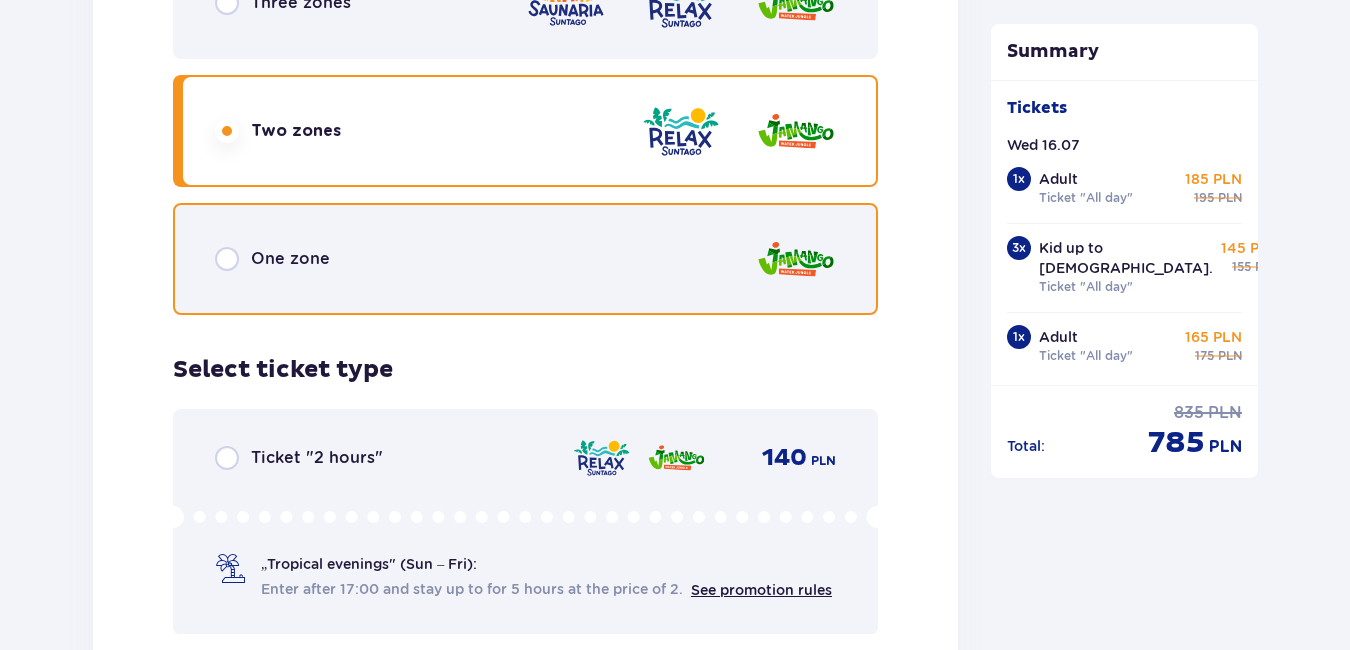 click at bounding box center [227, 259] 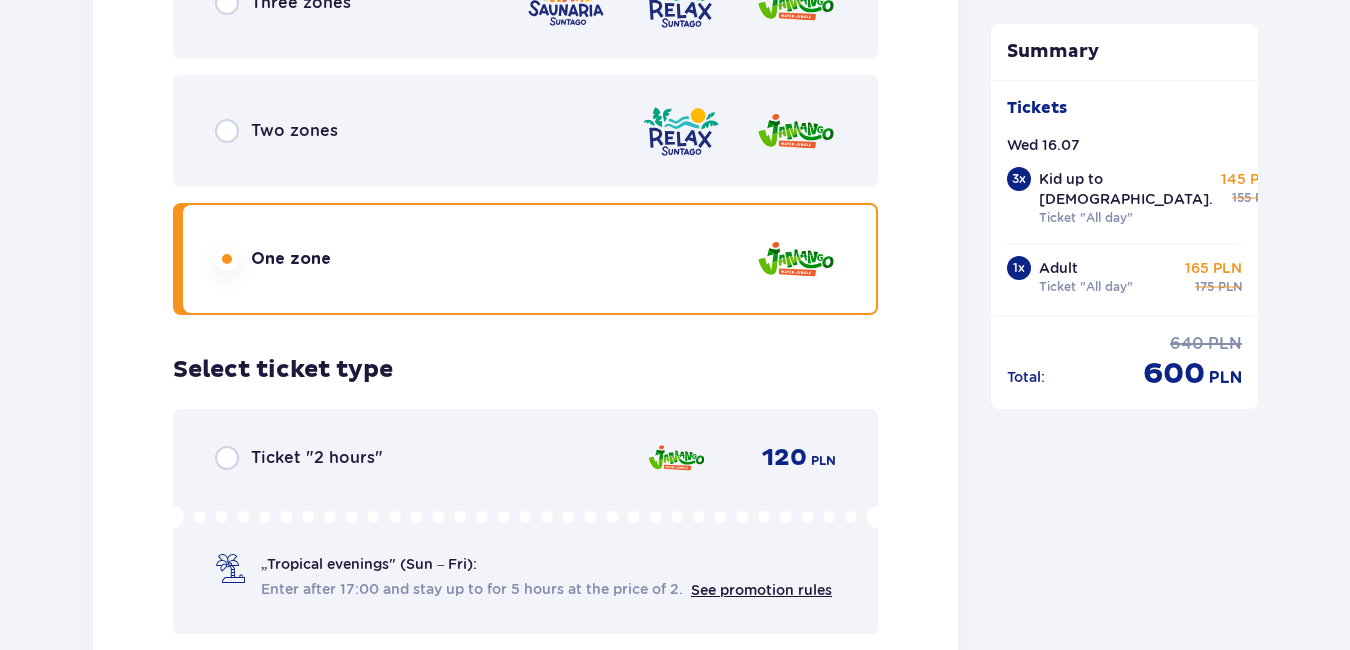 scroll, scrollTop: 7567, scrollLeft: 0, axis: vertical 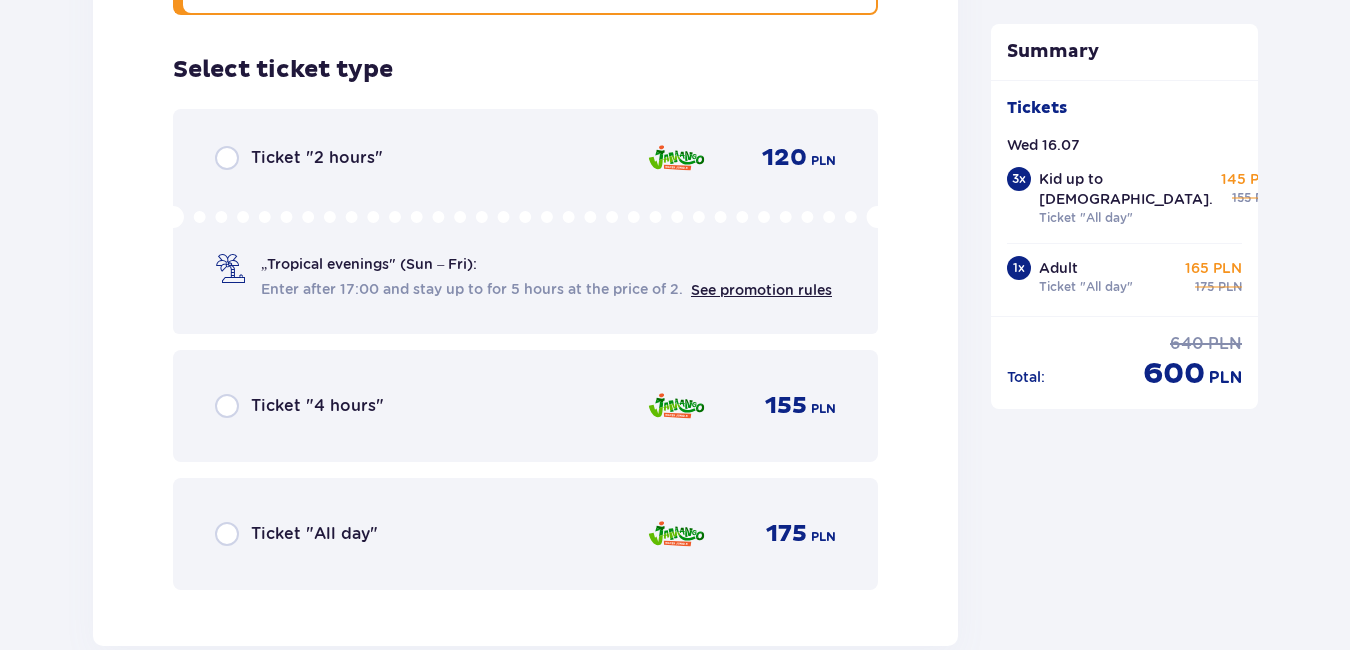 click on "Ticket "All day" 175 PLN" at bounding box center (525, 534) 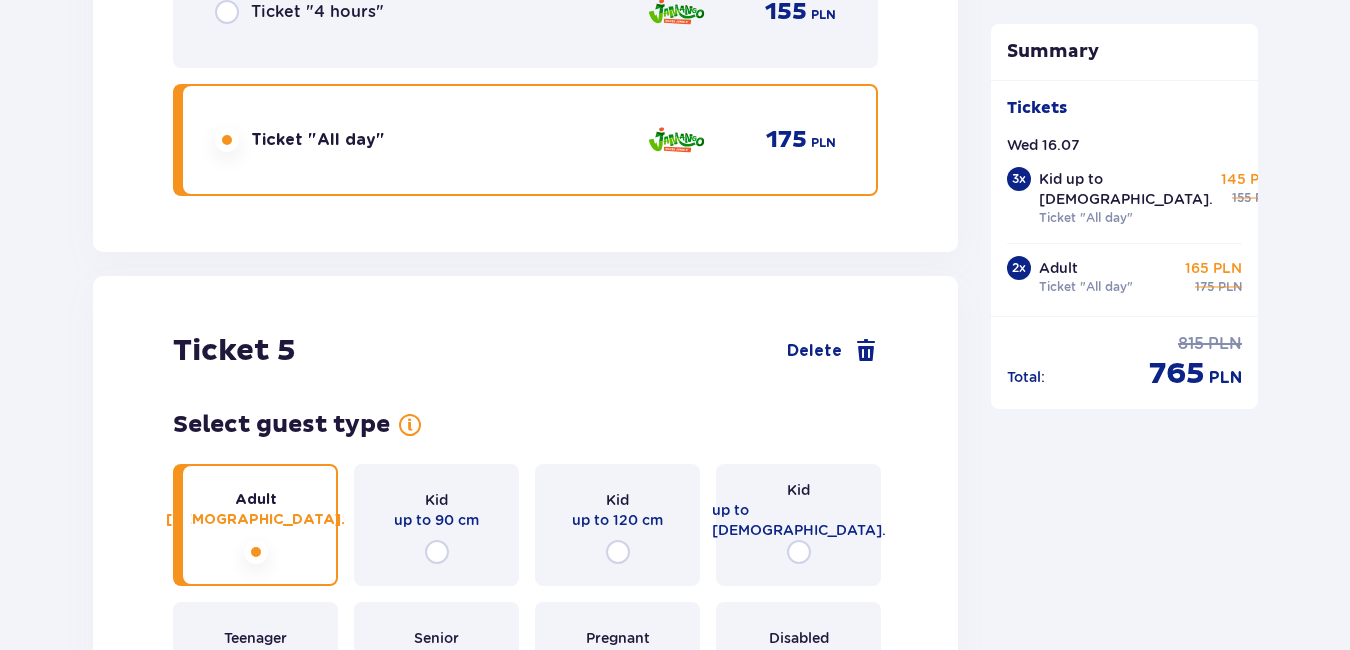 scroll, scrollTop: 6267, scrollLeft: 0, axis: vertical 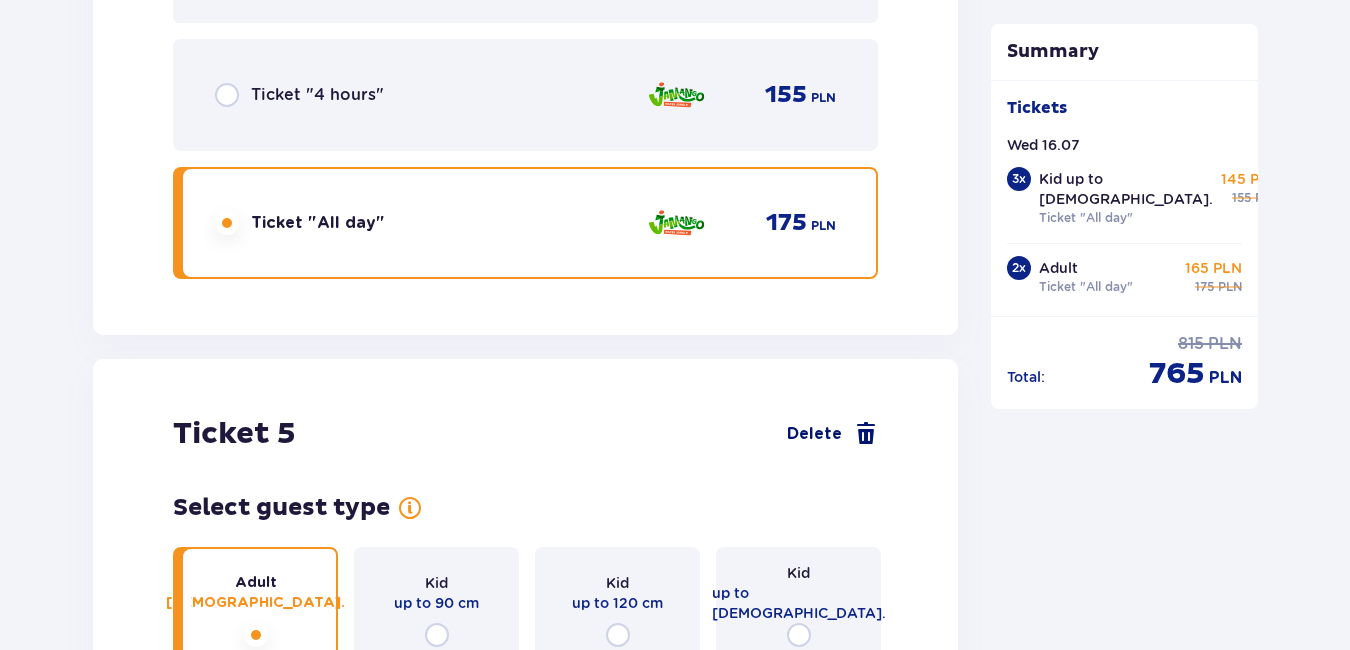click at bounding box center [866, 434] 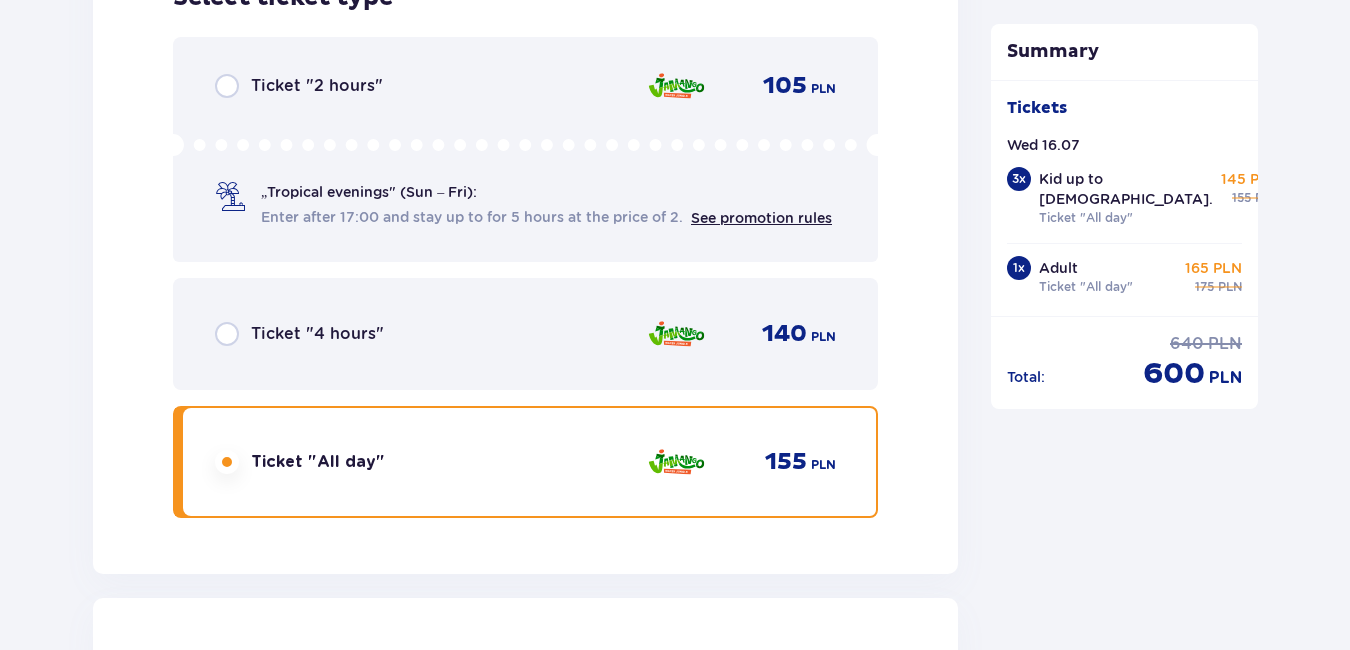 scroll, scrollTop: 4356, scrollLeft: 0, axis: vertical 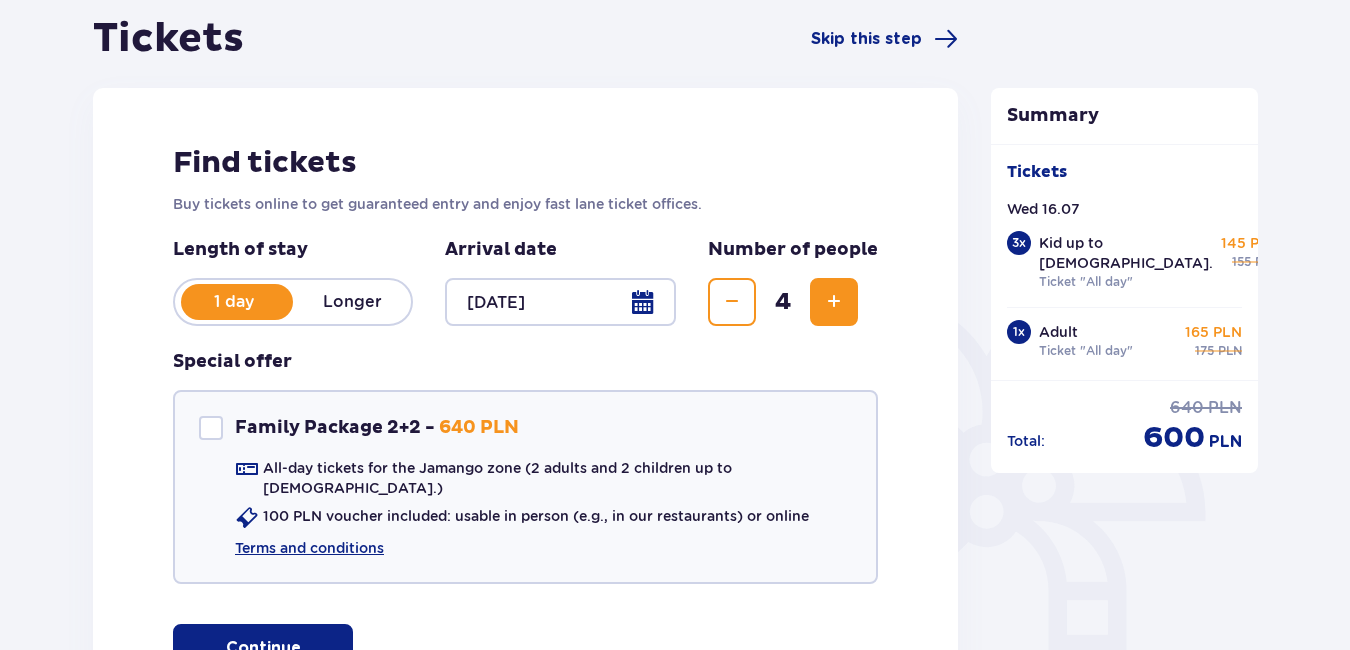 click at bounding box center [834, 302] 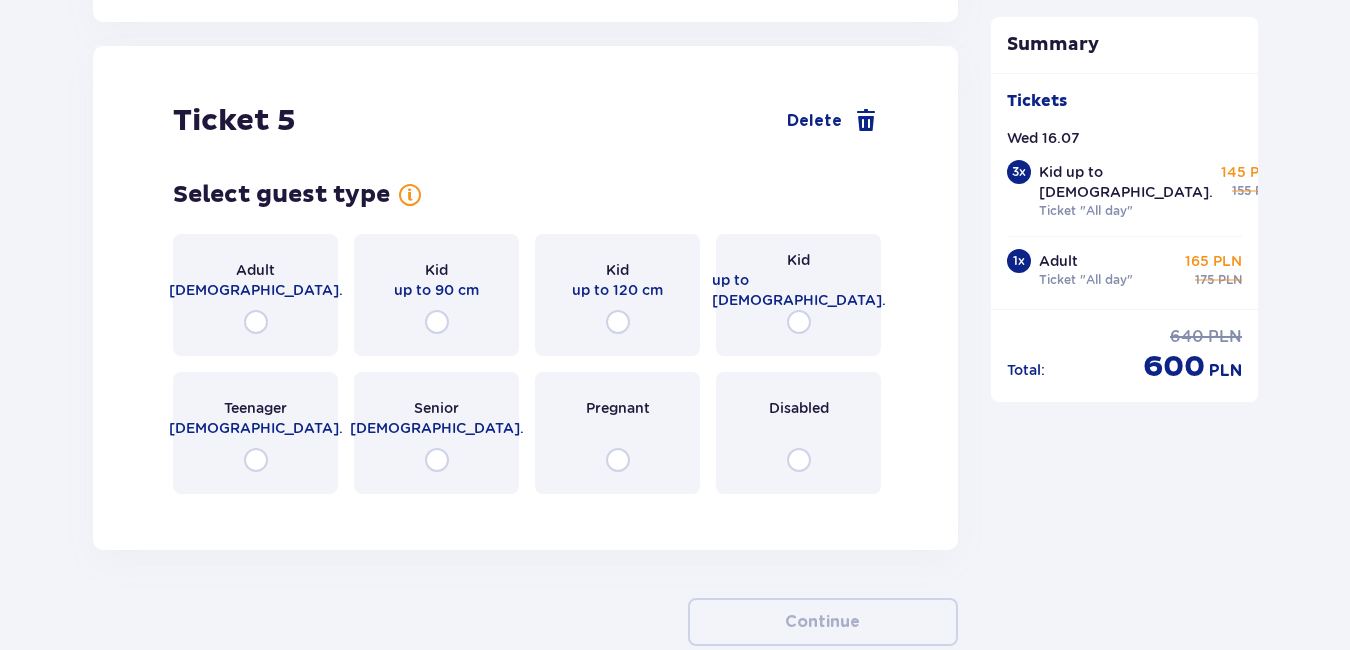 scroll, scrollTop: 6586, scrollLeft: 0, axis: vertical 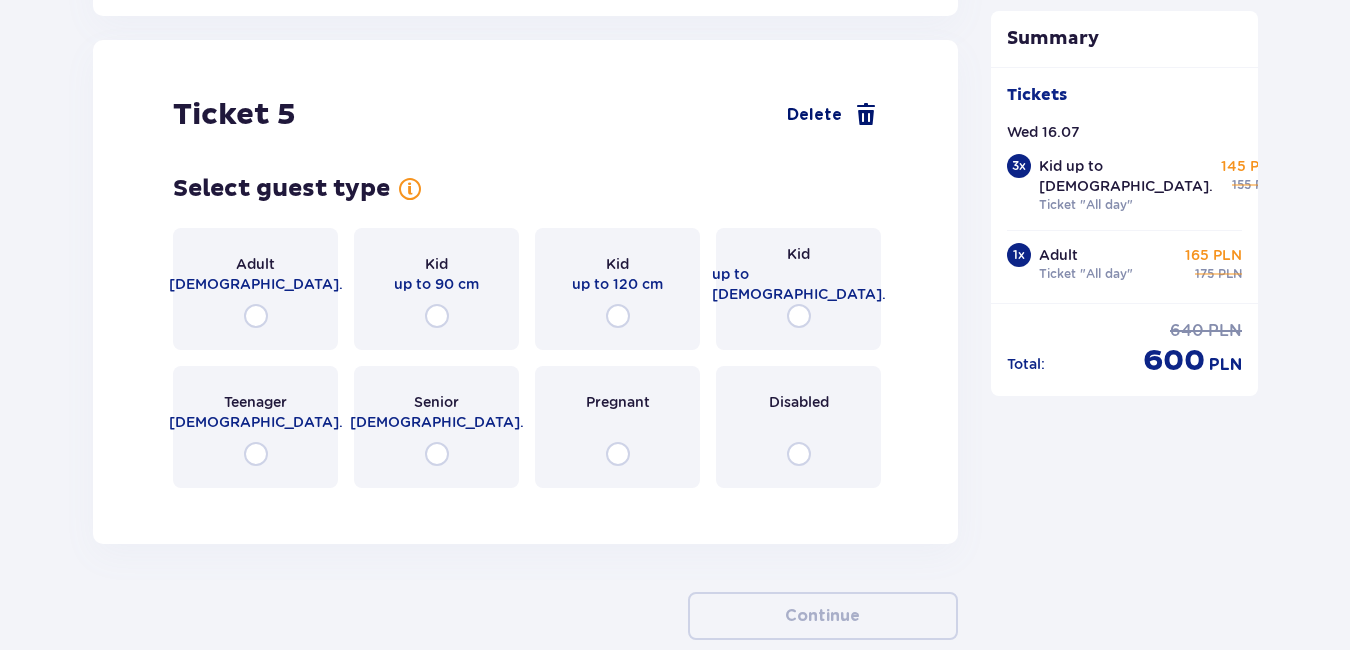 click at bounding box center (866, 115) 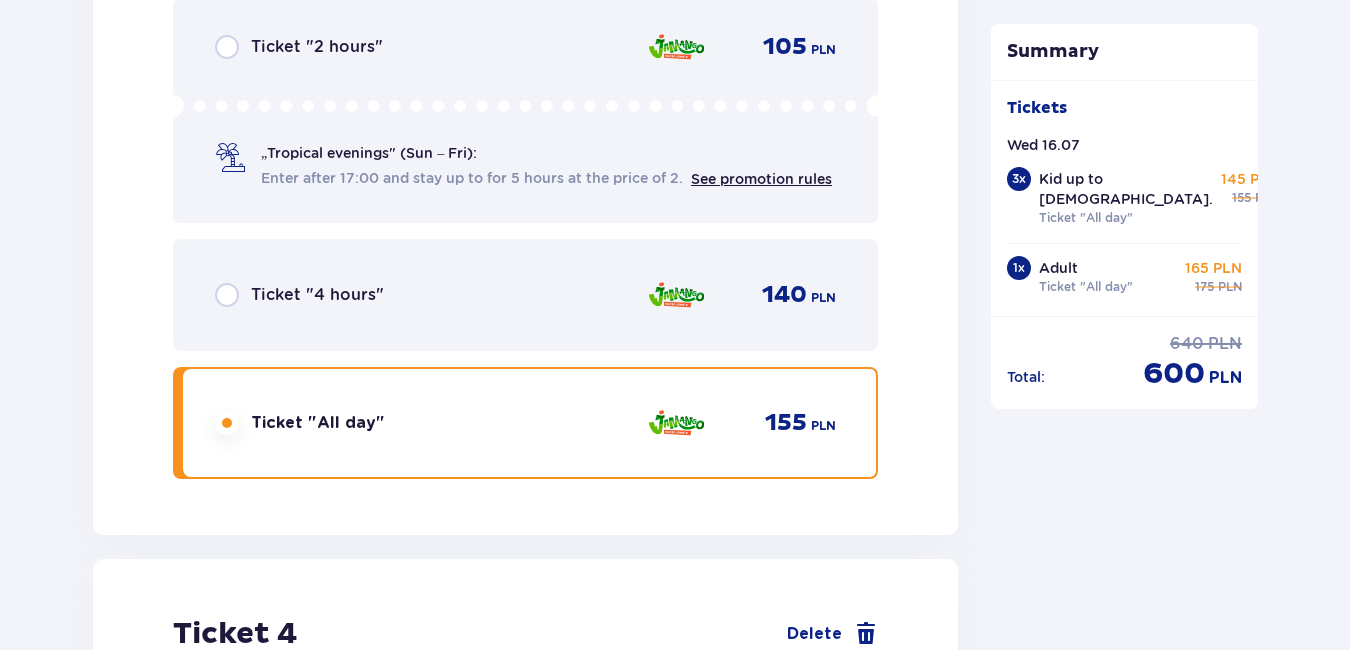 scroll, scrollTop: 4756, scrollLeft: 0, axis: vertical 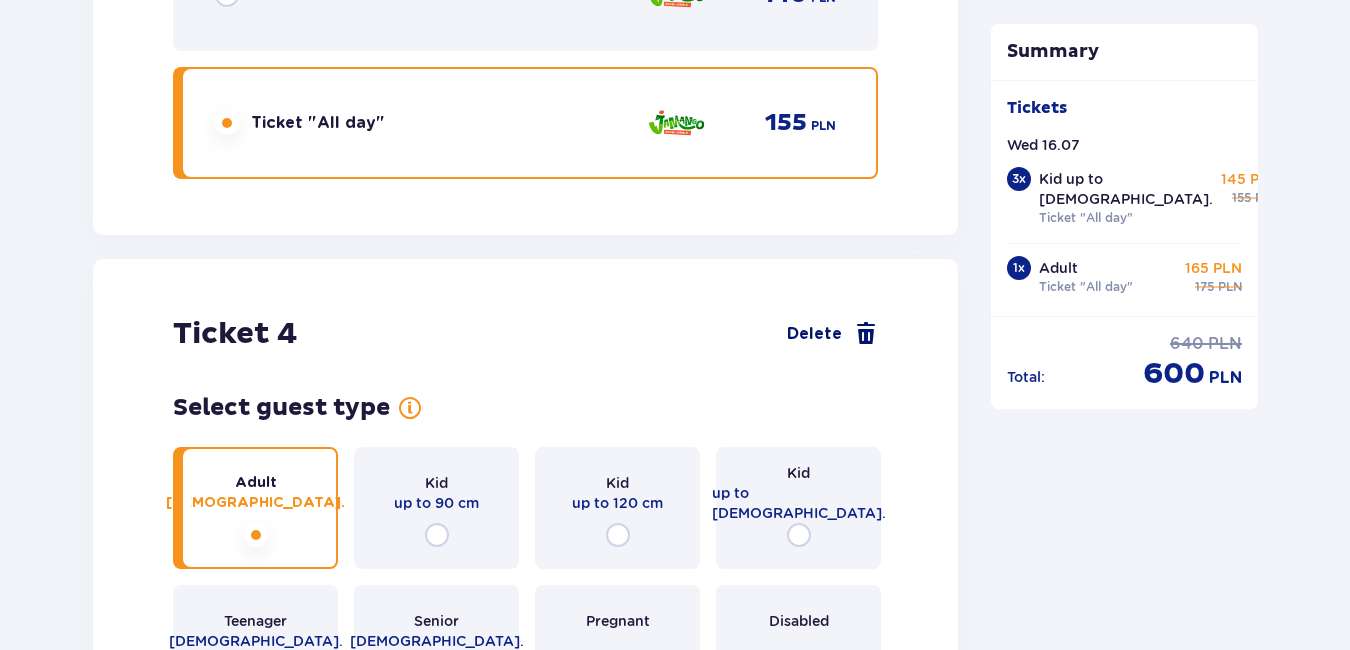 click at bounding box center (866, 334) 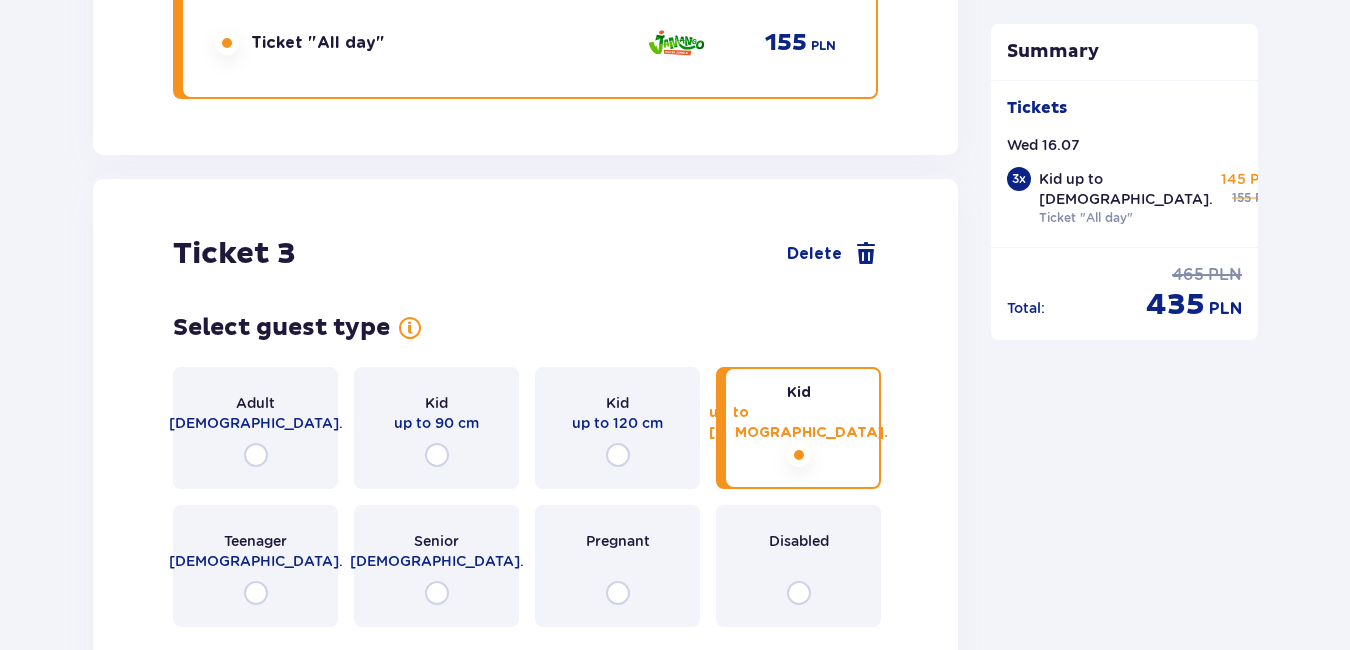 scroll, scrollTop: 3445, scrollLeft: 0, axis: vertical 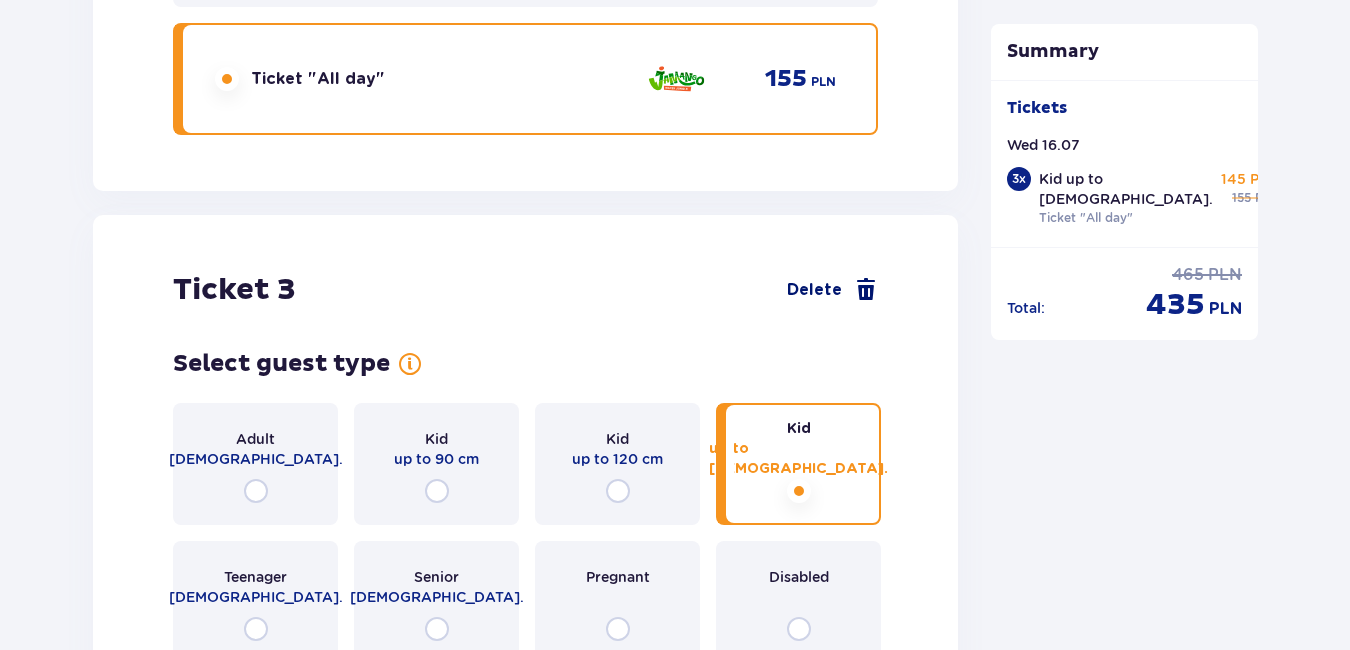 click at bounding box center (866, 290) 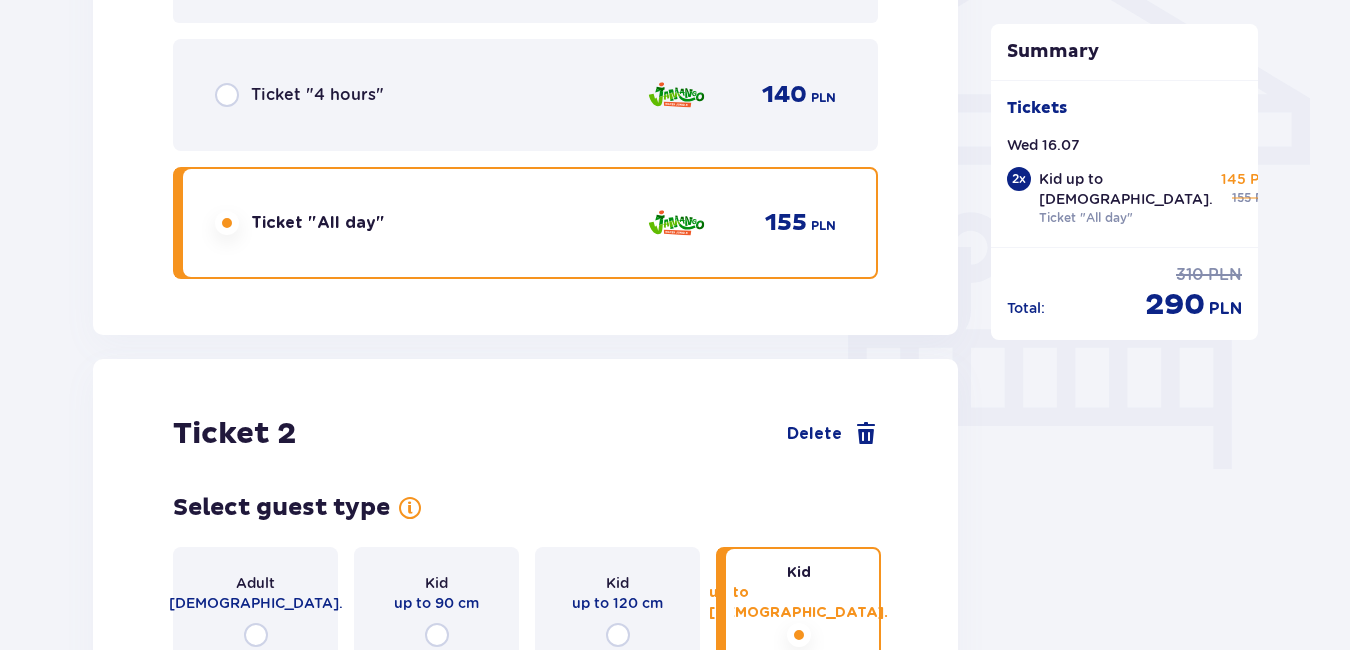 scroll, scrollTop: 1648, scrollLeft: 0, axis: vertical 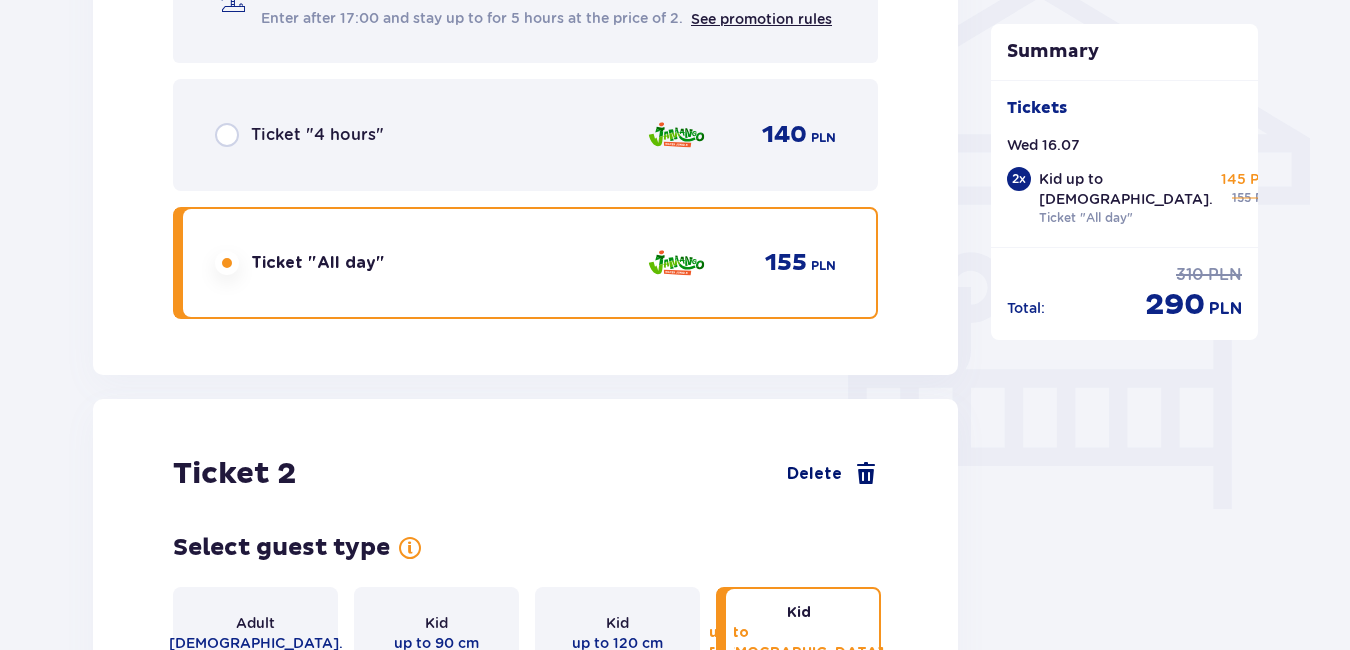 click at bounding box center (866, 474) 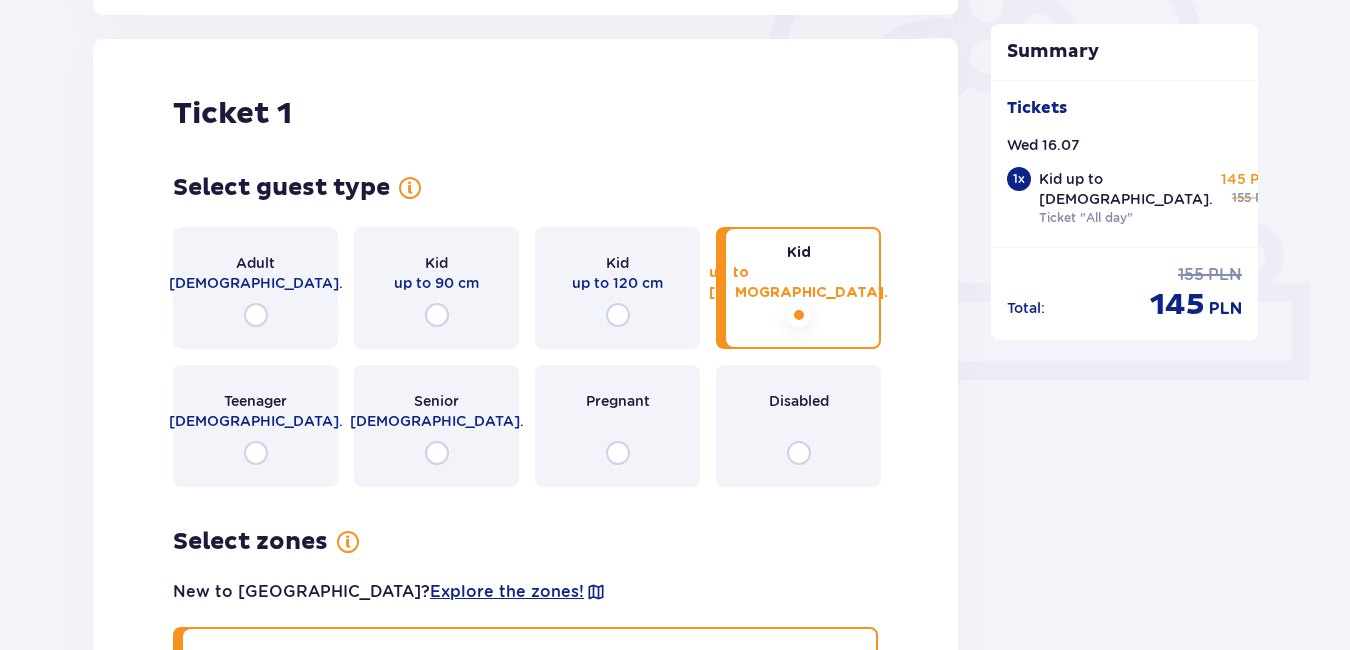 scroll, scrollTop: 248, scrollLeft: 0, axis: vertical 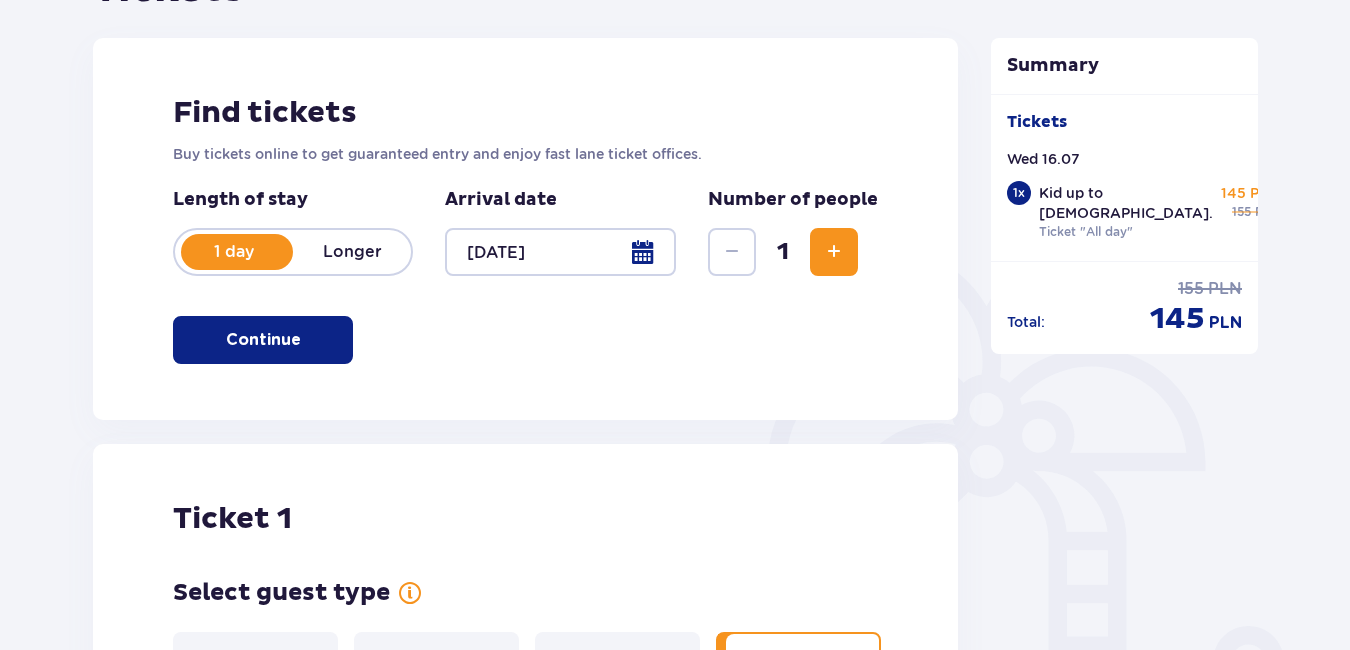 click at bounding box center [834, 252] 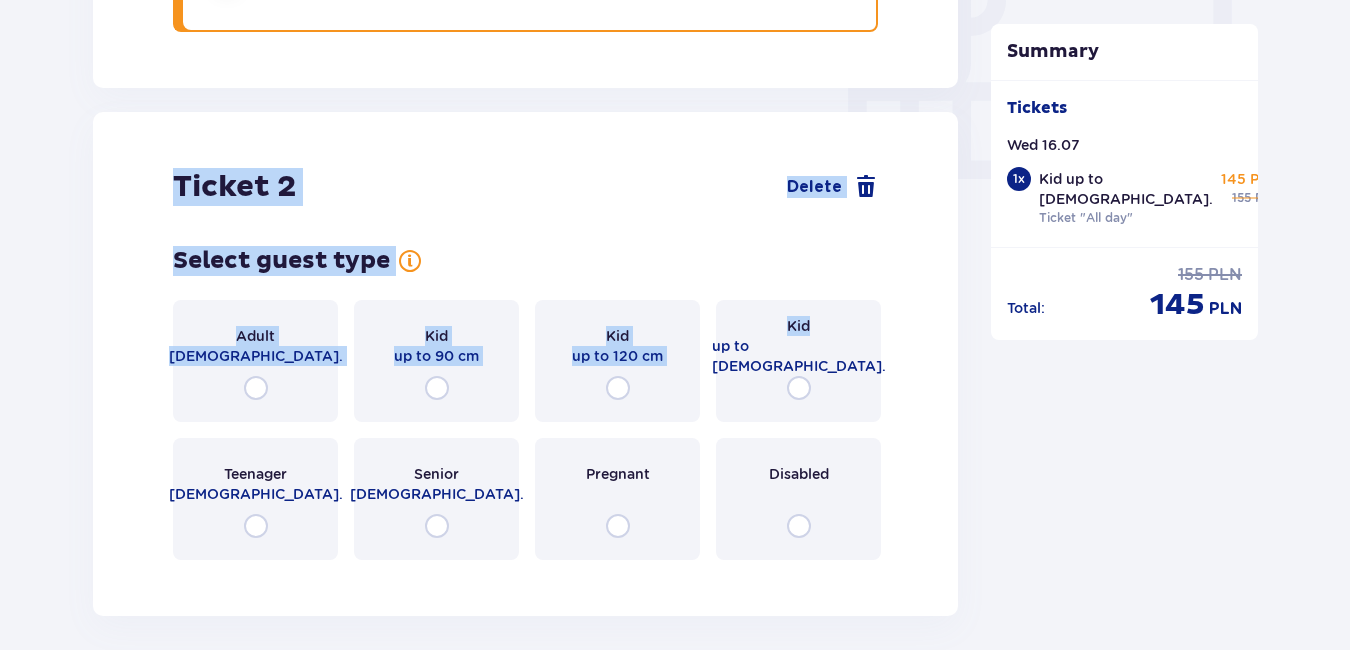 click on "Tickets Skip this step Find tickets Buy tickets online to get guaranteed entry and enjoy fast lane ticket offices. Length of stay 1 day Longer Arrival date 16.07.25 Number of people 2 Continue Ticket   1 Delete Select guest type Adult 18 - 65 y.o. Kid up to 90 cm Kid up to 120 cm Kid up to 16 y.o. Teenager 16 - 18 y.o. Senior 65+ y.o. Pregnant Disabled Select zones New to Suntago?  Explore the zones! One zone Select ticket type Ticket "2 hours" 105 PLN „Tropical evenings" (Sun – Fri): Enter after 17:00 and stay up to for 5 hours at the price of 2. See promotion rules Ticket "4 hours" 140 PLN Ticket "All day" 155 PLN Ticket   2 Delete Select guest type Adult 18 - 65 y.o. Kid up to 90 cm Kid up to 120 cm Kid up to 16 y.o. Teenager 16 - 18 y.o. Senior 65+ y.o. Pregnant Disabled Continue" at bounding box center (525, -506) 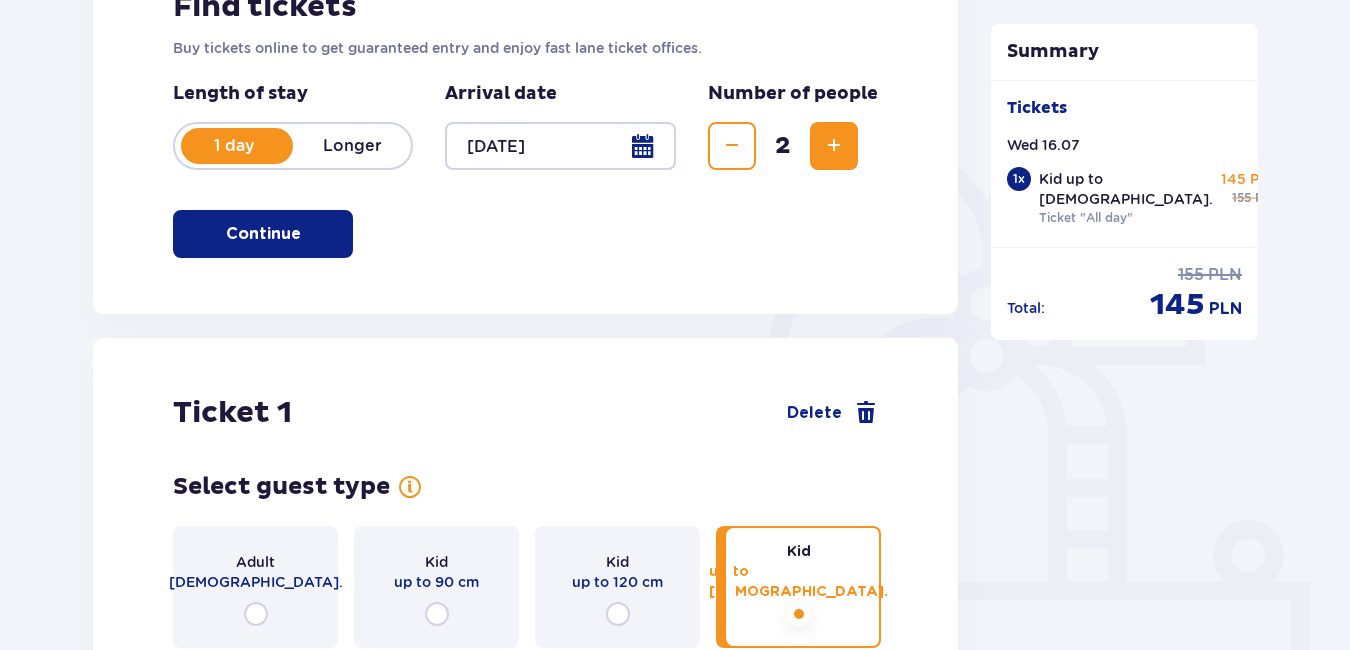 scroll, scrollTop: 223, scrollLeft: 0, axis: vertical 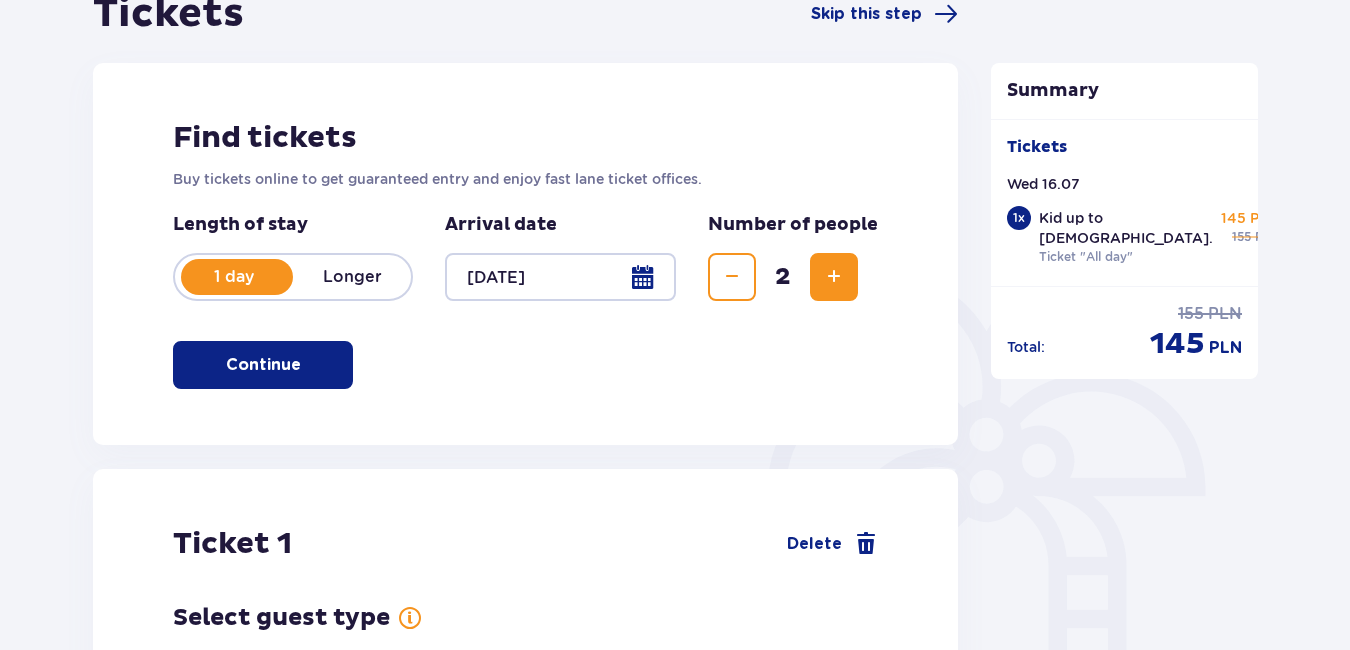 click at bounding box center [834, 277] 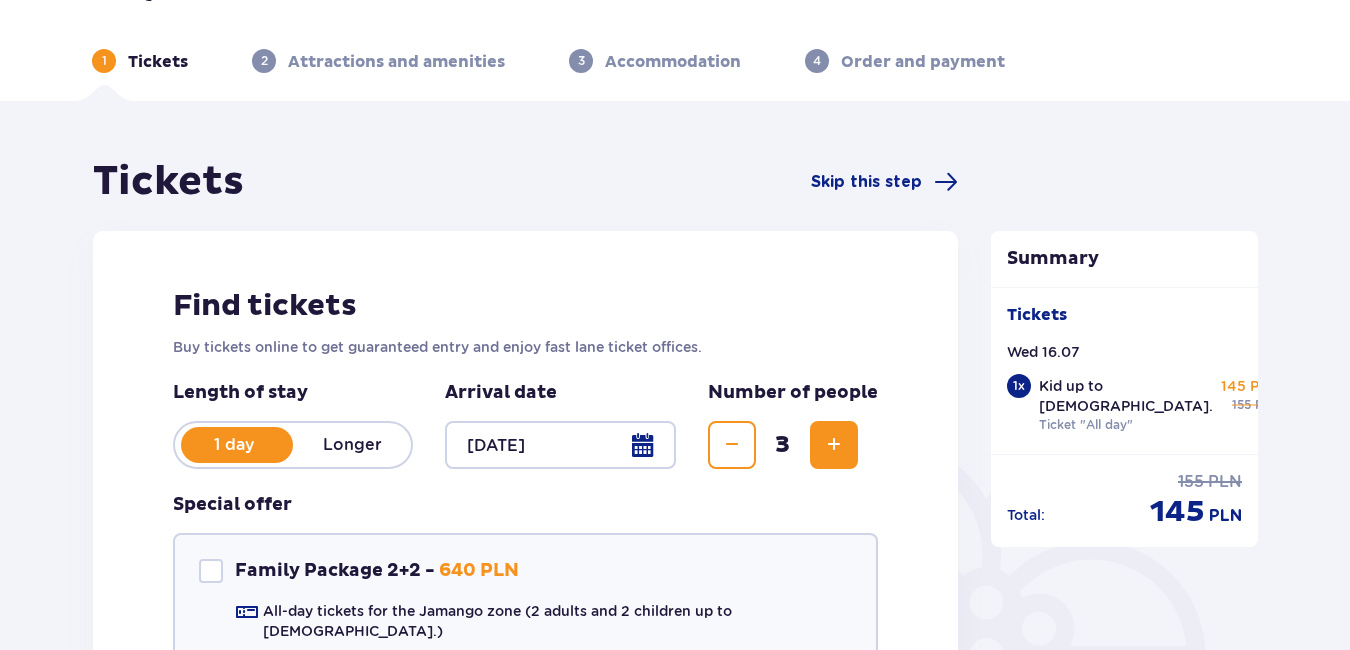 scroll, scrollTop: 0, scrollLeft: 0, axis: both 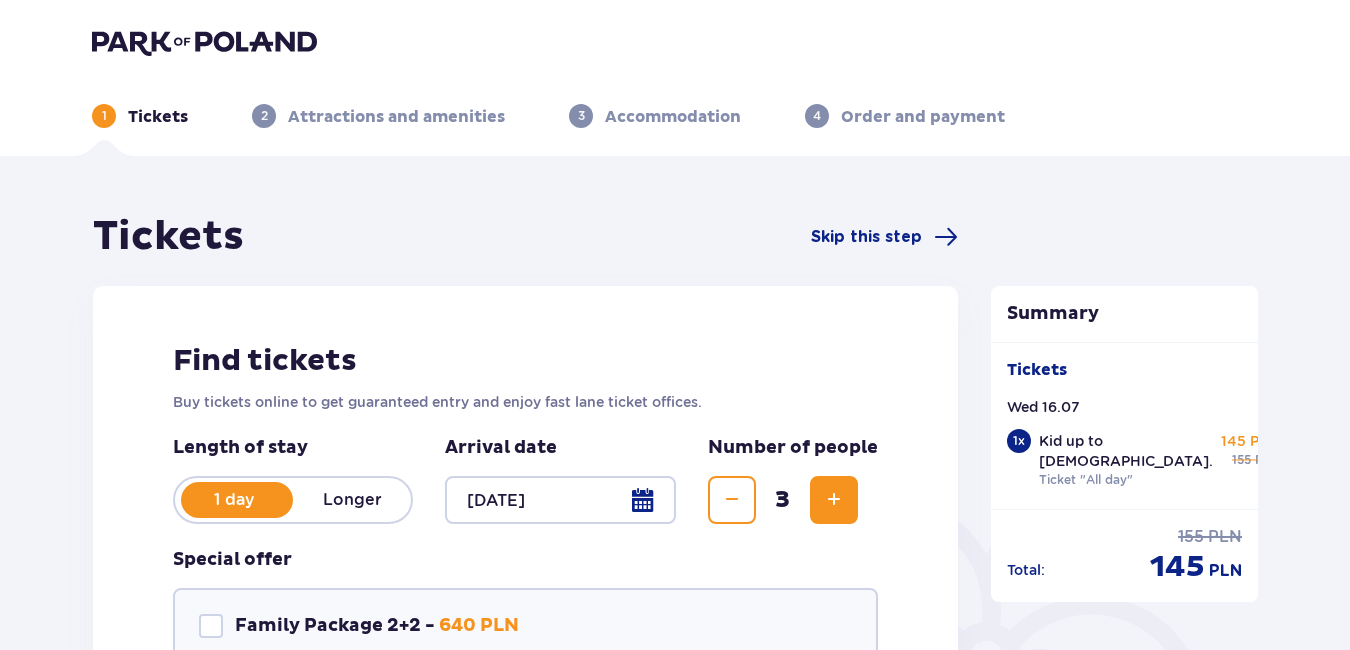 click at bounding box center (834, 500) 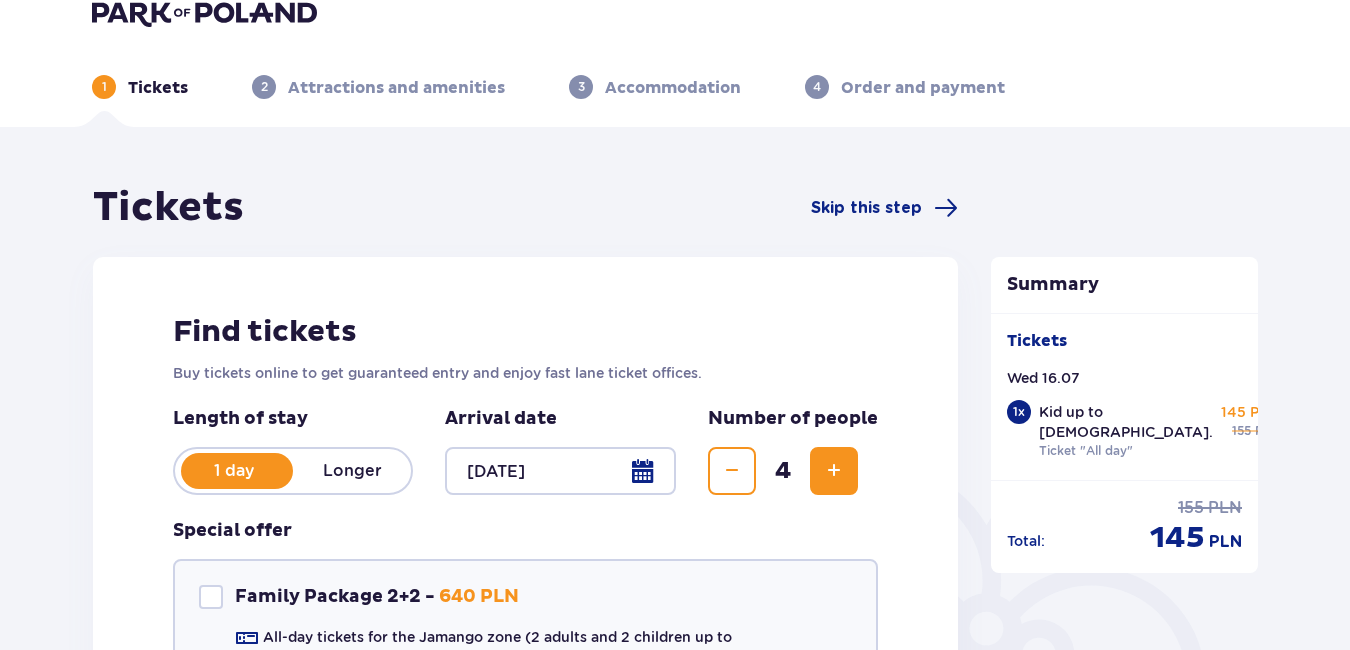 scroll, scrollTop: 0, scrollLeft: 0, axis: both 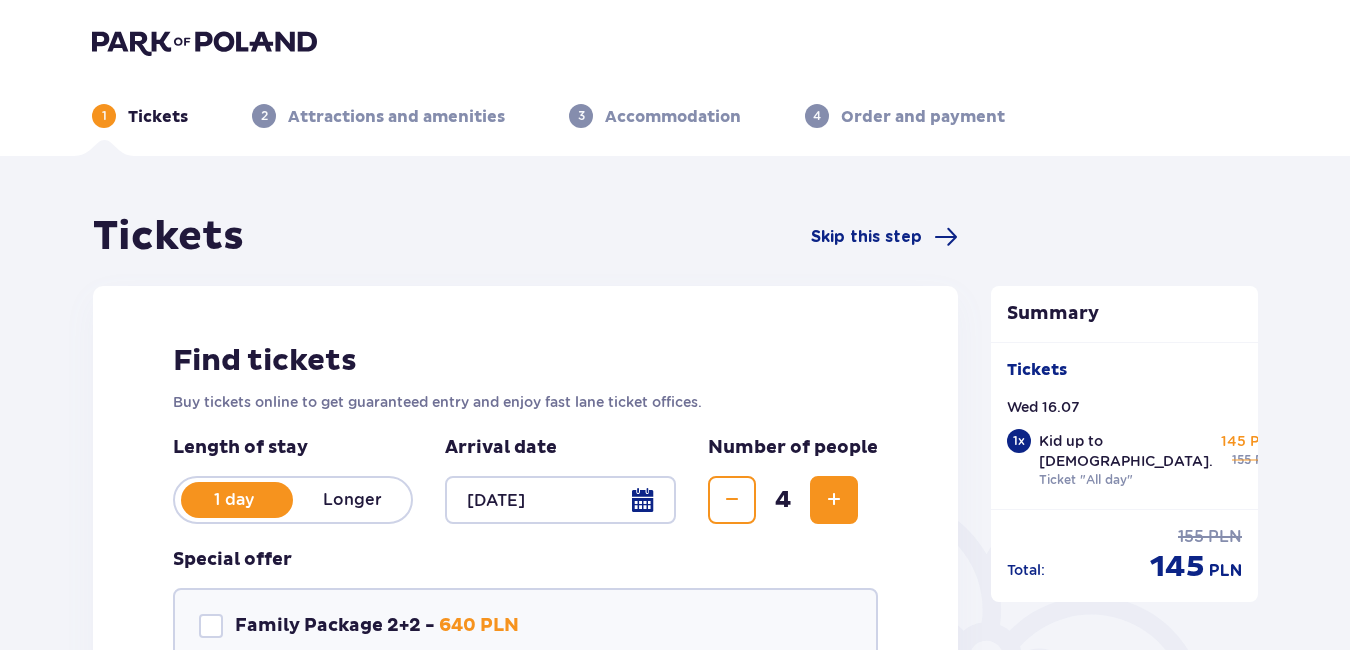 click at bounding box center (834, 500) 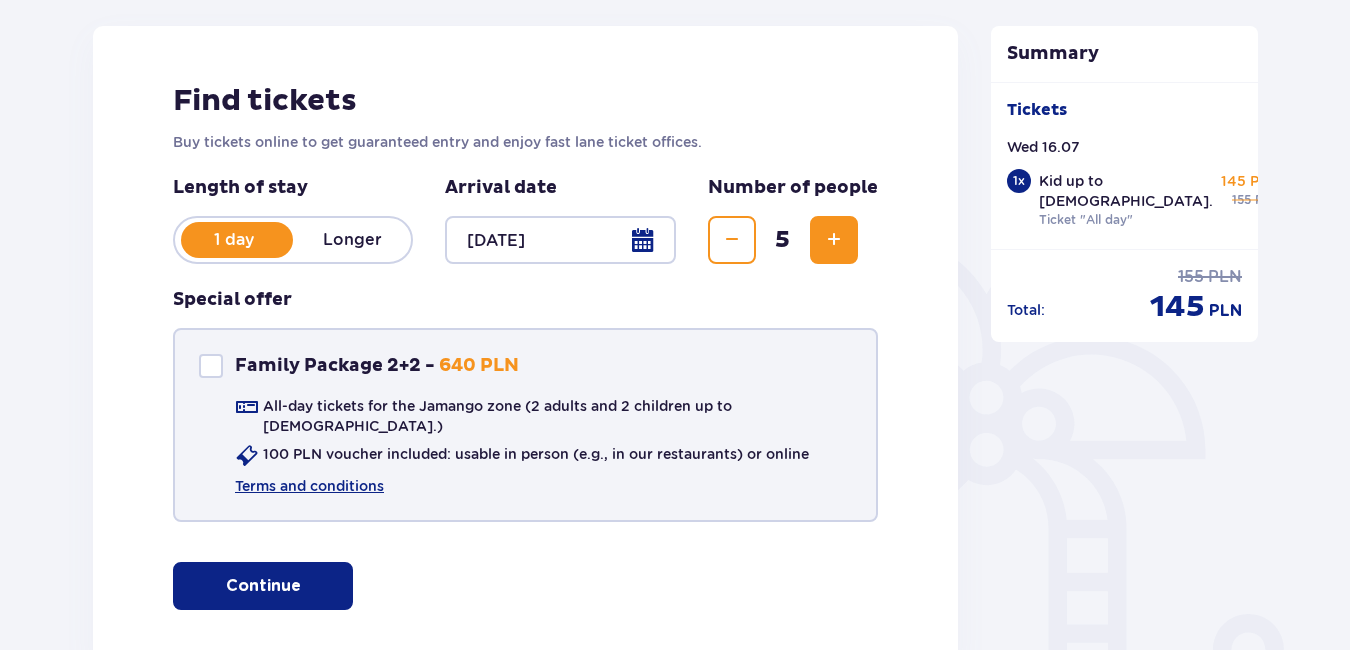 scroll, scrollTop: 300, scrollLeft: 0, axis: vertical 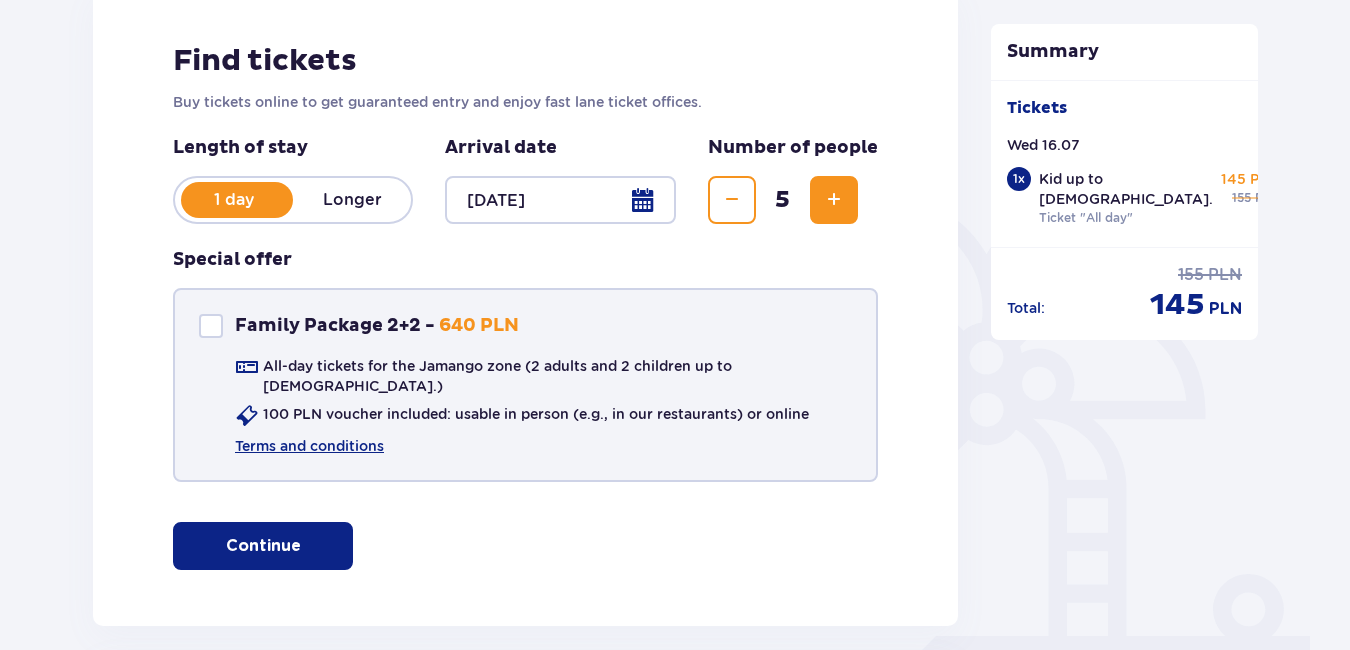 click at bounding box center (211, 326) 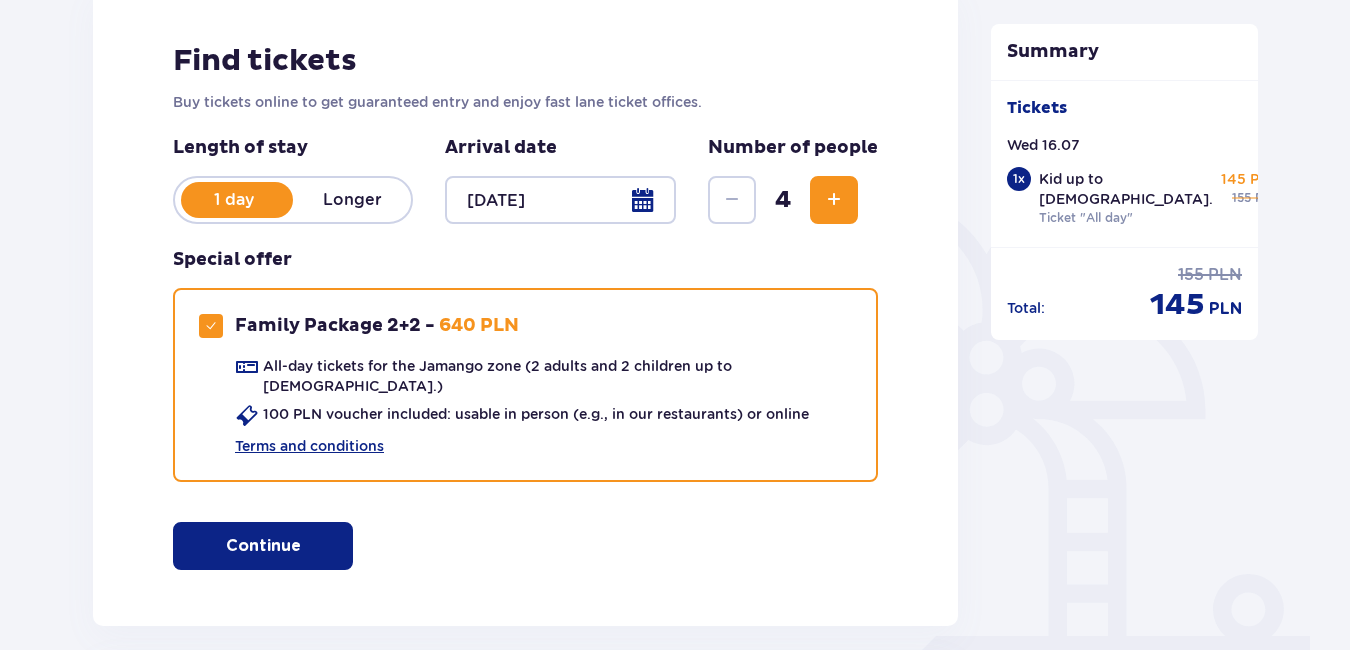 click at bounding box center [305, 546] 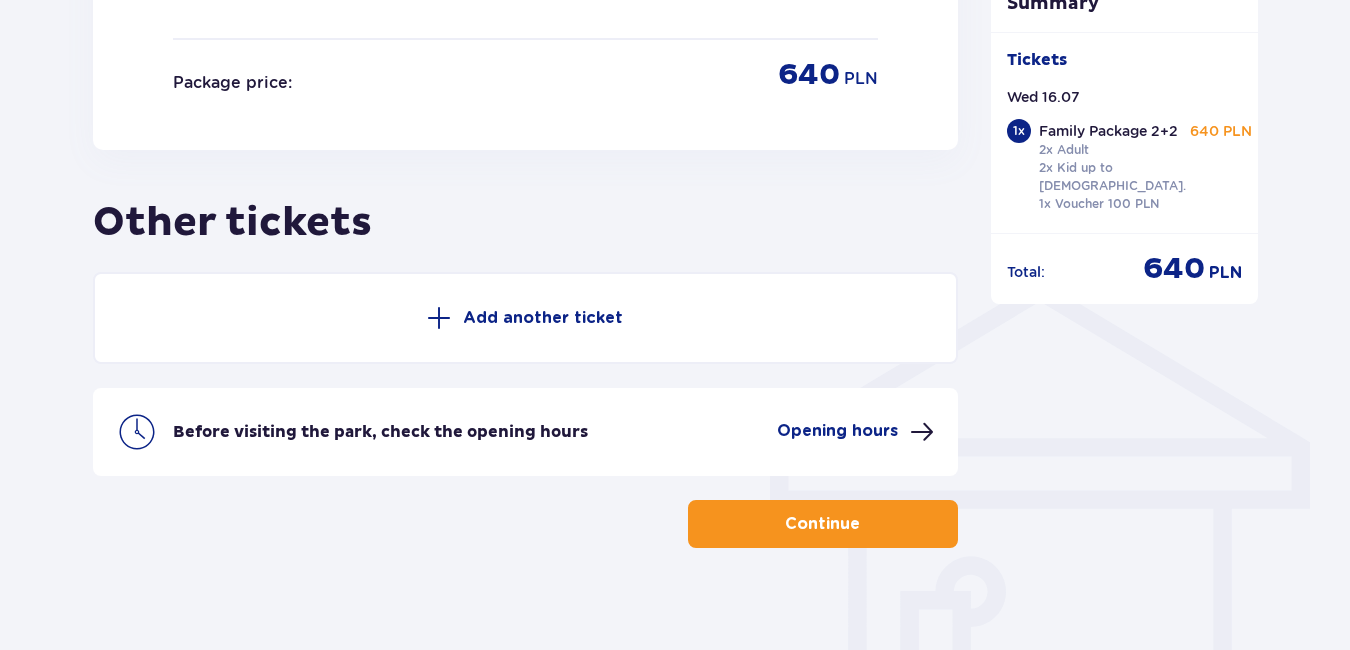 scroll, scrollTop: 1346, scrollLeft: 0, axis: vertical 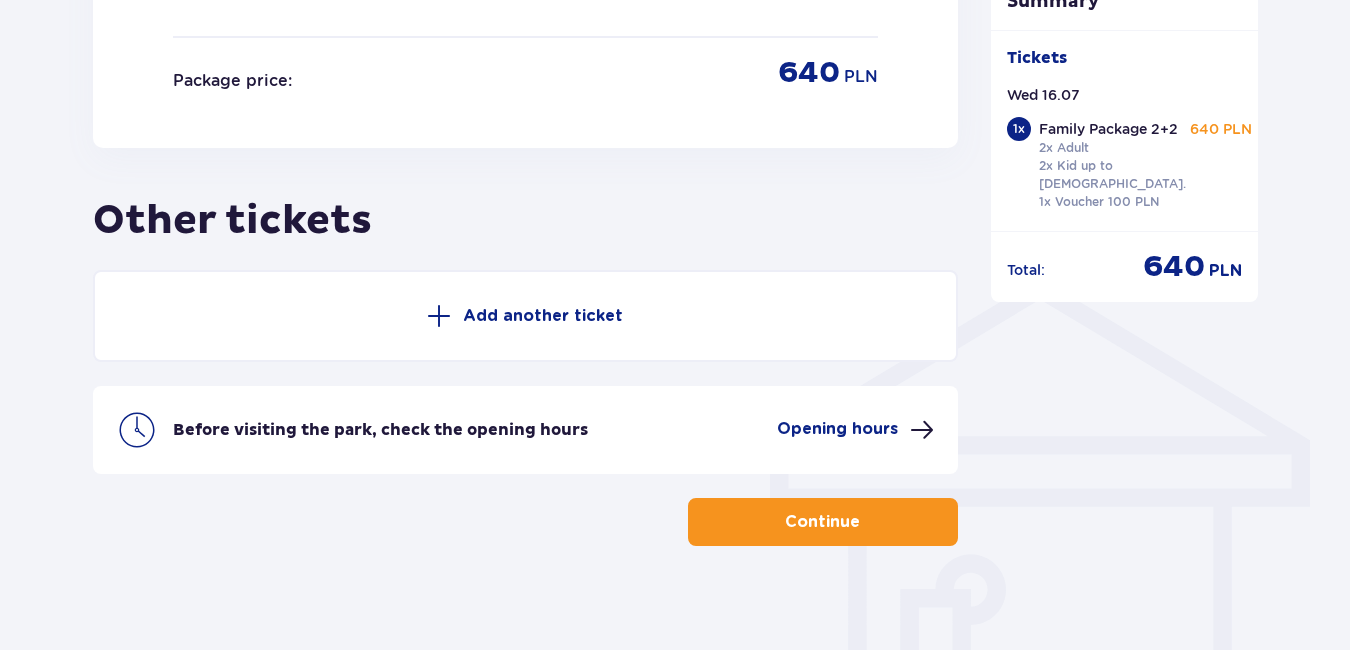 click on "Add another ticket" at bounding box center (525, 316) 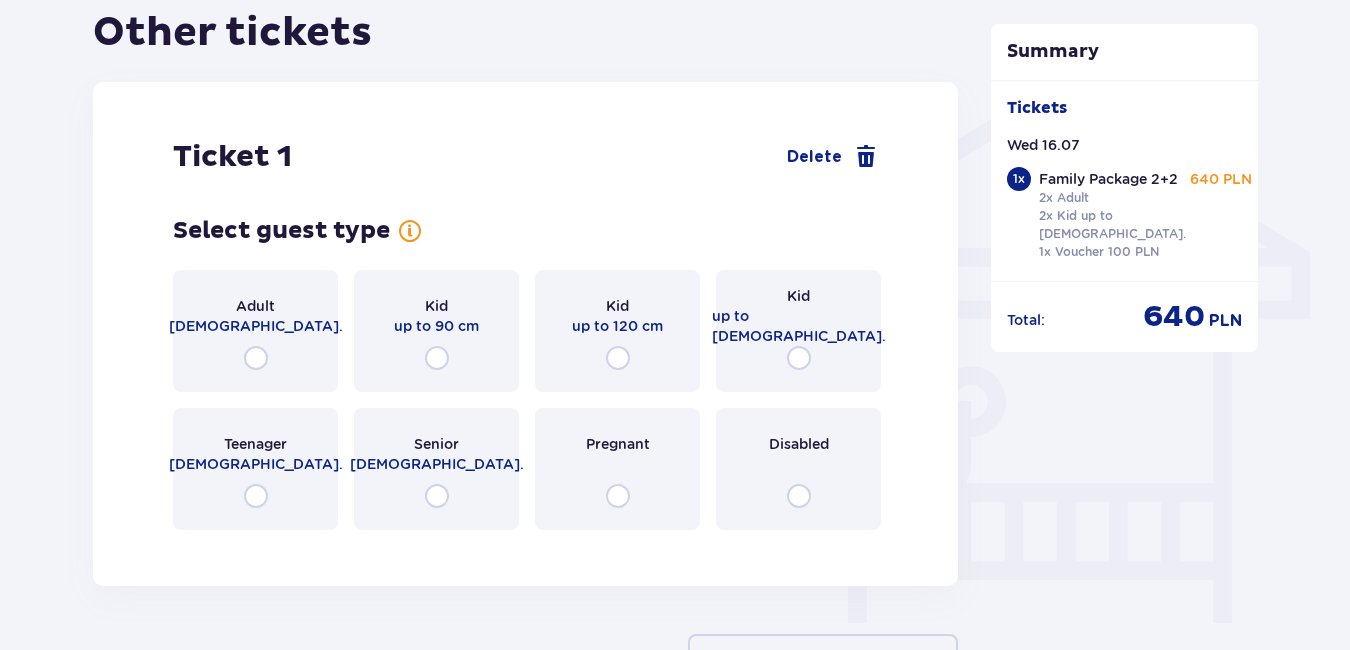 scroll, scrollTop: 1576, scrollLeft: 0, axis: vertical 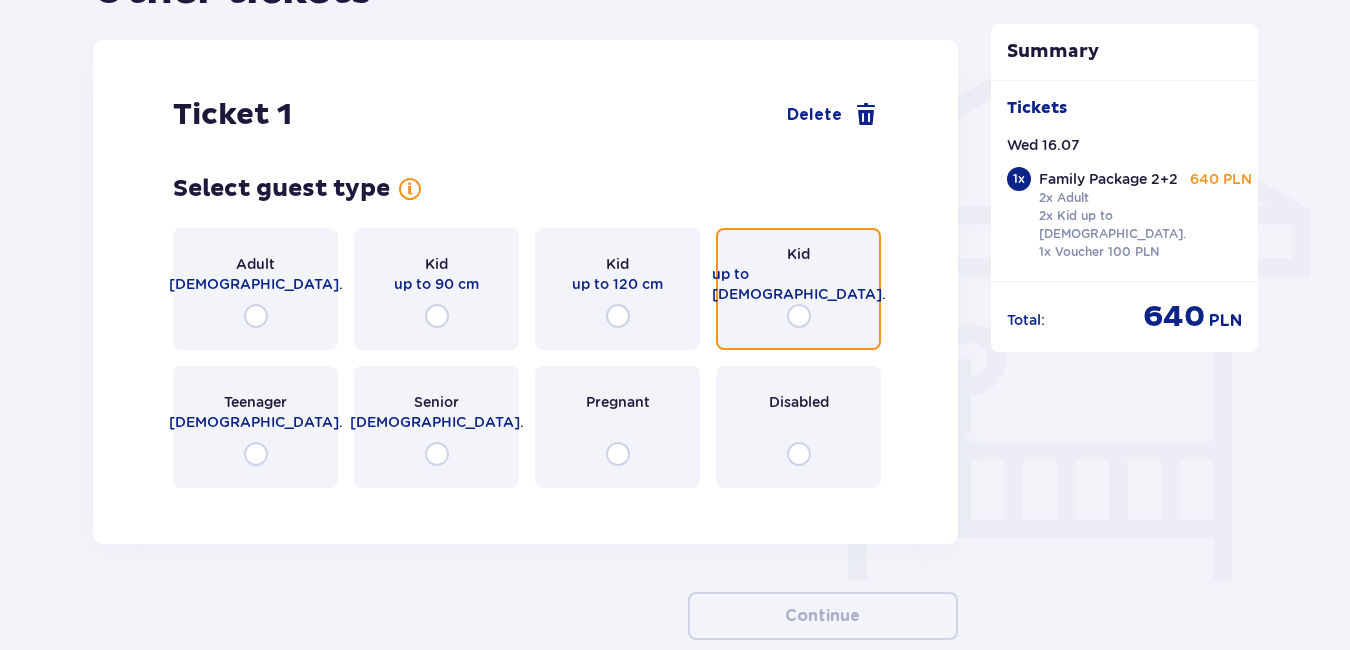 click at bounding box center [799, 316] 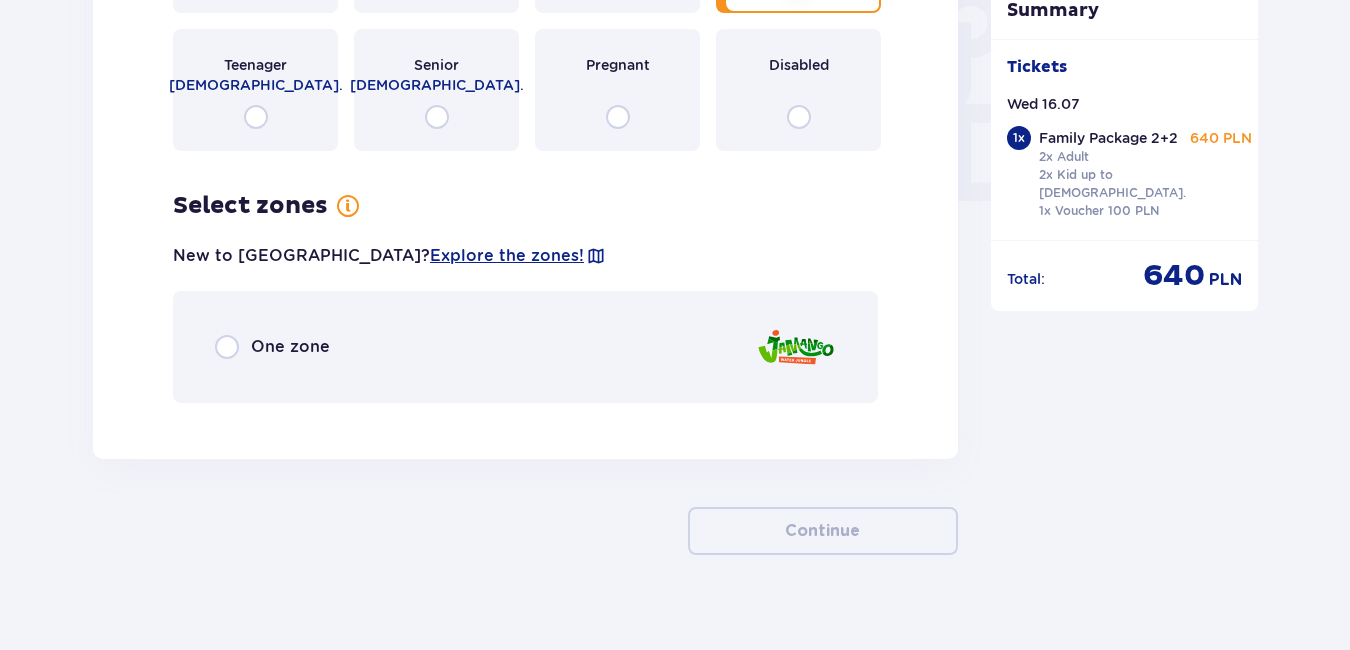 scroll, scrollTop: 1922, scrollLeft: 0, axis: vertical 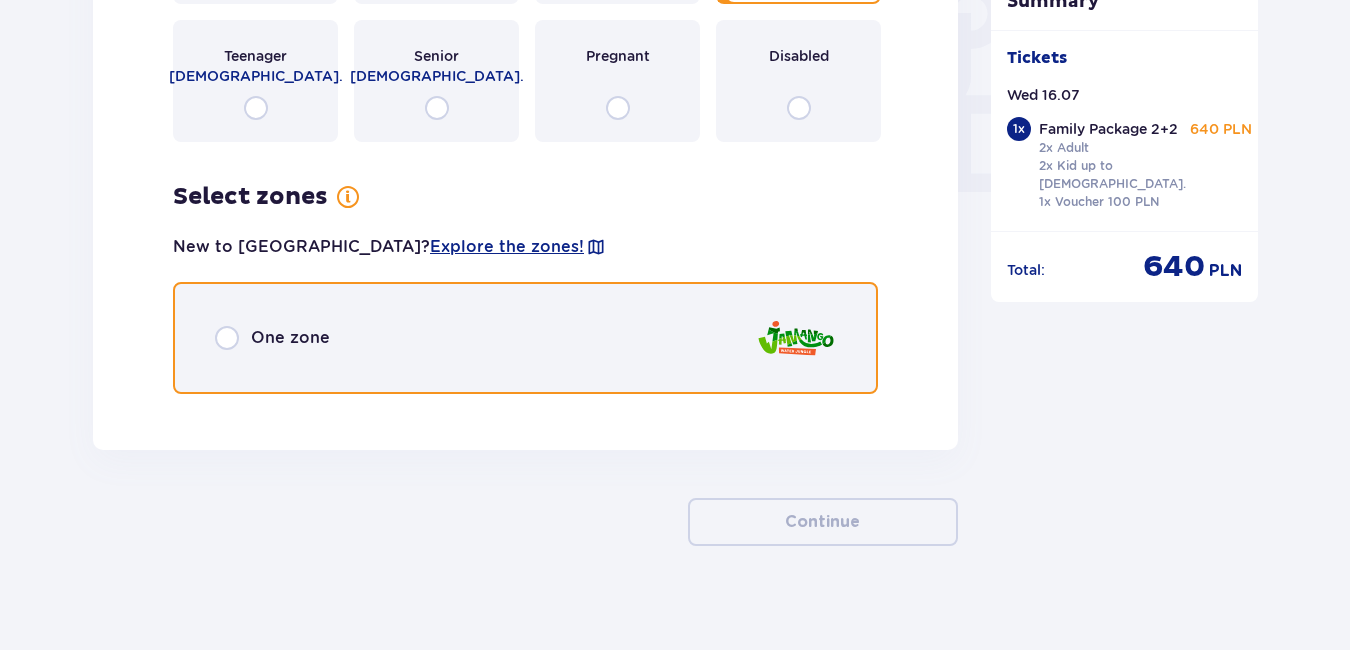 click at bounding box center [227, 338] 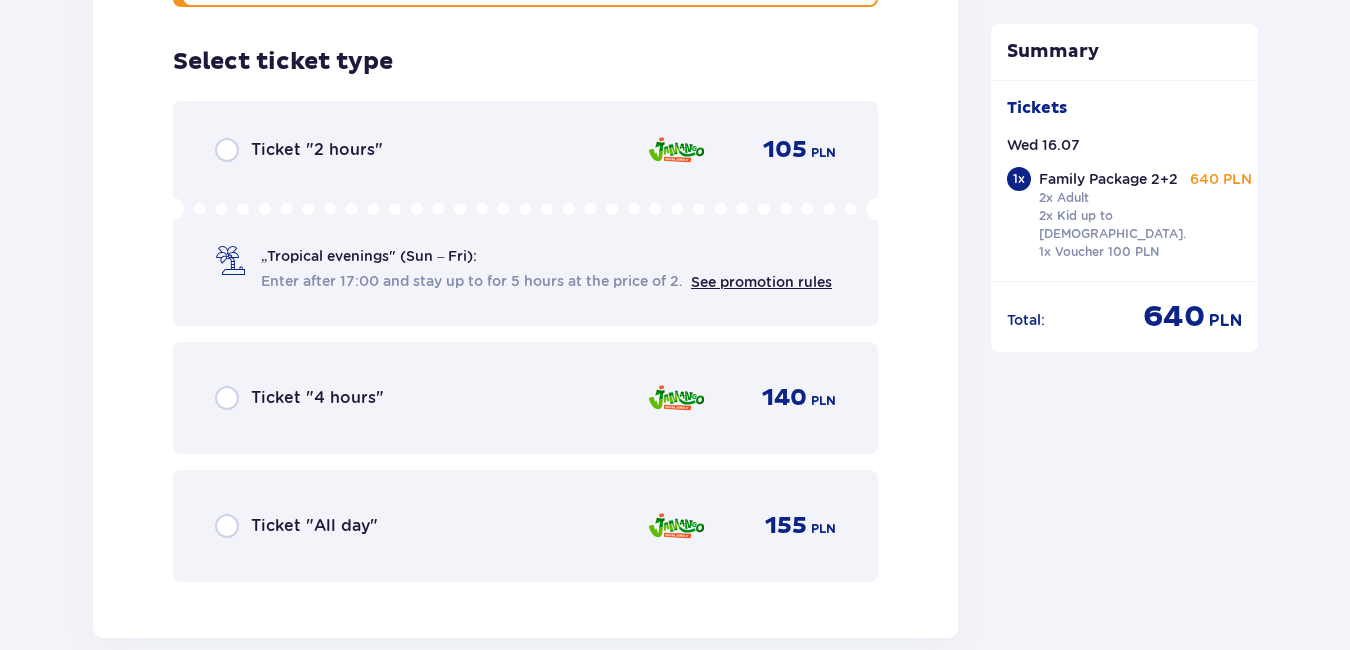 scroll, scrollTop: 2316, scrollLeft: 0, axis: vertical 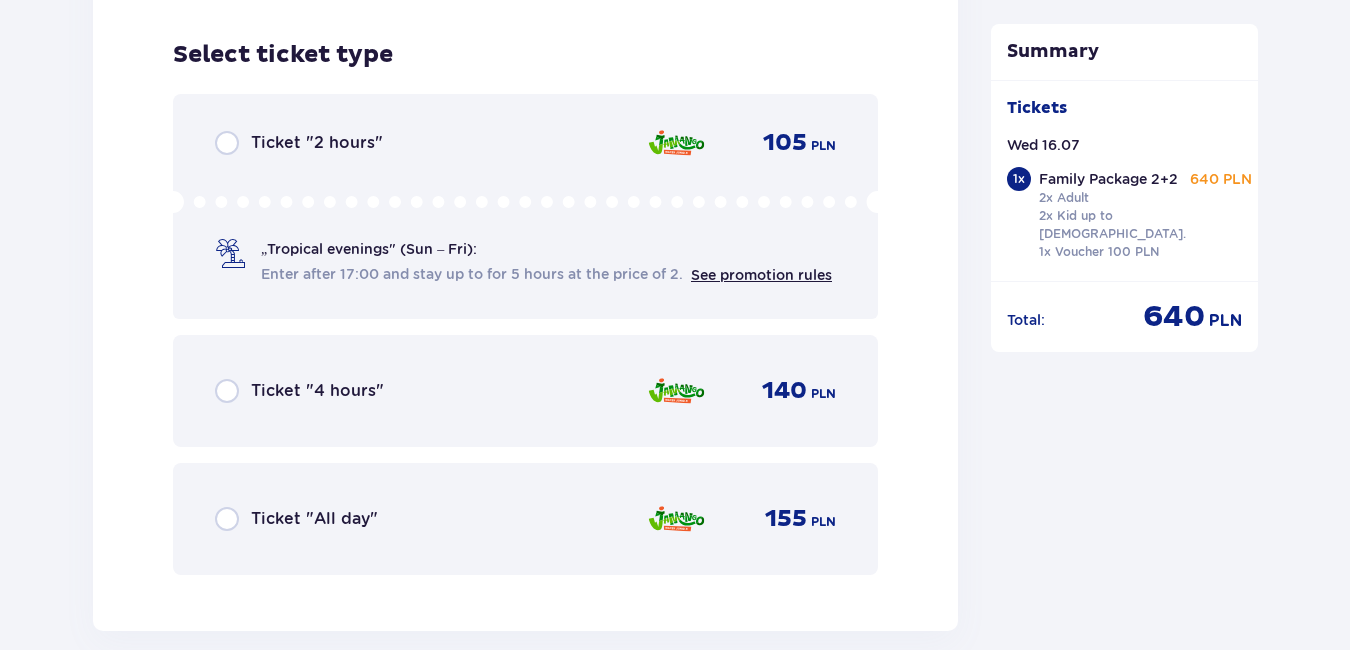 click on "Ticket "All day" 155 PLN" at bounding box center (525, 519) 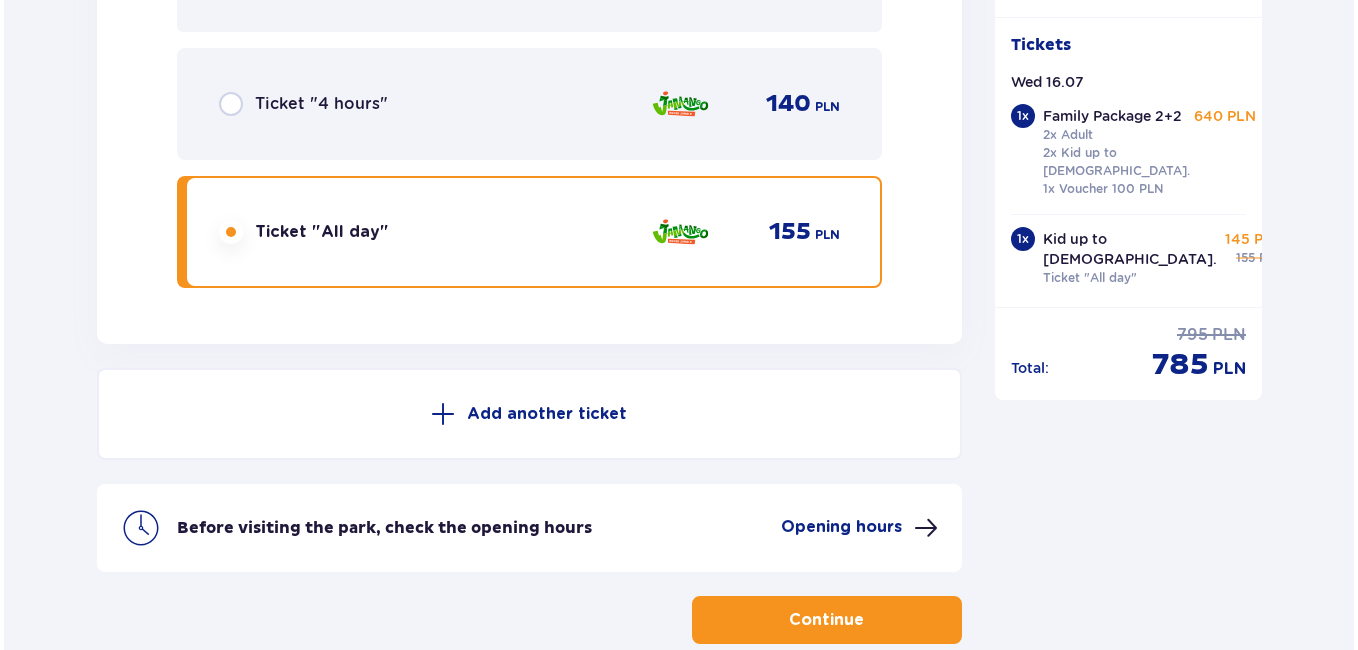 scroll, scrollTop: 2701, scrollLeft: 0, axis: vertical 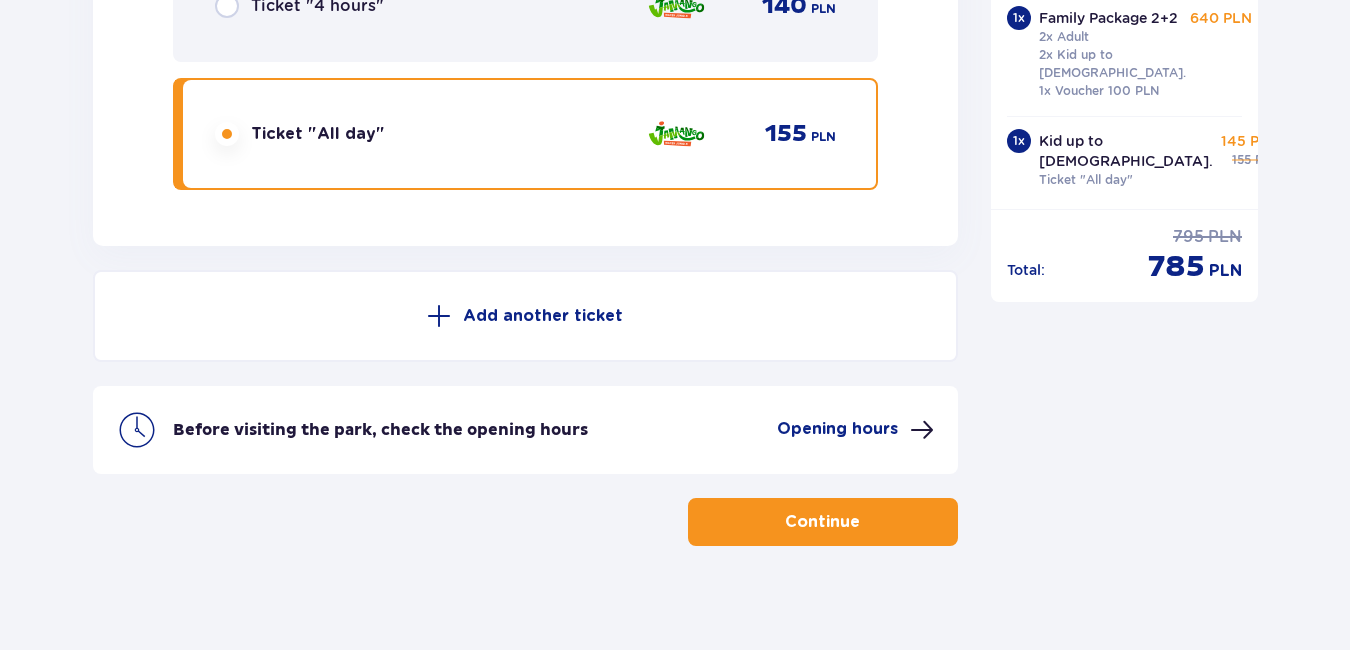 click on "Opening hours" at bounding box center [837, 429] 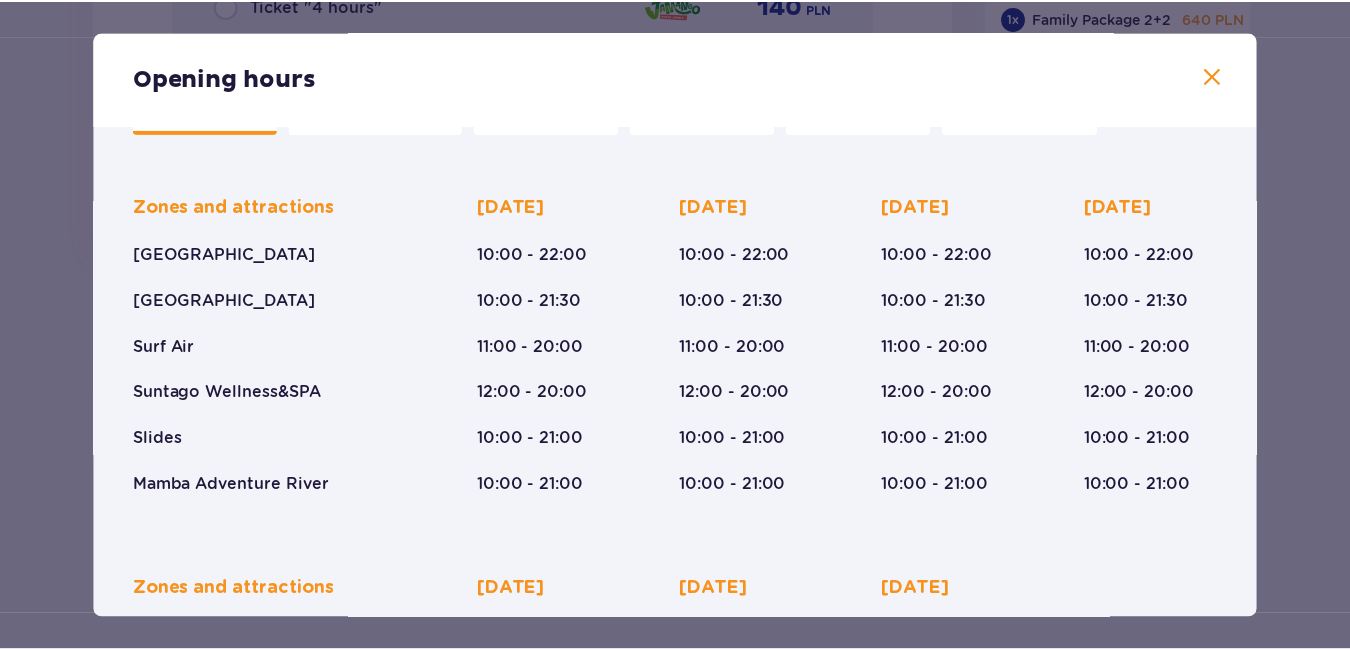scroll, scrollTop: 0, scrollLeft: 0, axis: both 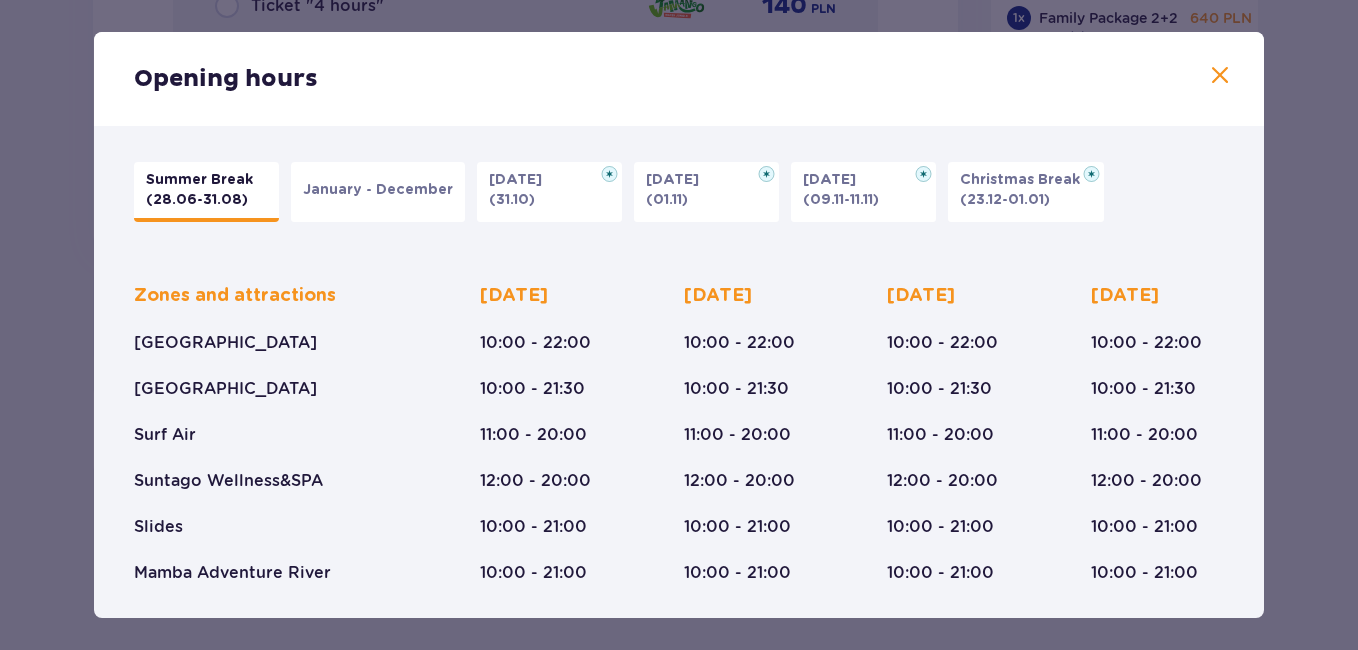 click at bounding box center [1220, 76] 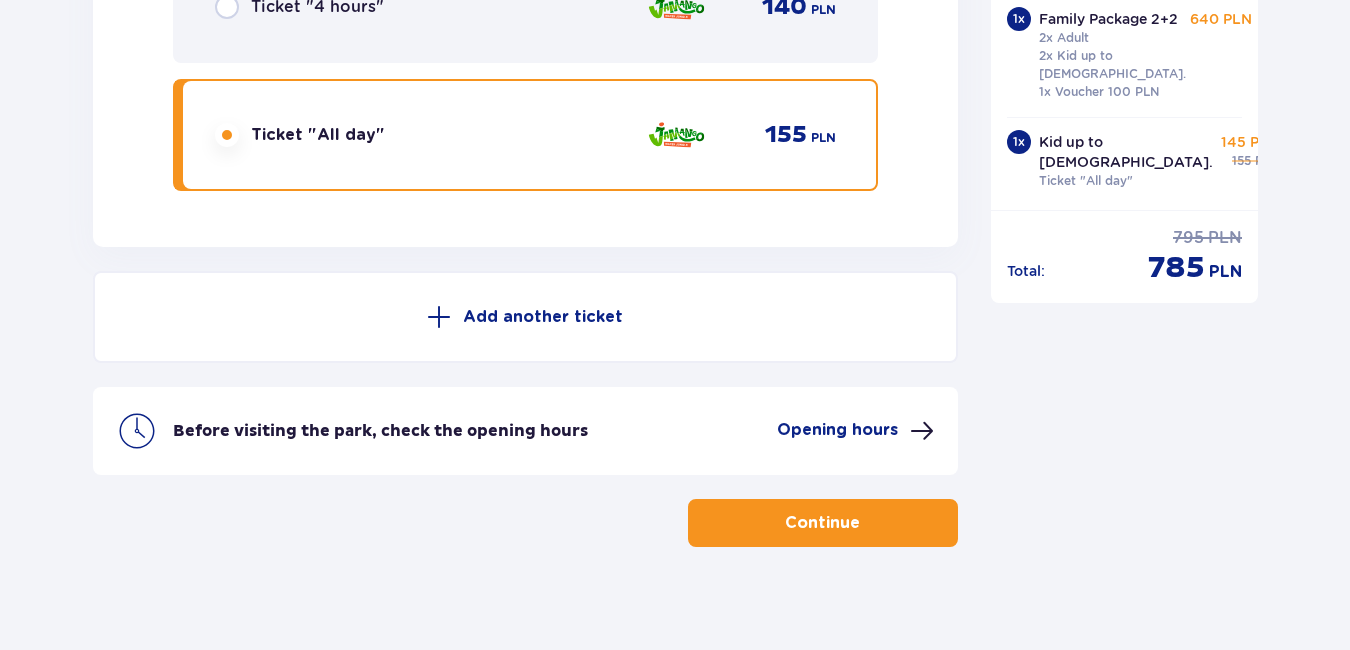 scroll, scrollTop: 2701, scrollLeft: 0, axis: vertical 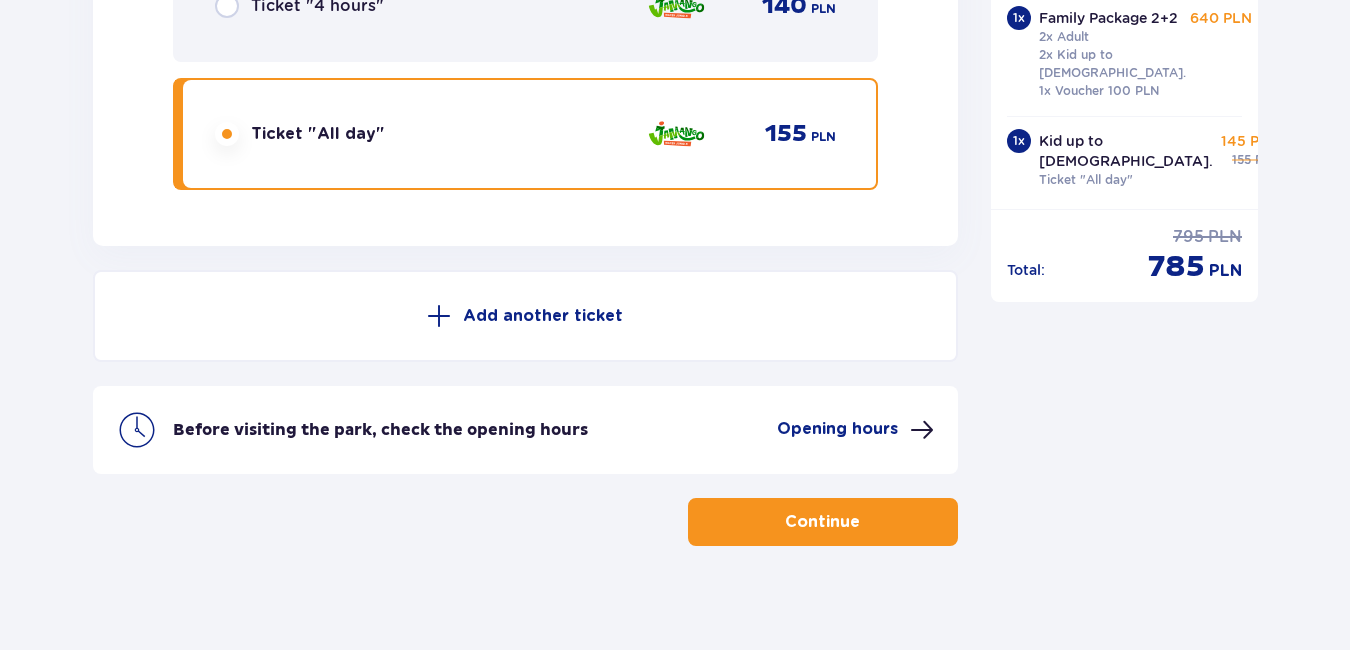 click on "Continue" at bounding box center (822, 522) 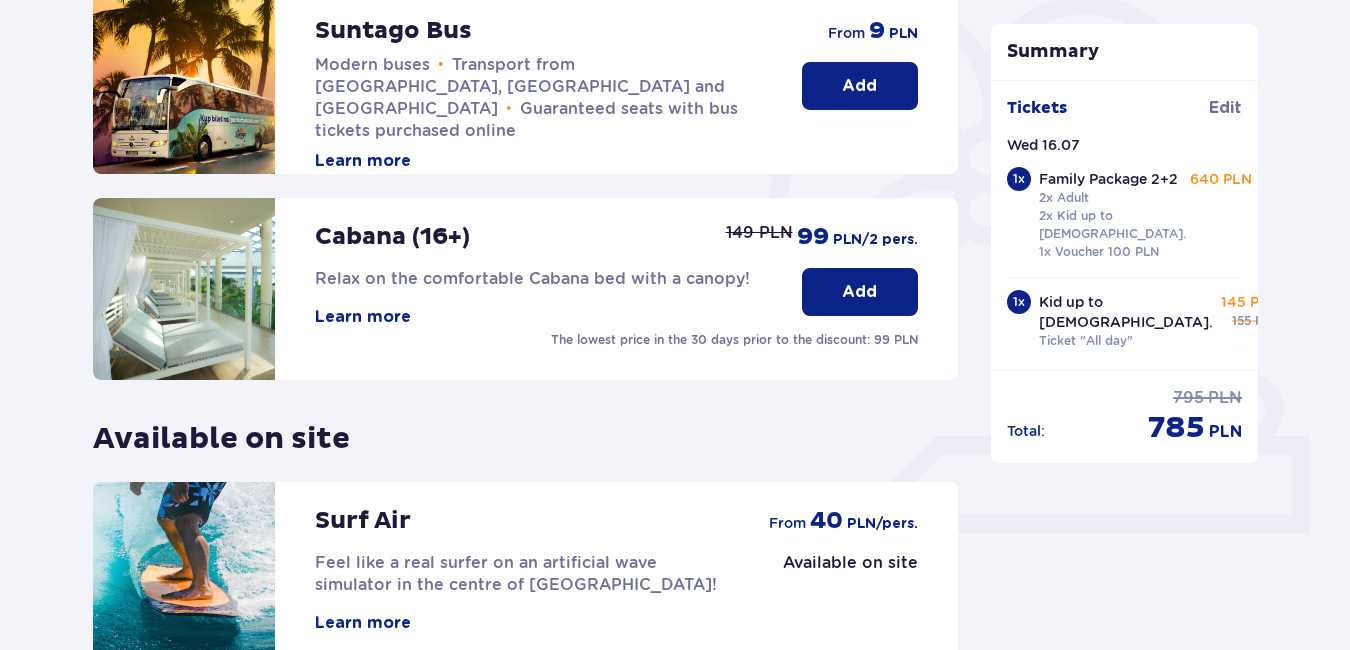 scroll, scrollTop: 706, scrollLeft: 0, axis: vertical 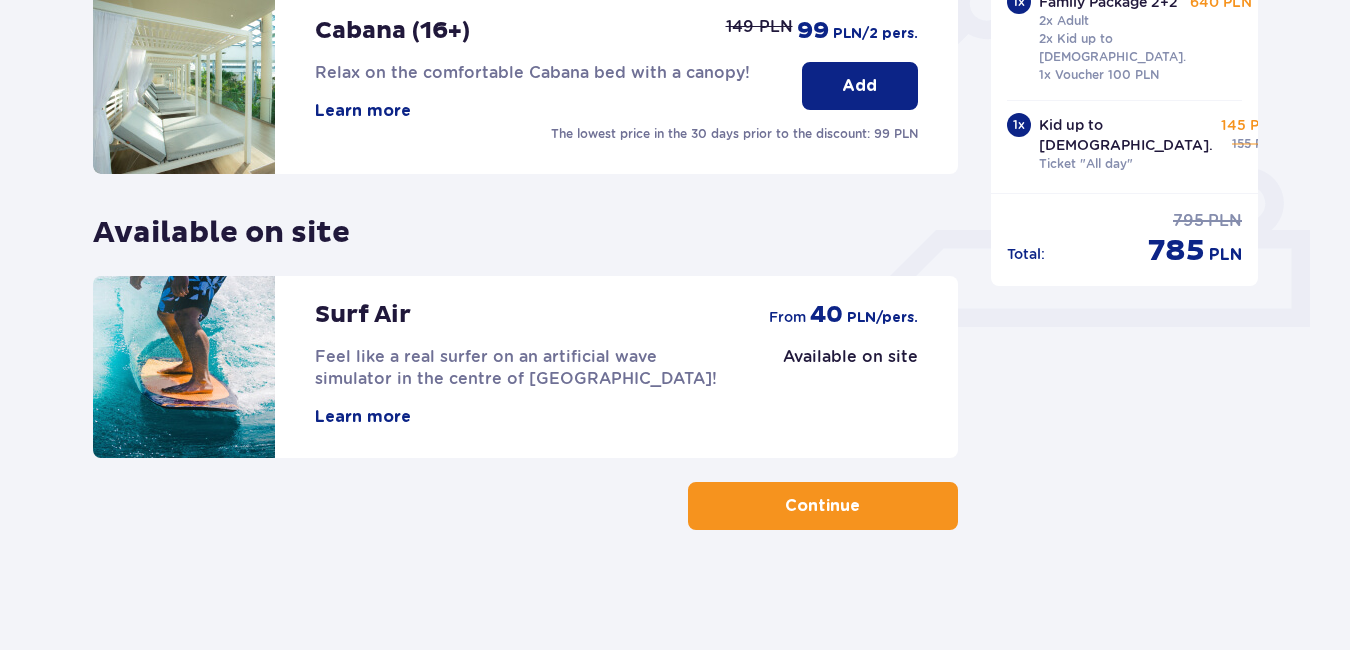 click on "Continue" at bounding box center (823, 506) 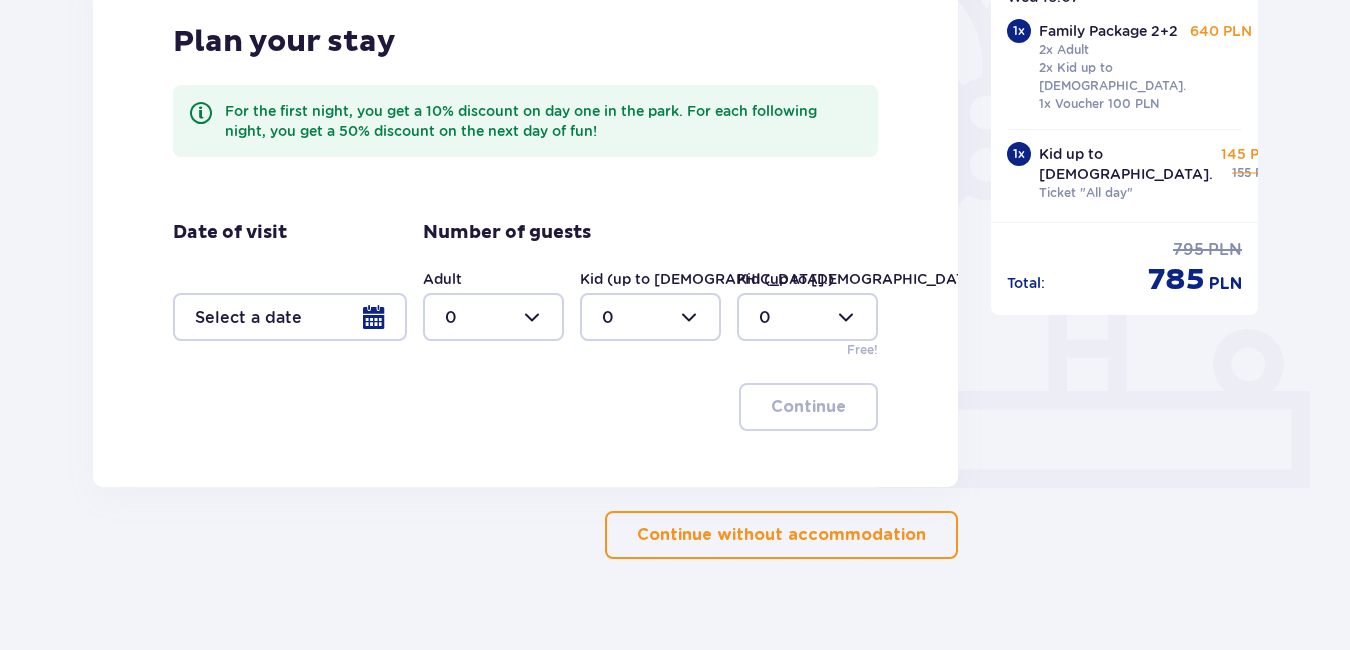 scroll, scrollTop: 574, scrollLeft: 0, axis: vertical 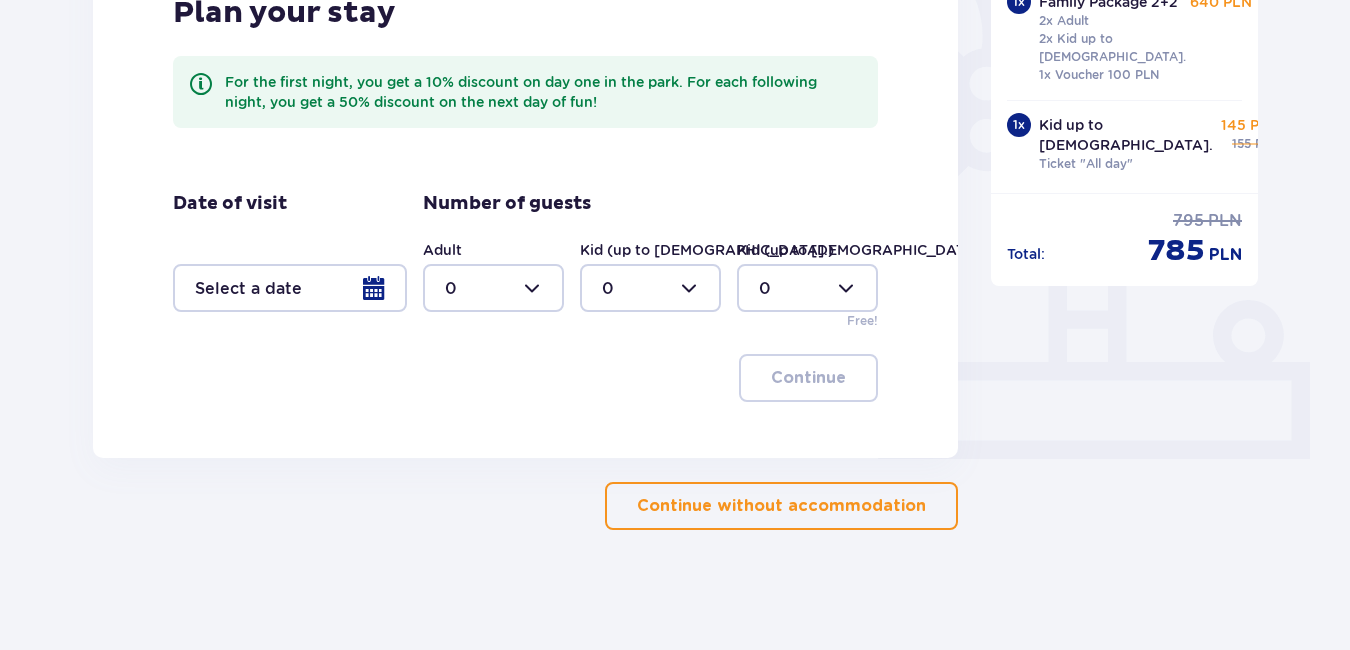 click on "Continue without accommodation" at bounding box center [781, 506] 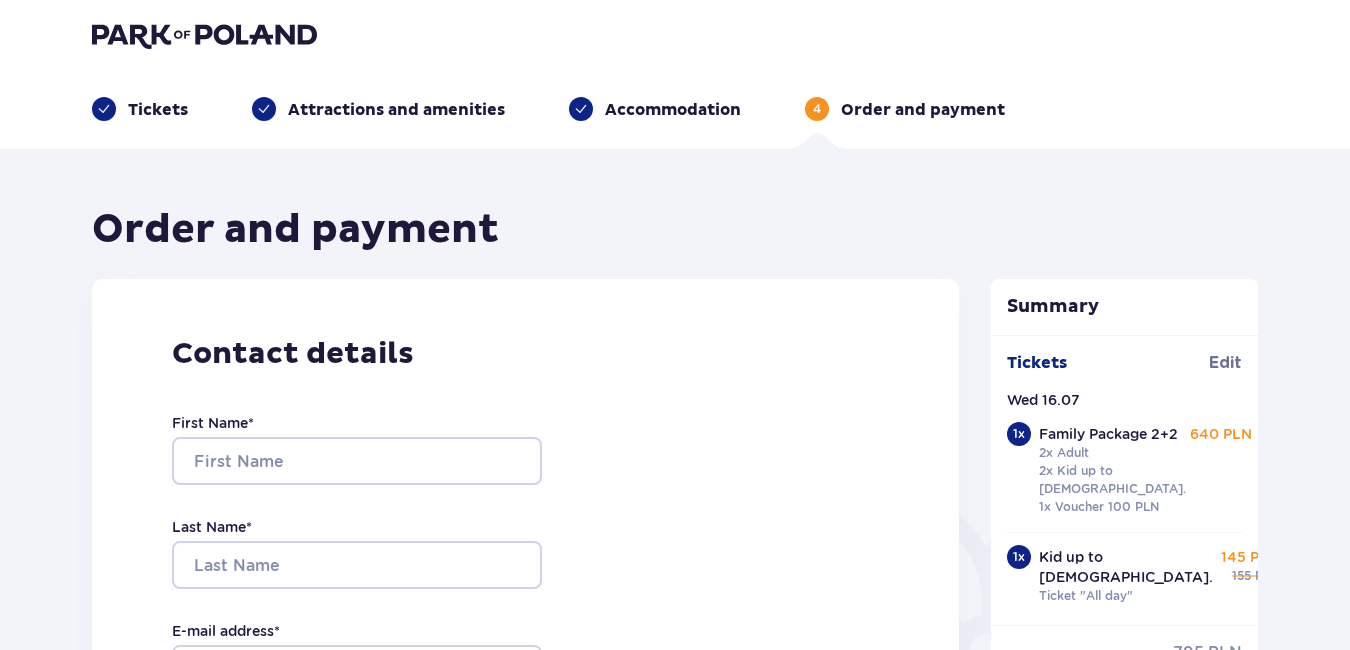 scroll, scrollTop: 0, scrollLeft: 0, axis: both 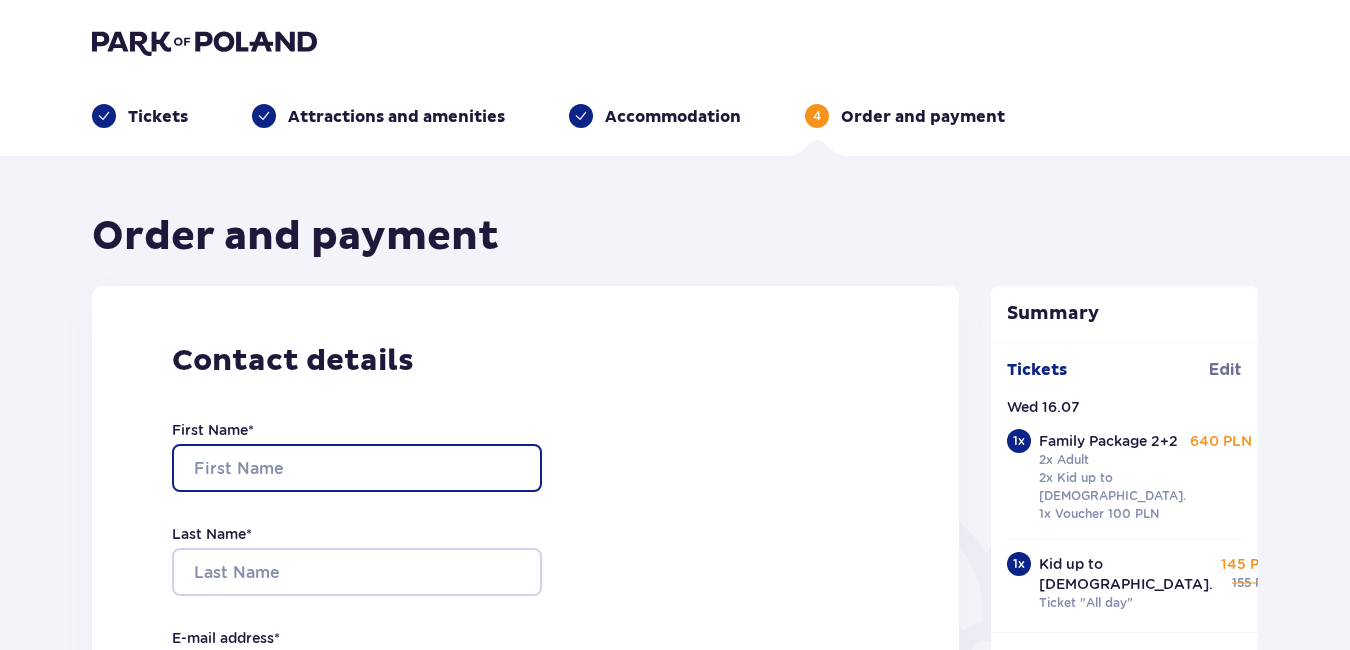 click on "First Name *" at bounding box center [357, 468] 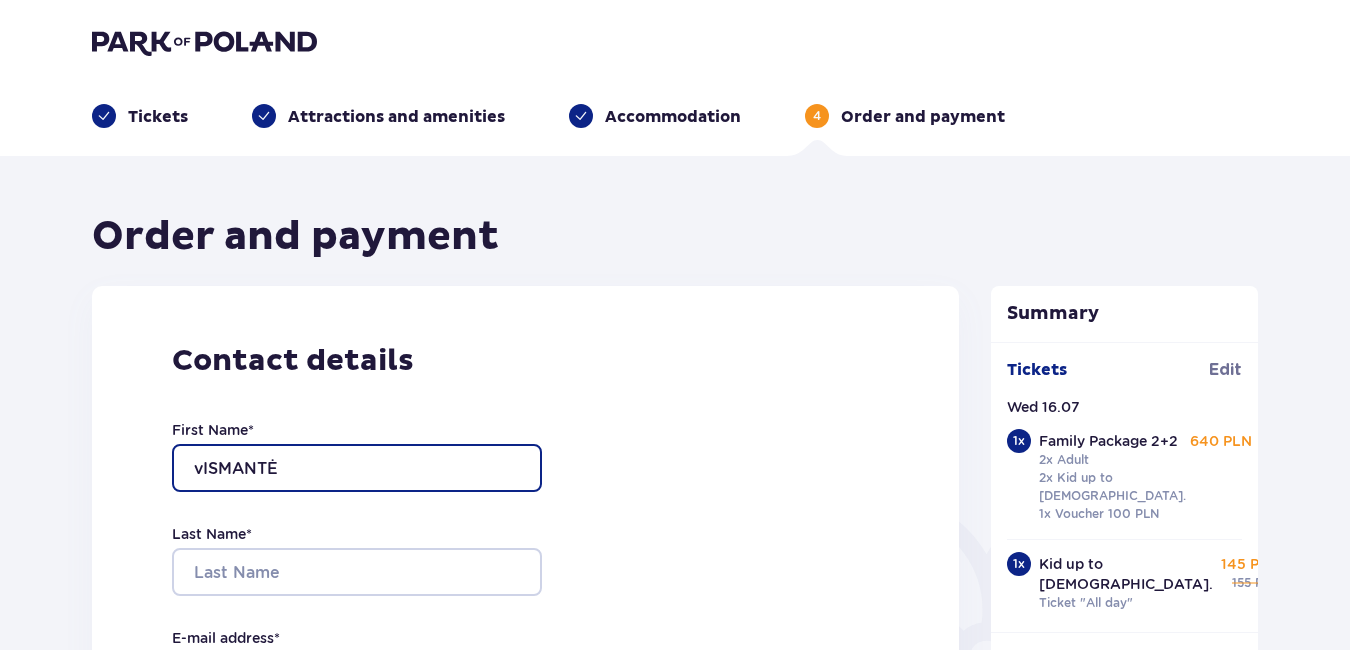 click on "vISMANTĖ" at bounding box center [357, 468] 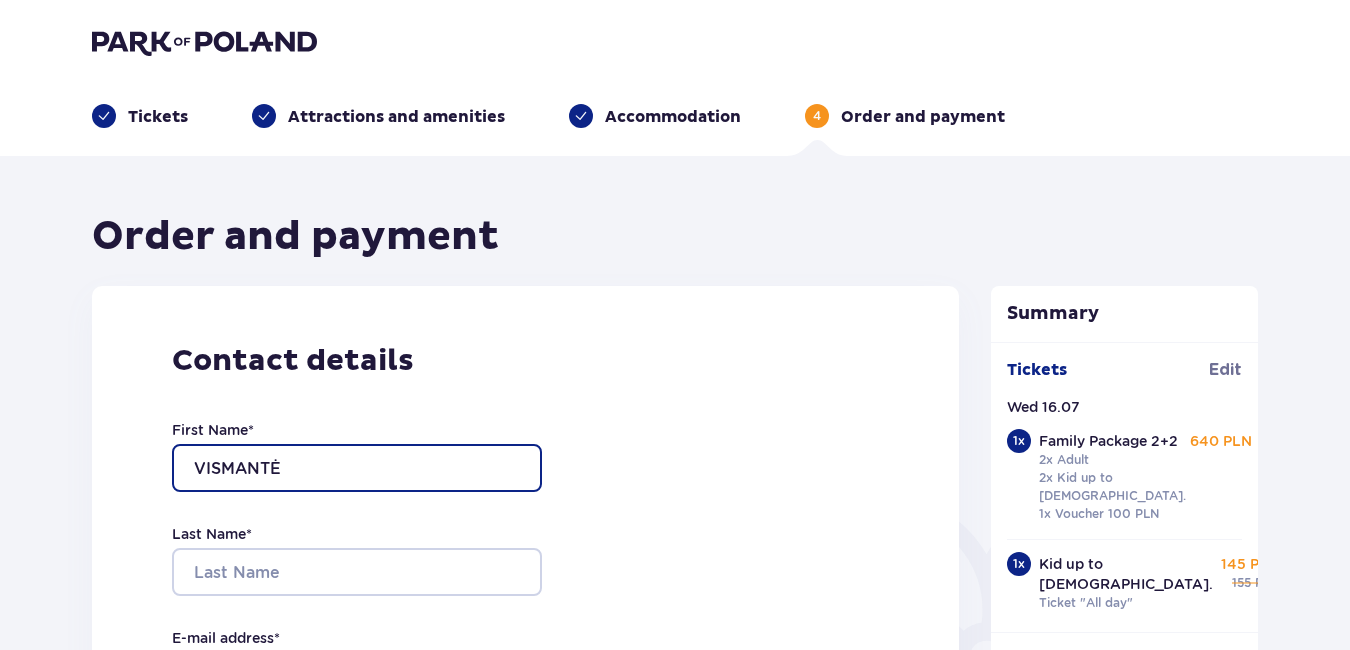 type on "VISMANTĖ" 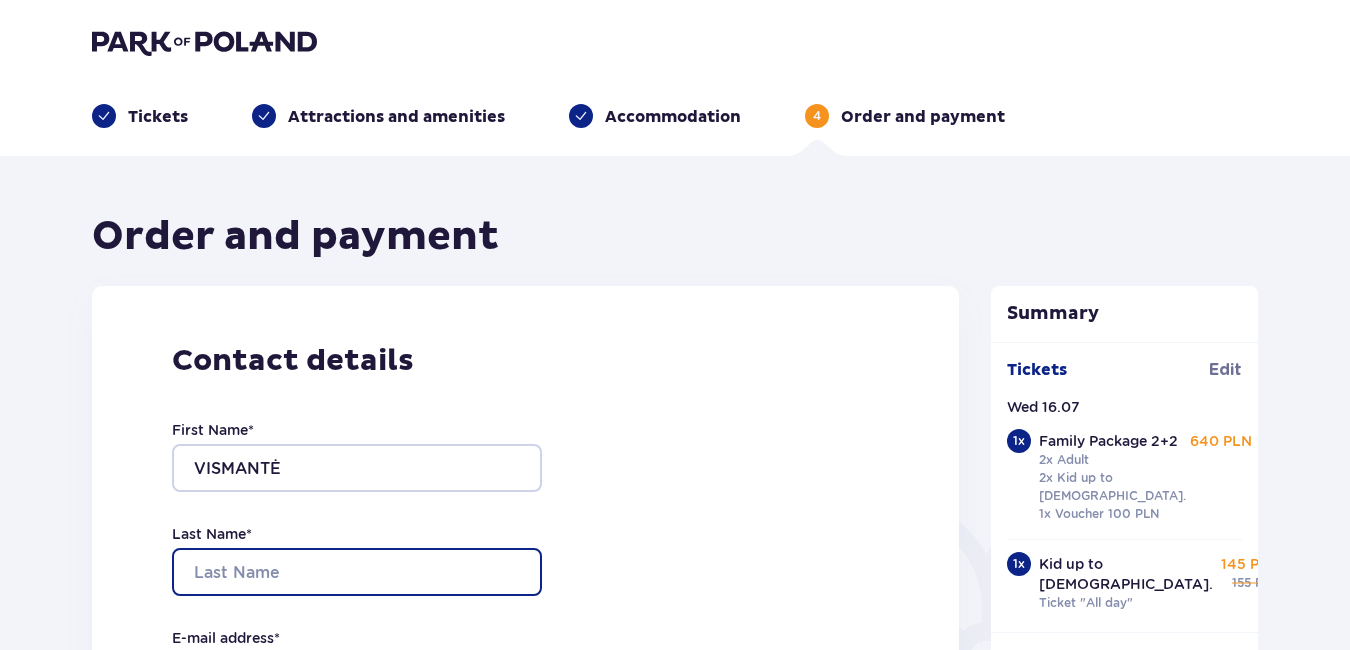 click on "Last Name *" at bounding box center (357, 572) 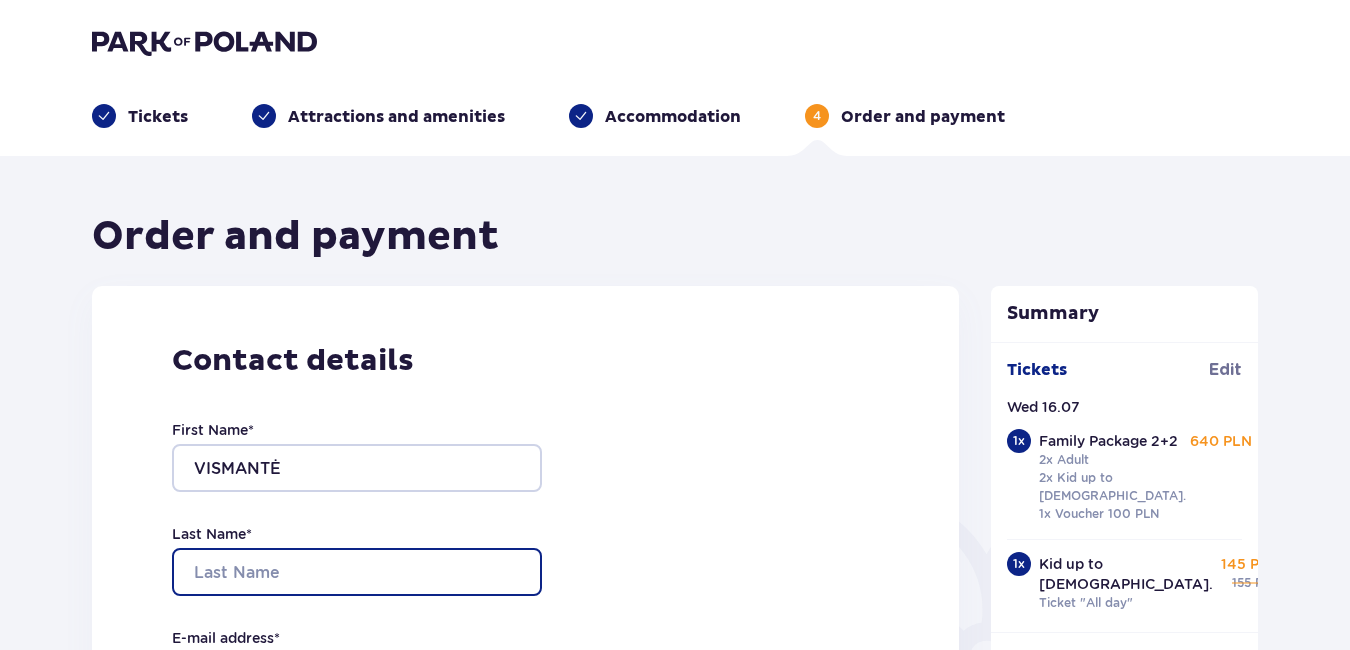 type on "SIONOVA" 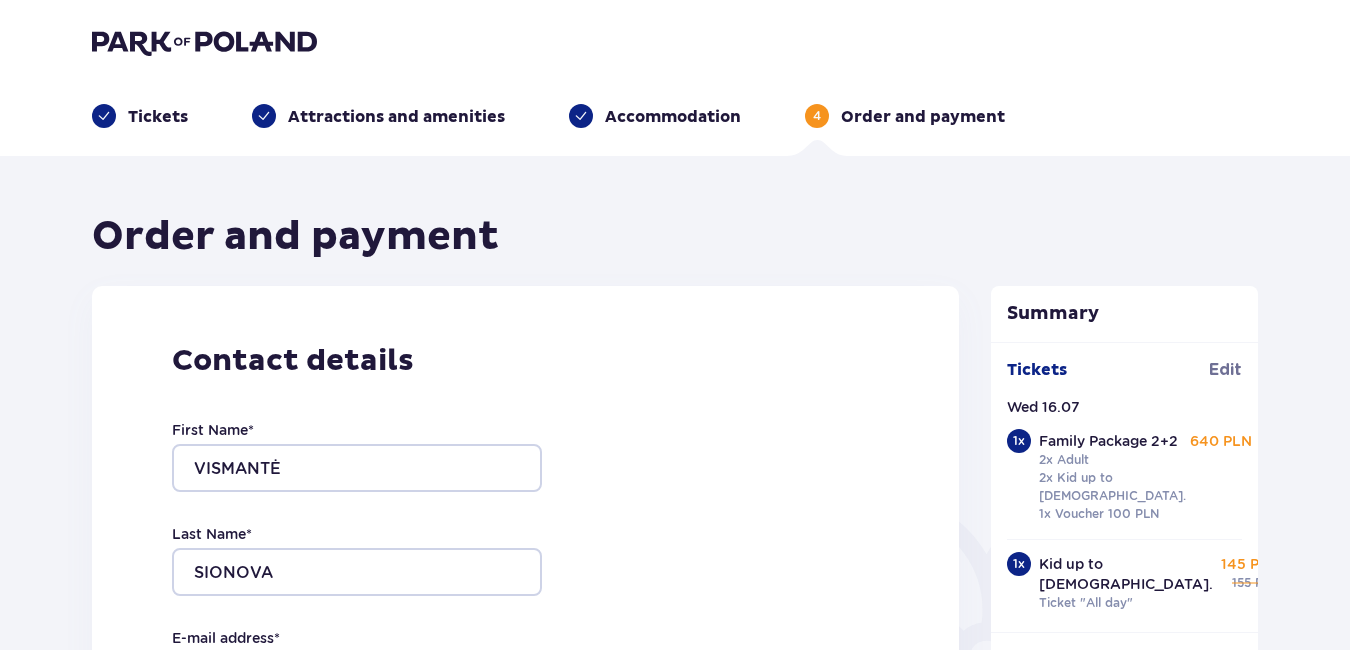 type on "[EMAIL_ADDRESS][DOMAIN_NAME]" 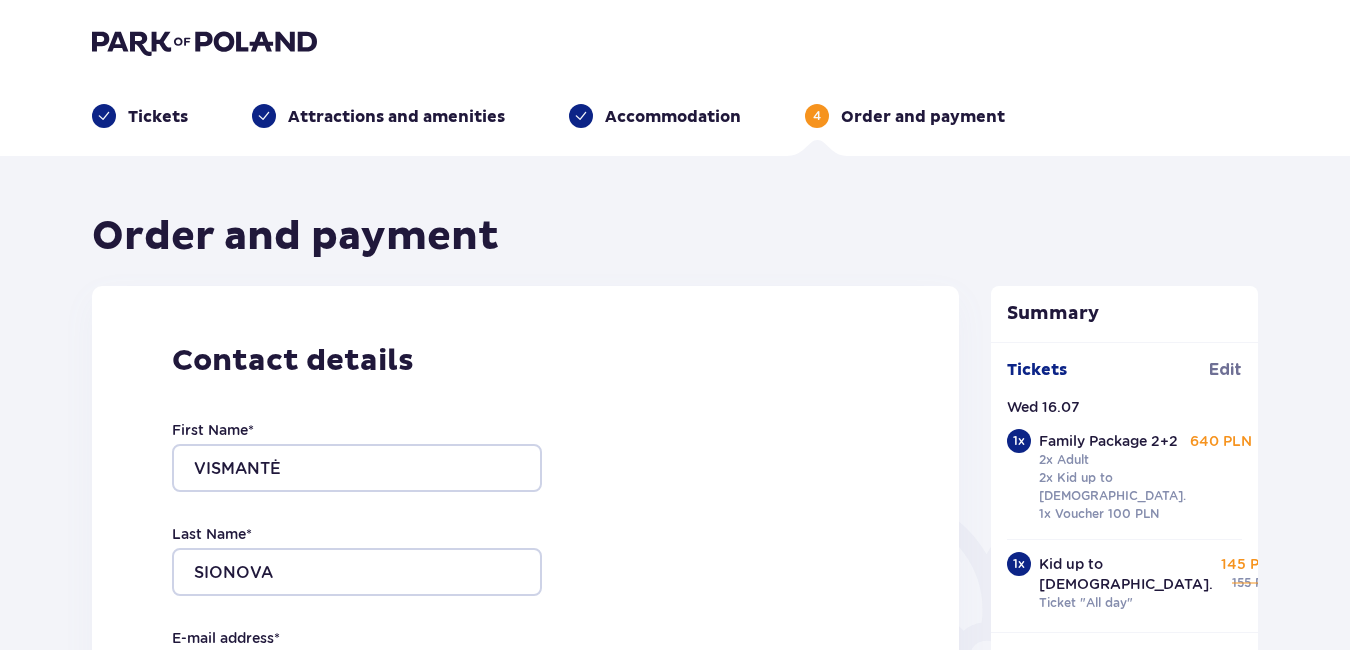 type on "[EMAIL_ADDRESS][DOMAIN_NAME]" 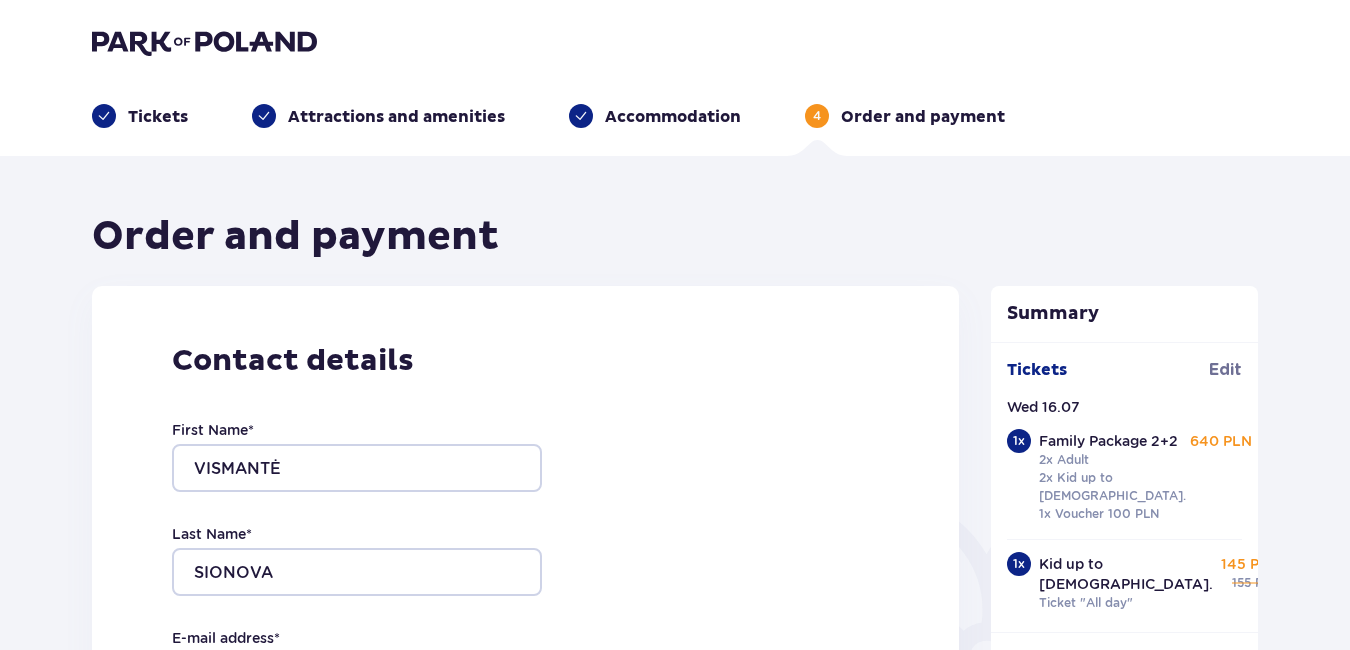type on "+37060491730" 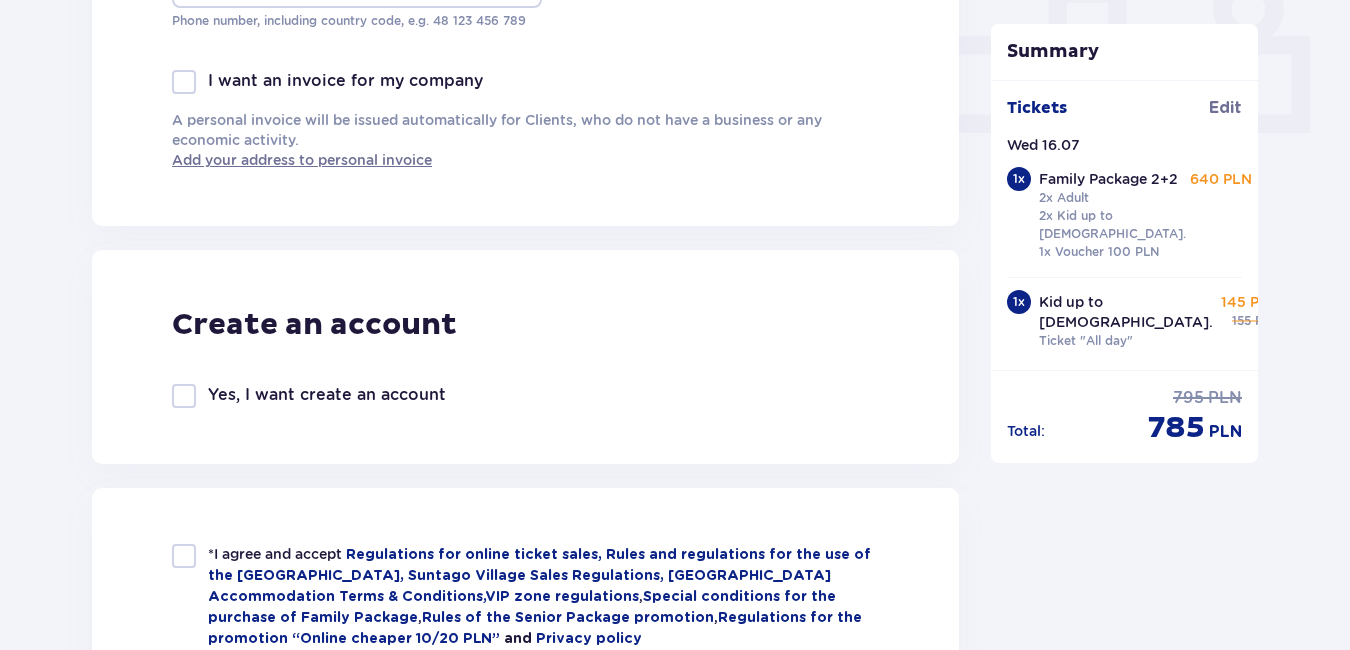 scroll, scrollTop: 1000, scrollLeft: 0, axis: vertical 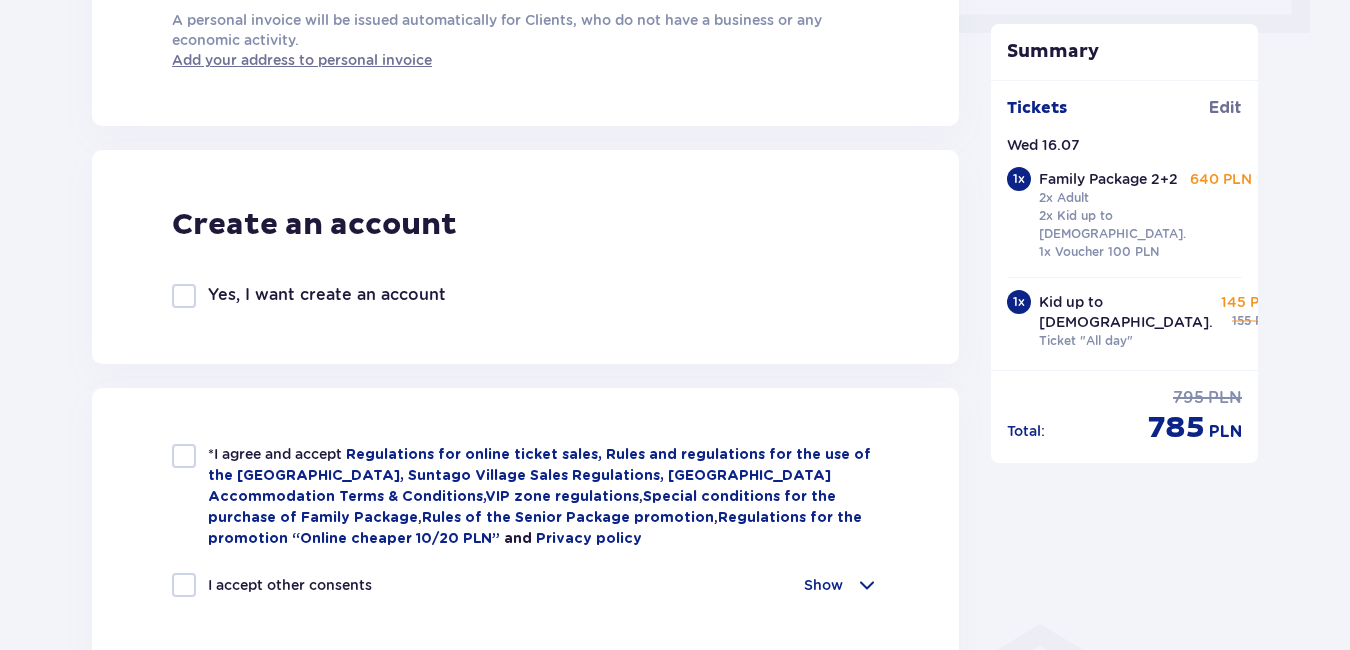 click at bounding box center [184, 456] 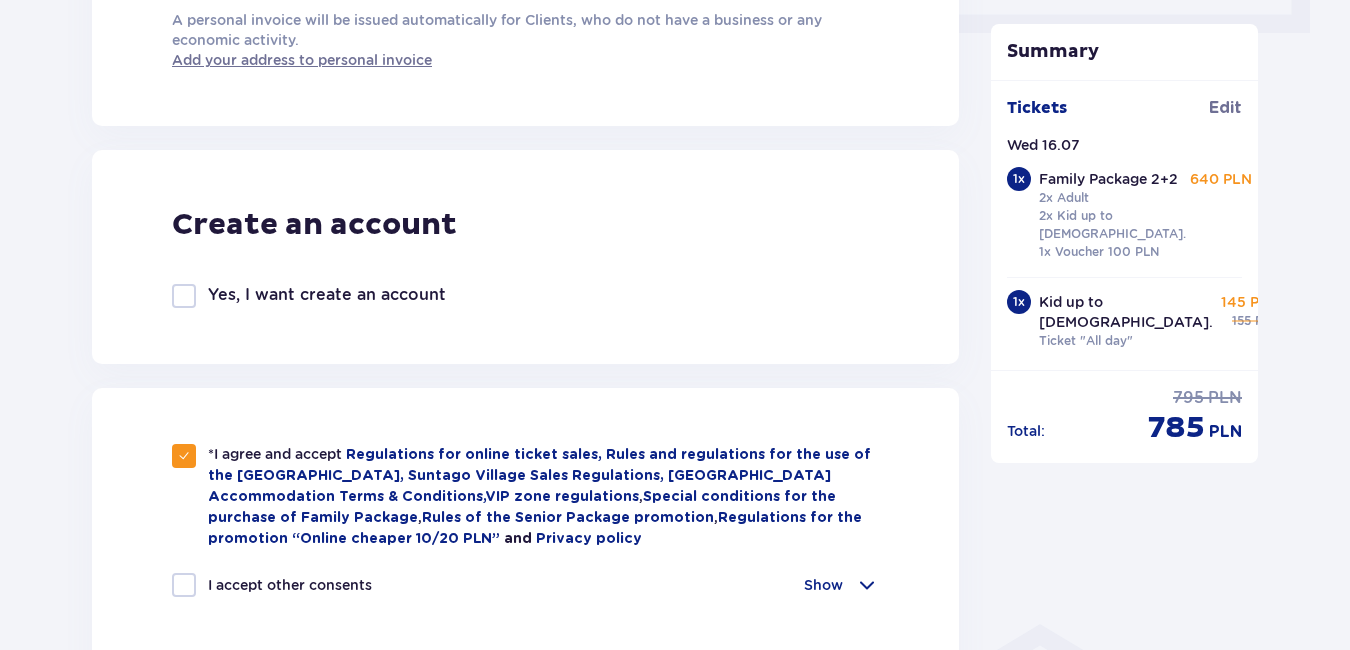 scroll, scrollTop: 1100, scrollLeft: 0, axis: vertical 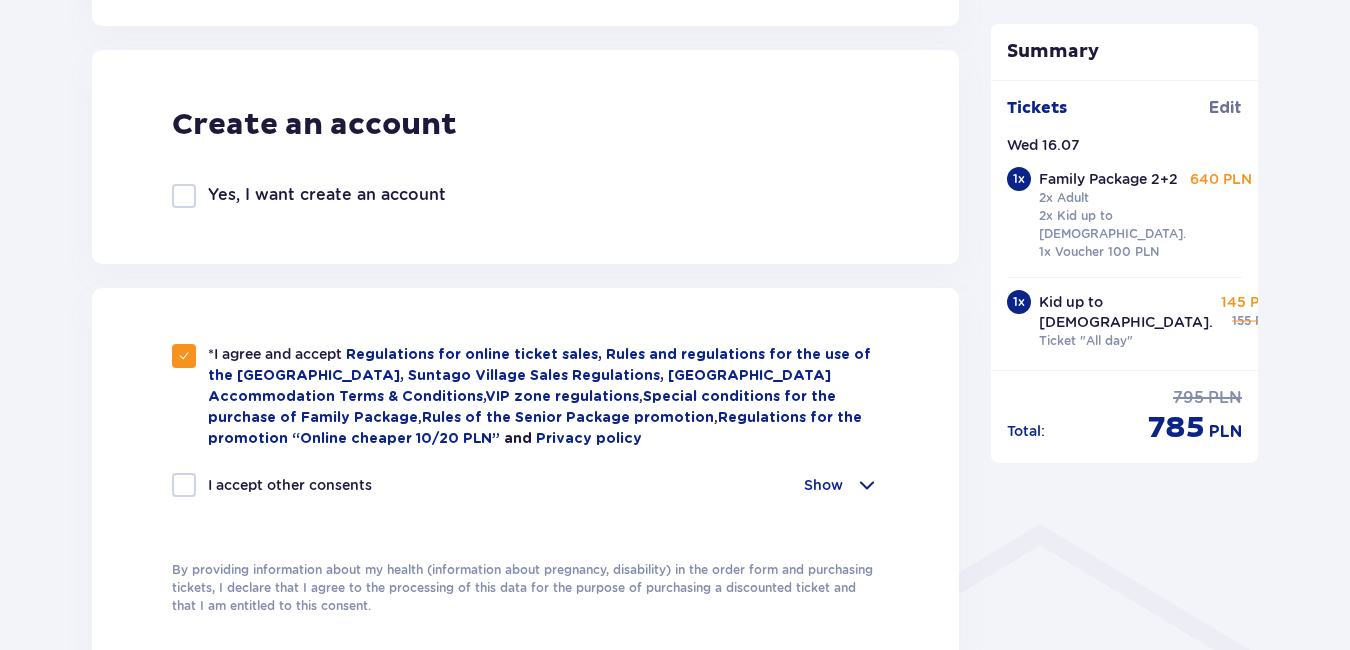 click at bounding box center [184, 485] 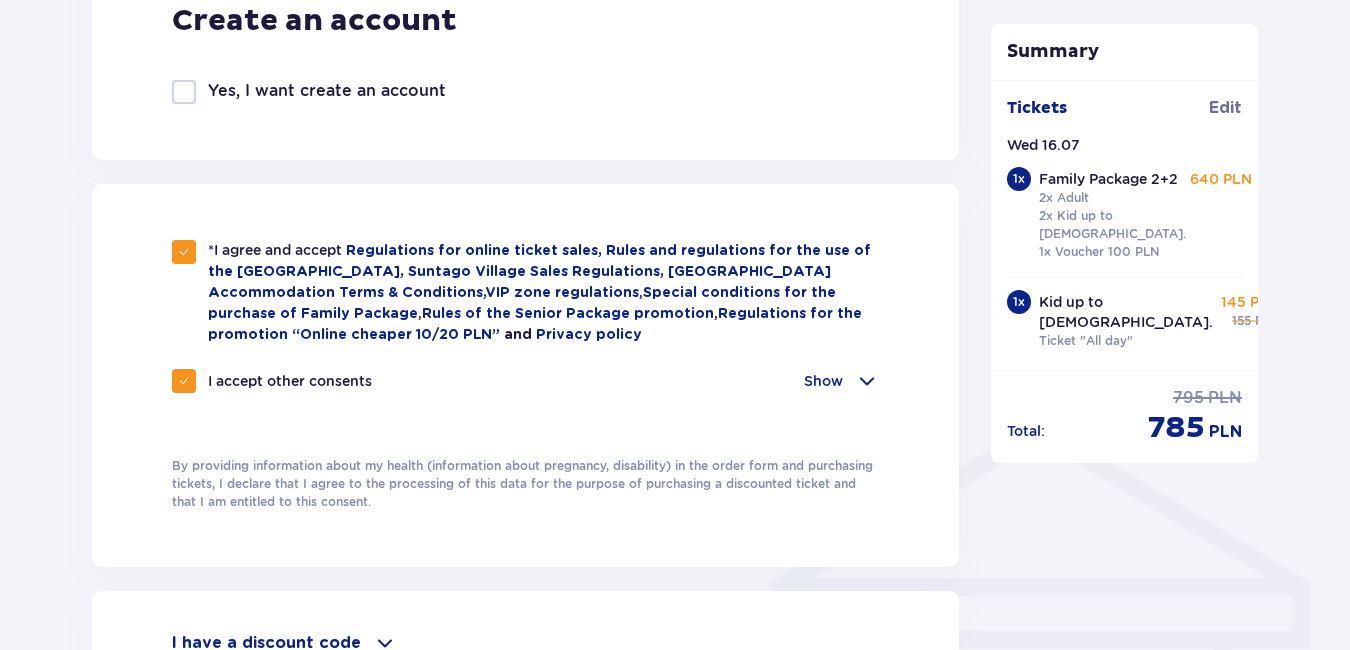scroll, scrollTop: 1200, scrollLeft: 0, axis: vertical 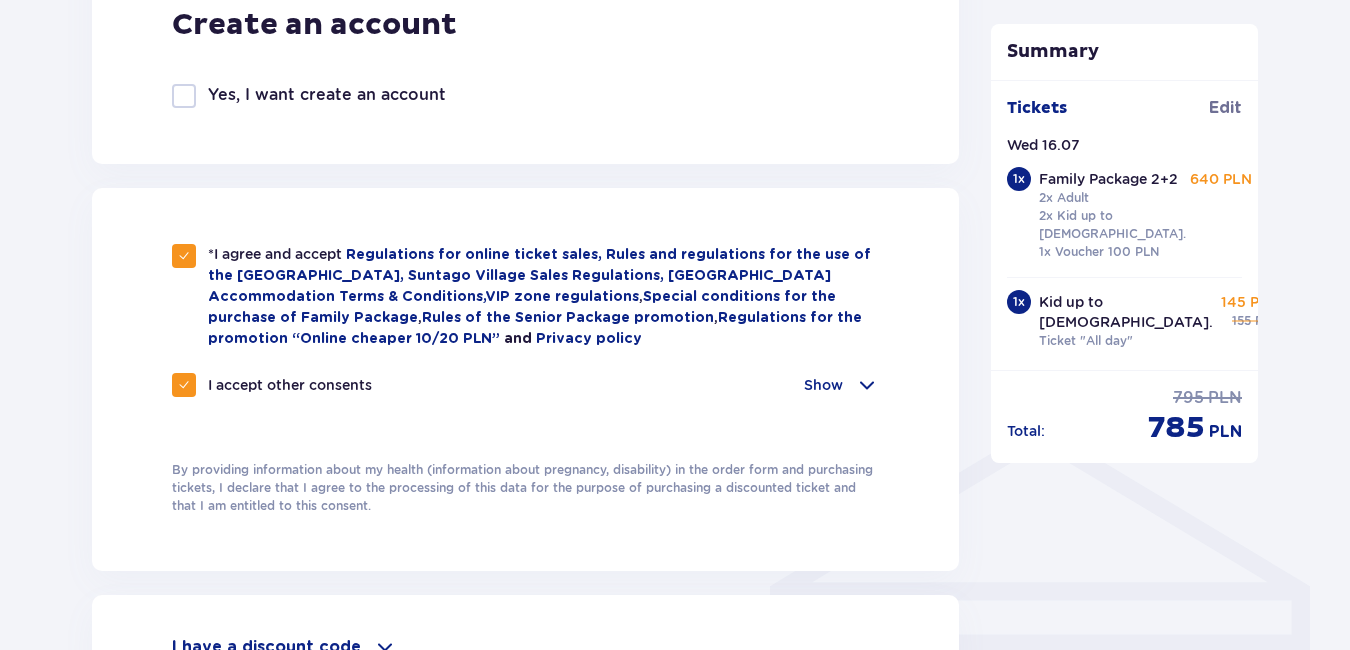 click at bounding box center (867, 385) 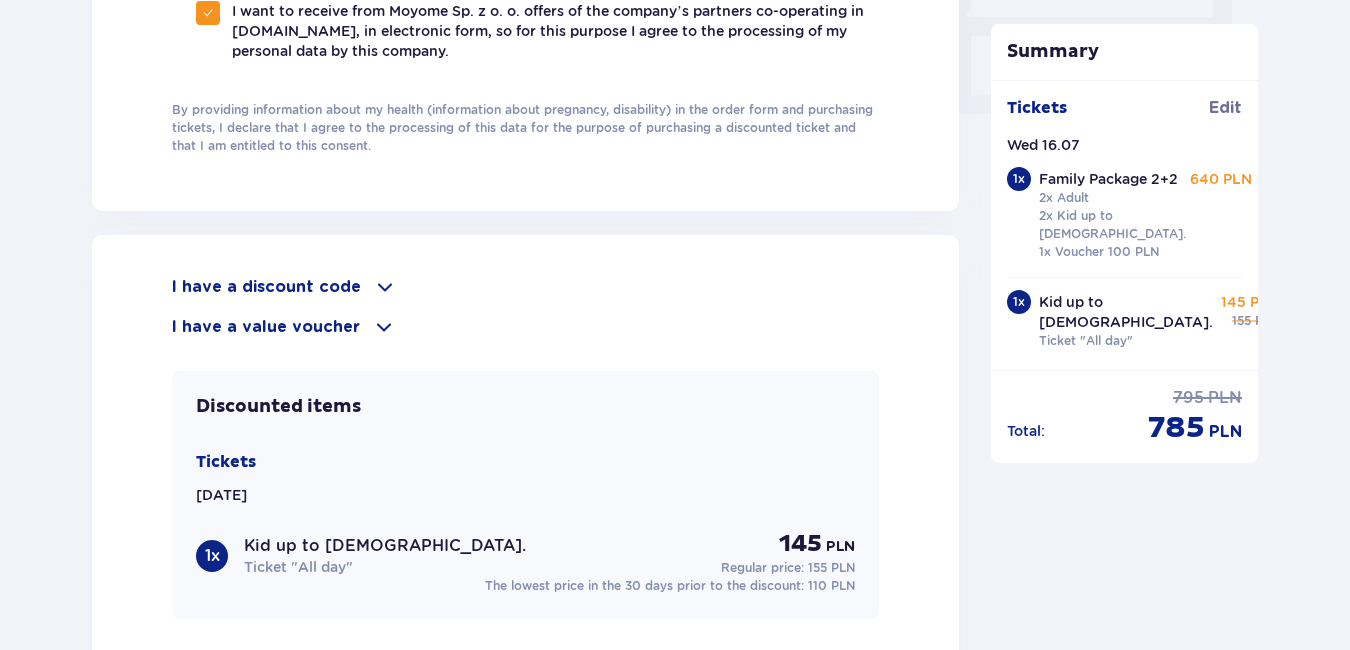 scroll, scrollTop: 2400, scrollLeft: 0, axis: vertical 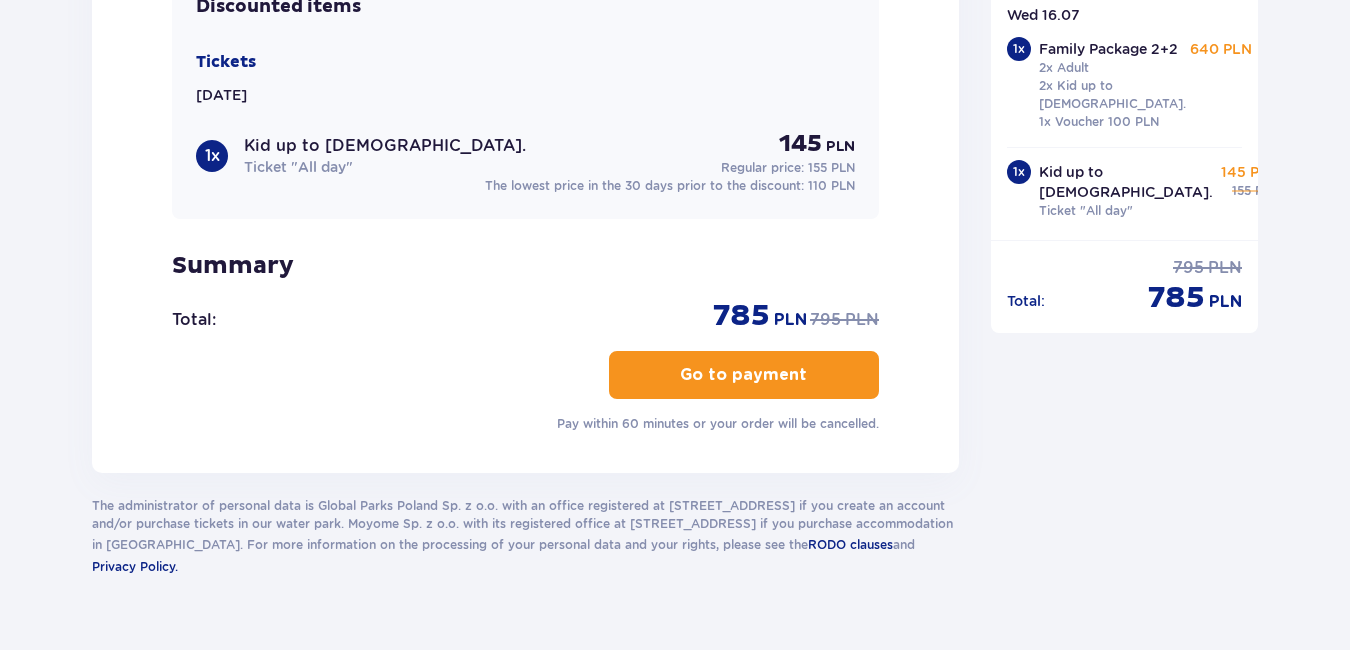 click on "Go to payment" at bounding box center [744, 375] 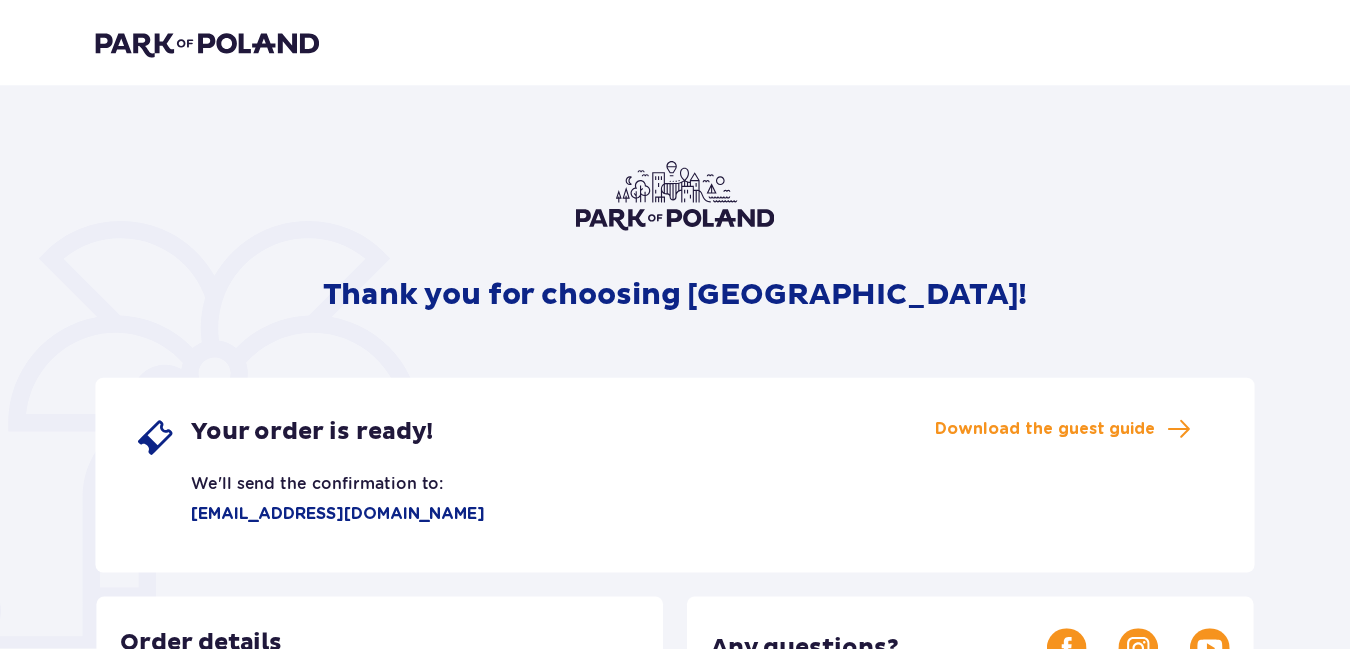 scroll, scrollTop: 0, scrollLeft: 0, axis: both 